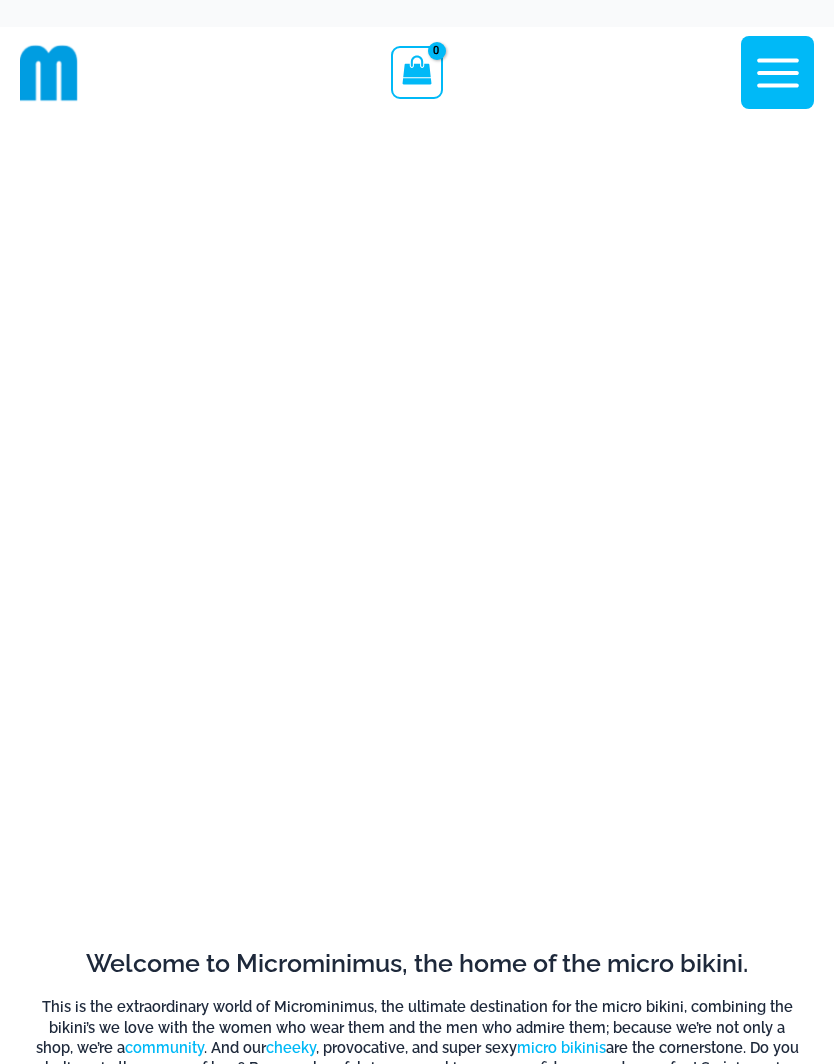 scroll, scrollTop: 0, scrollLeft: 0, axis: both 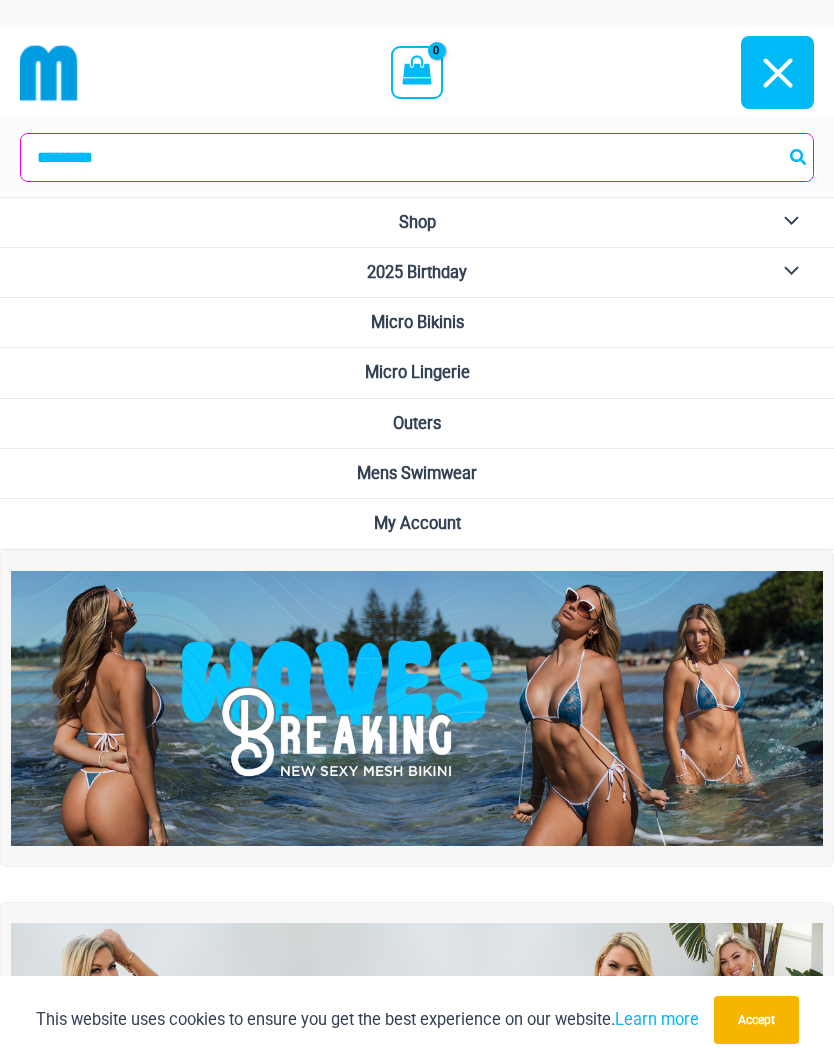 click 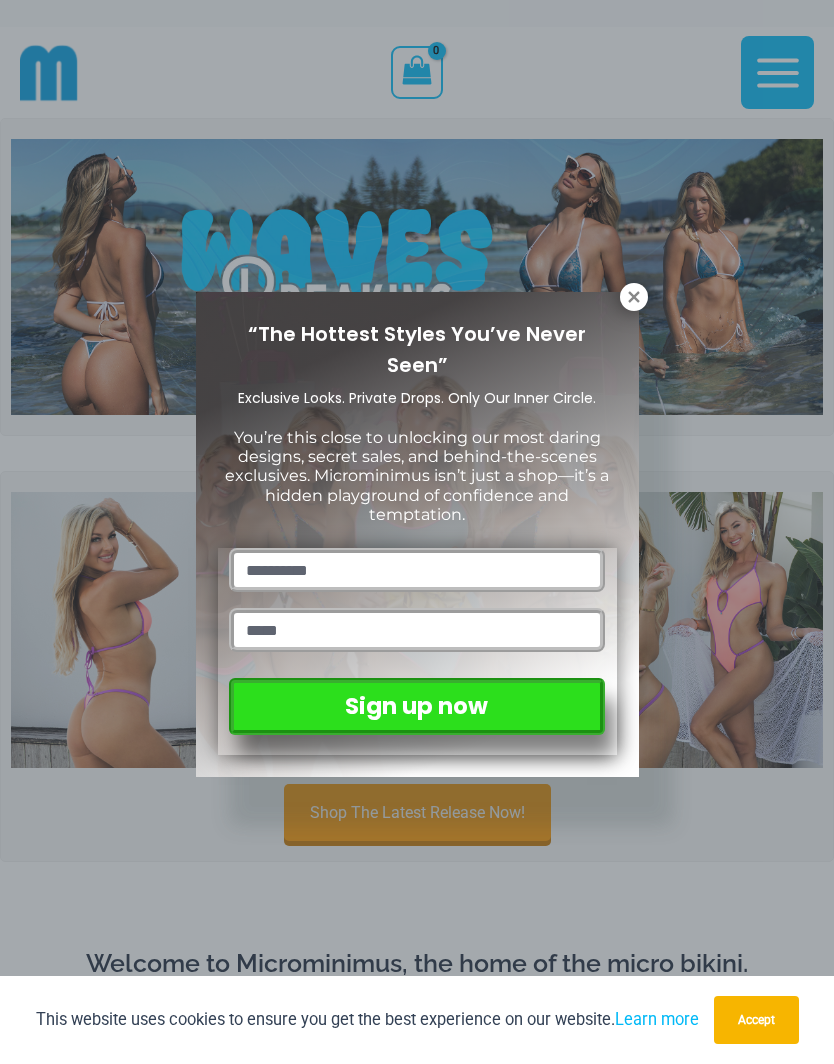 click 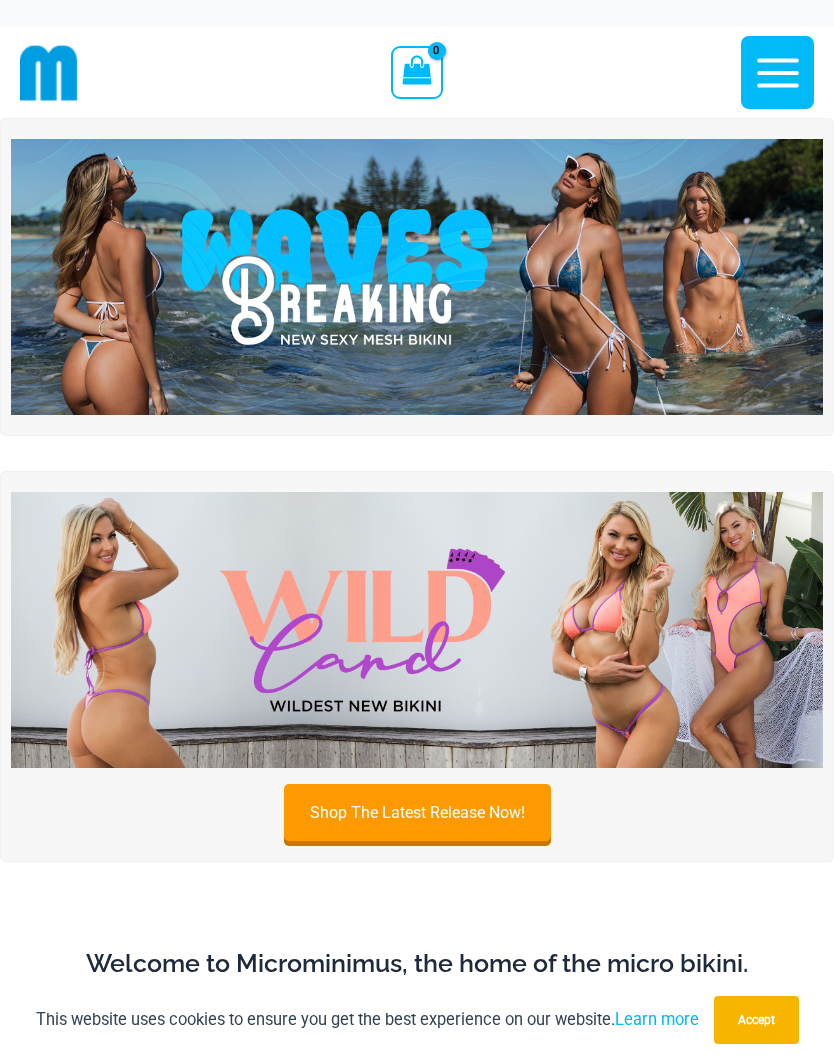 click at bounding box center [417, 277] 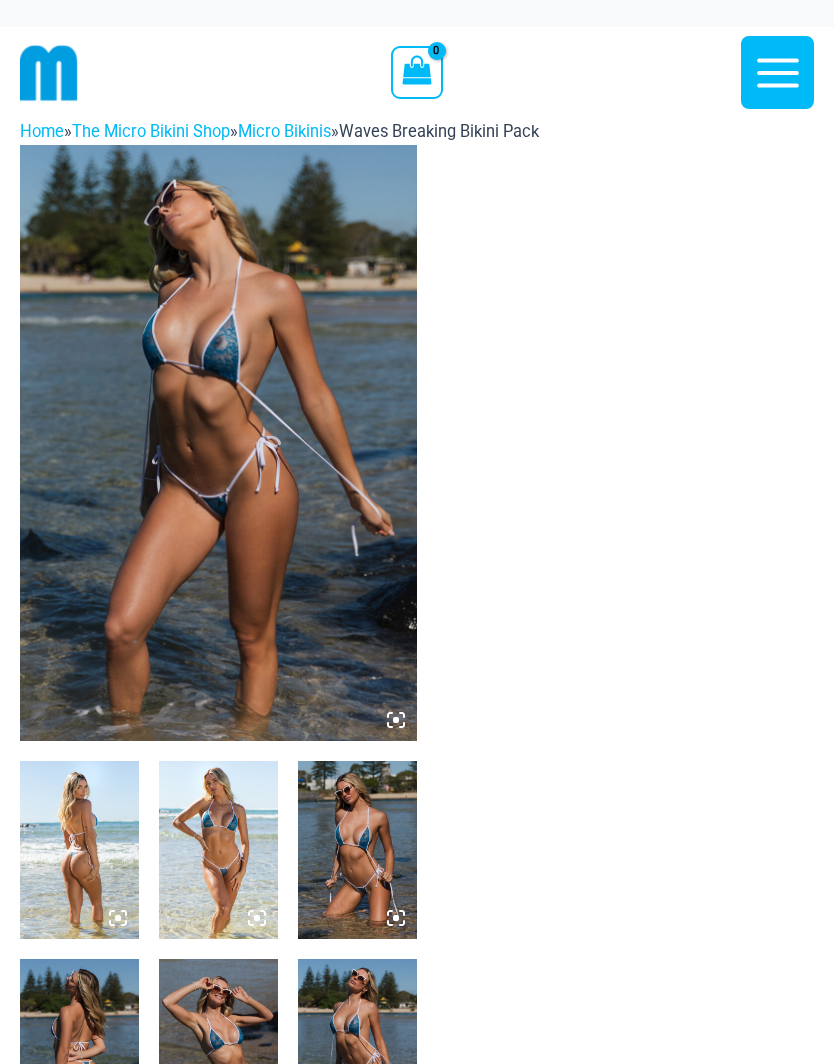 scroll, scrollTop: 0, scrollLeft: 0, axis: both 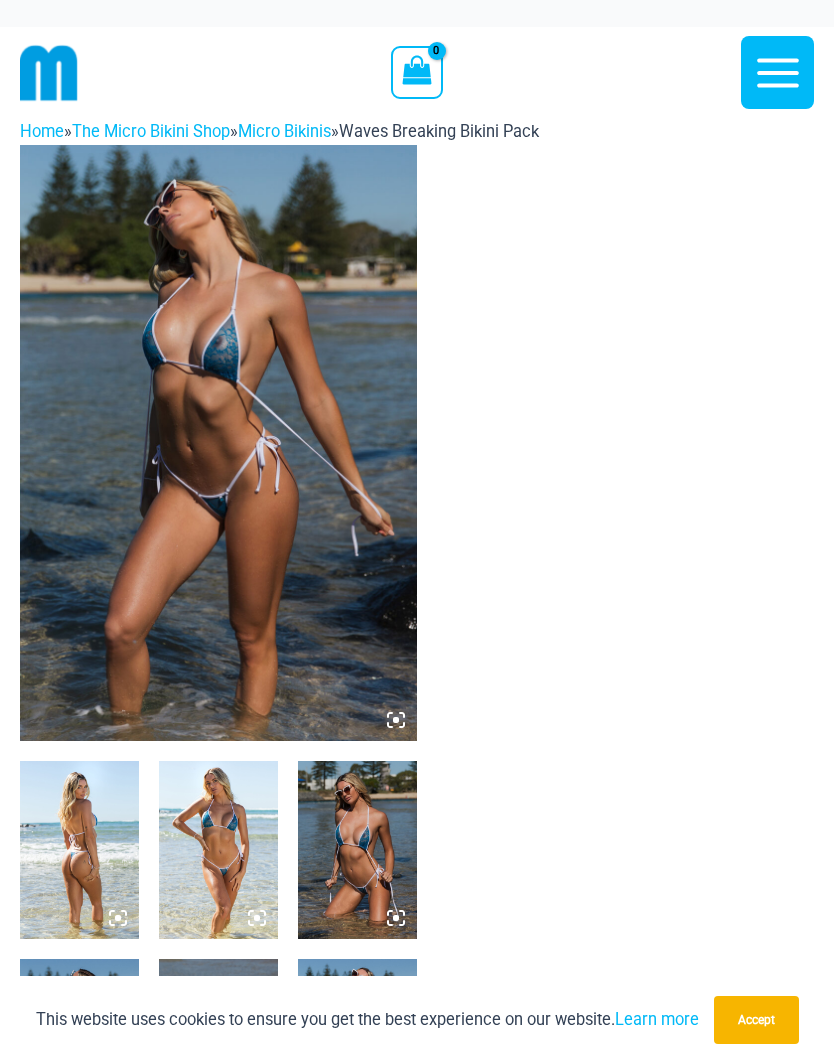 click at bounding box center [218, 443] 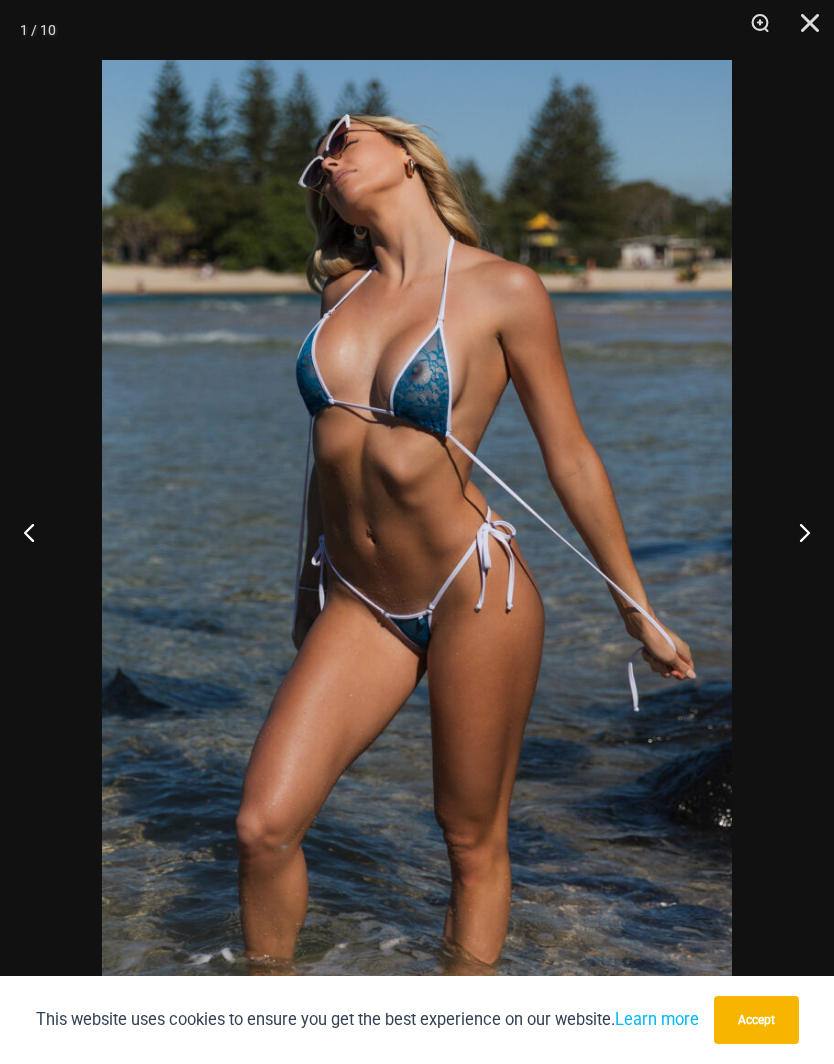 click at bounding box center [796, 532] 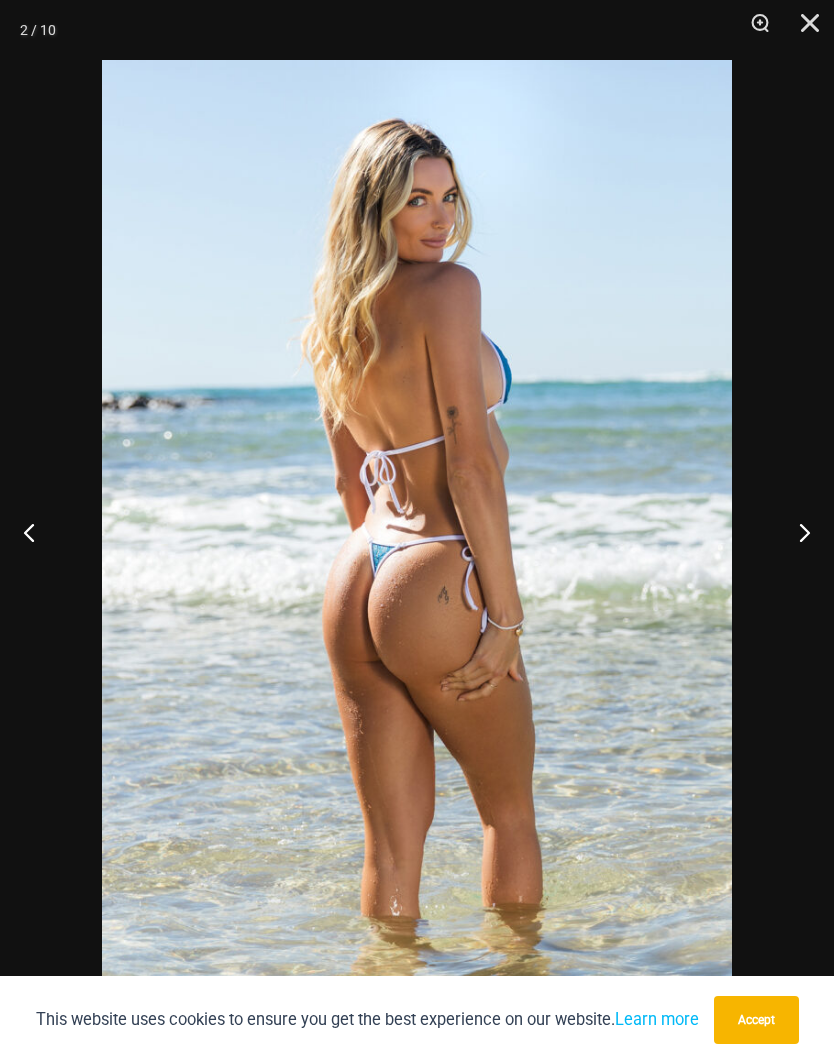 click at bounding box center (796, 532) 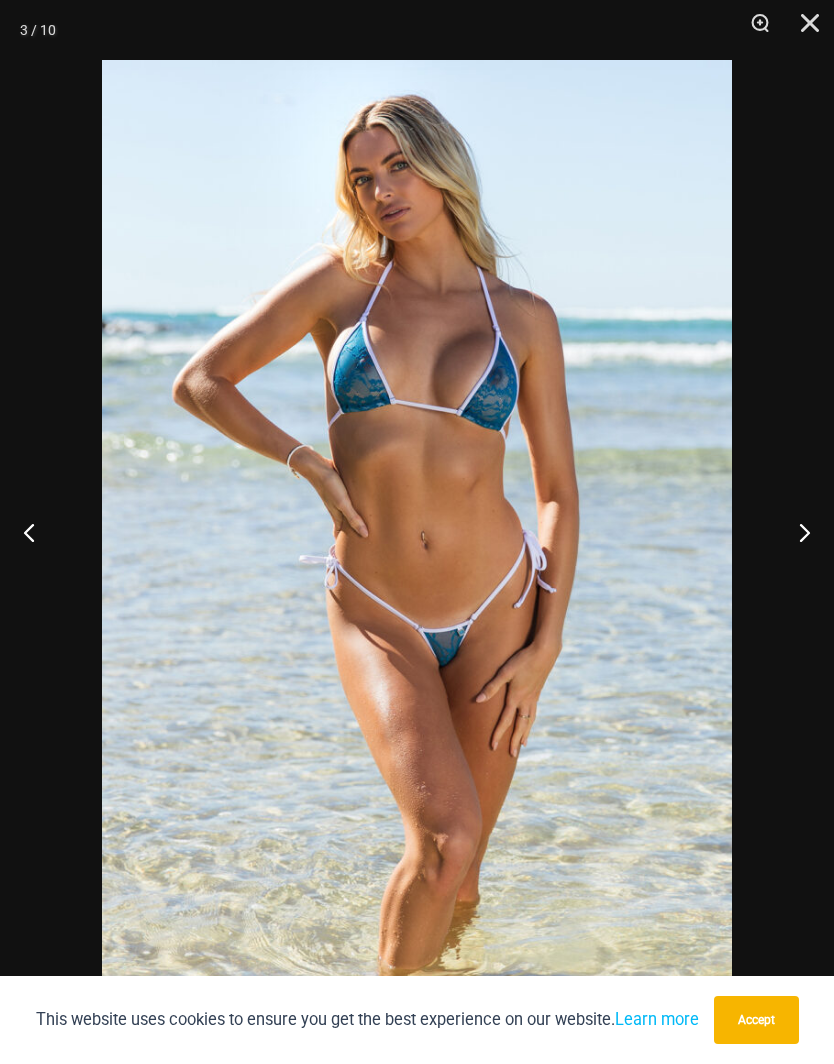 click at bounding box center (796, 532) 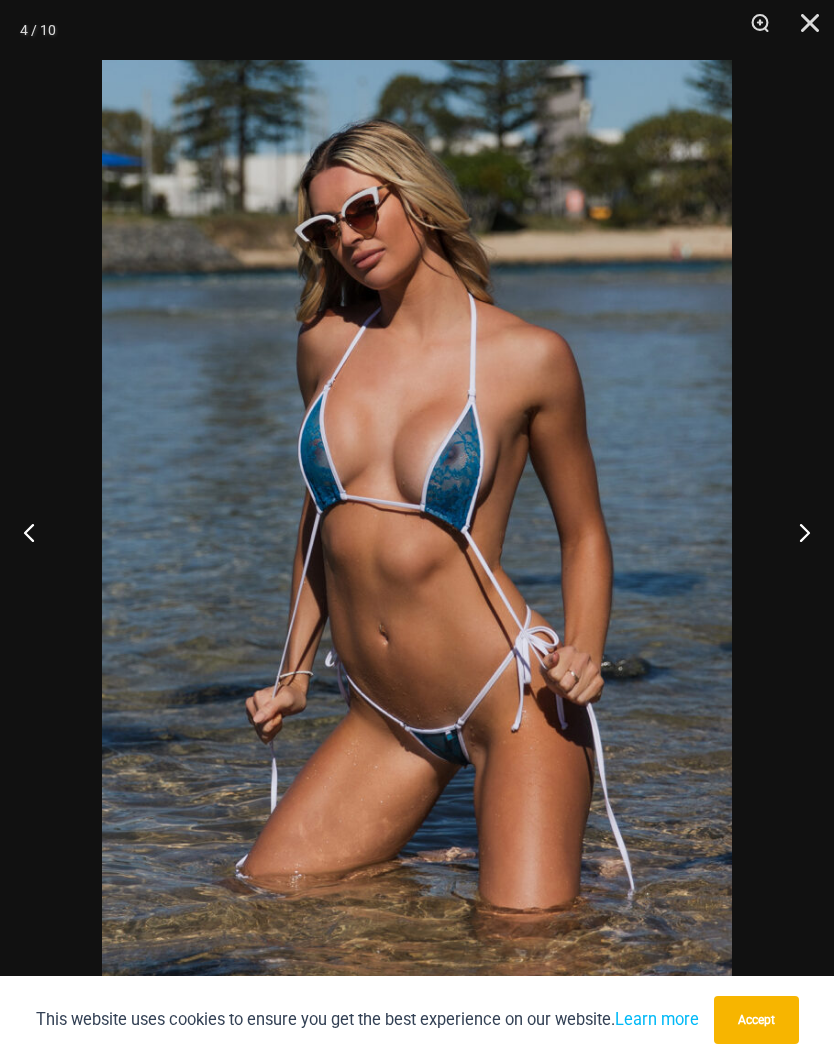 click at bounding box center (796, 532) 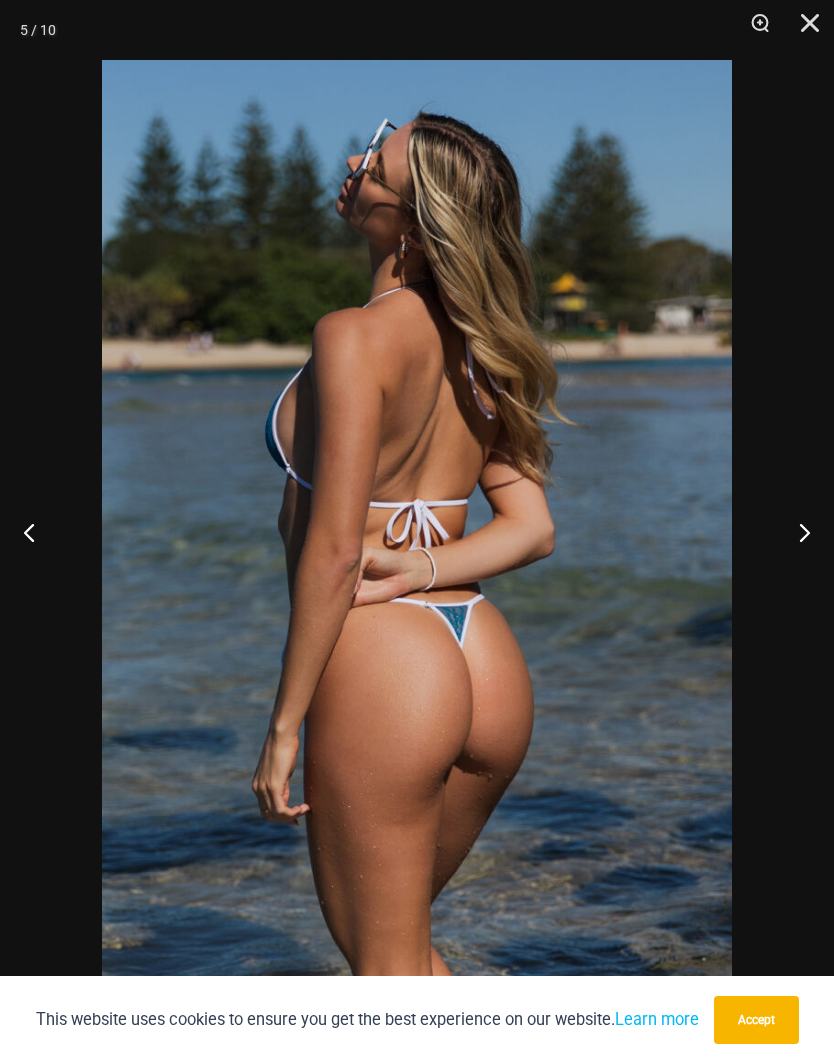 click at bounding box center [796, 532] 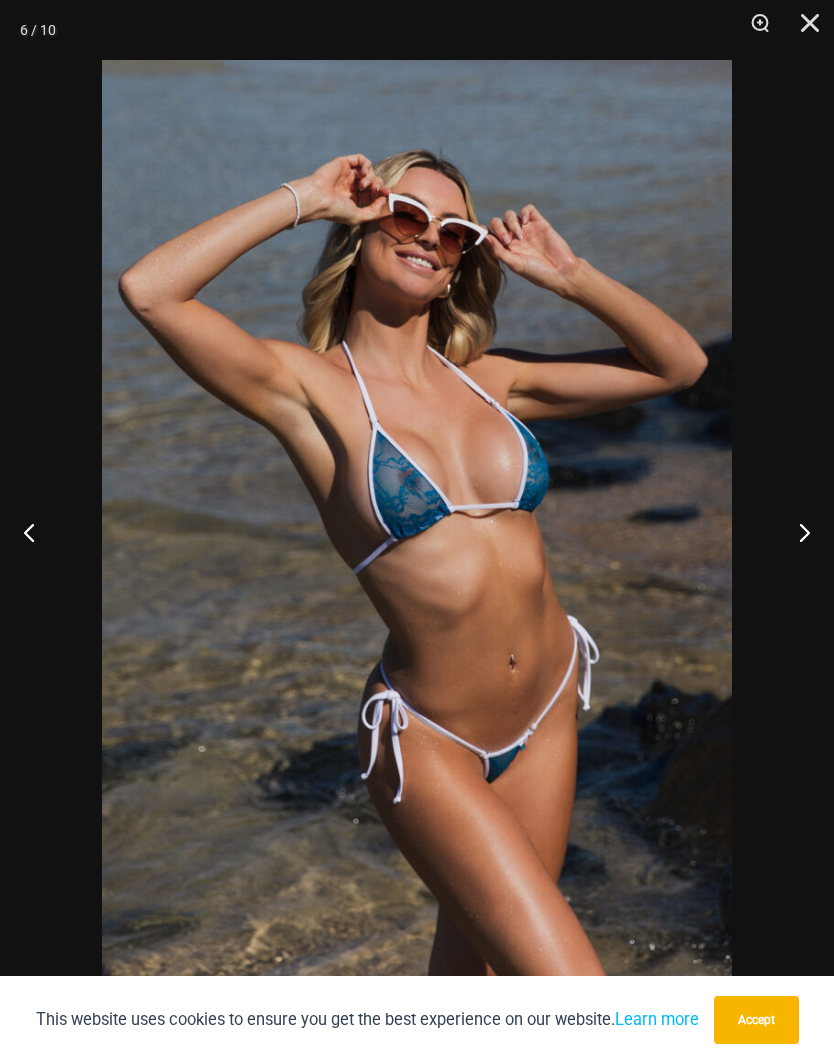 click at bounding box center (796, 532) 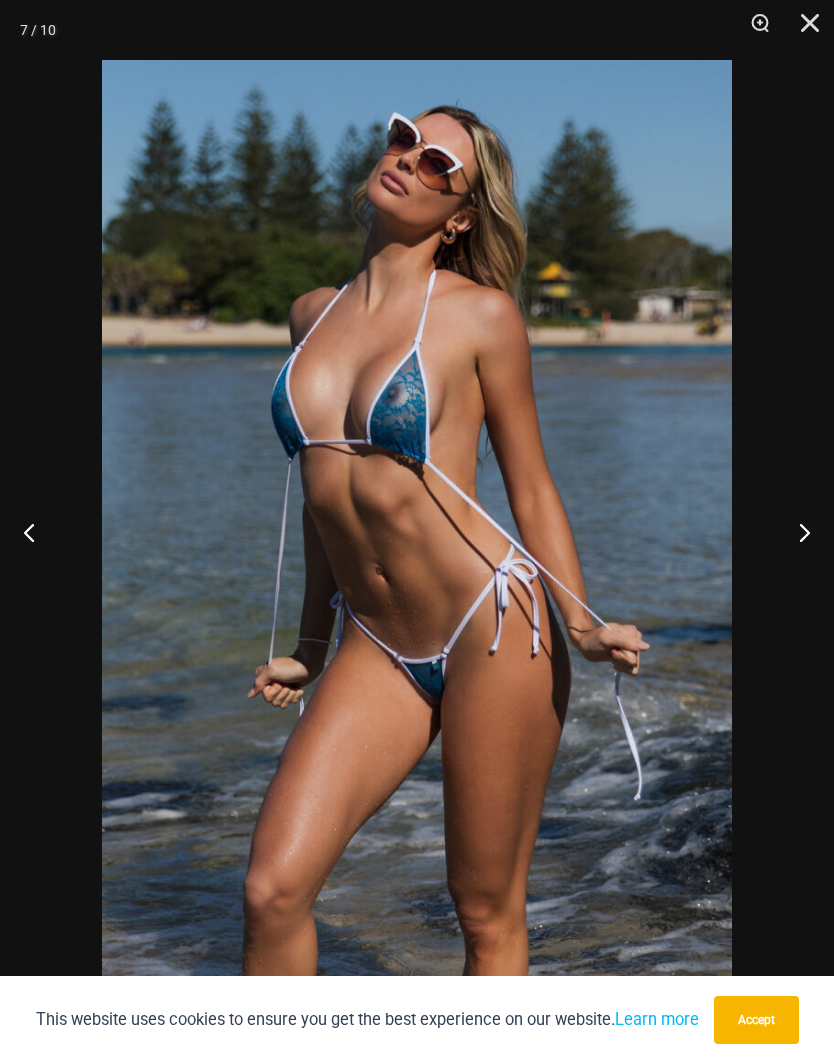 click at bounding box center (796, 532) 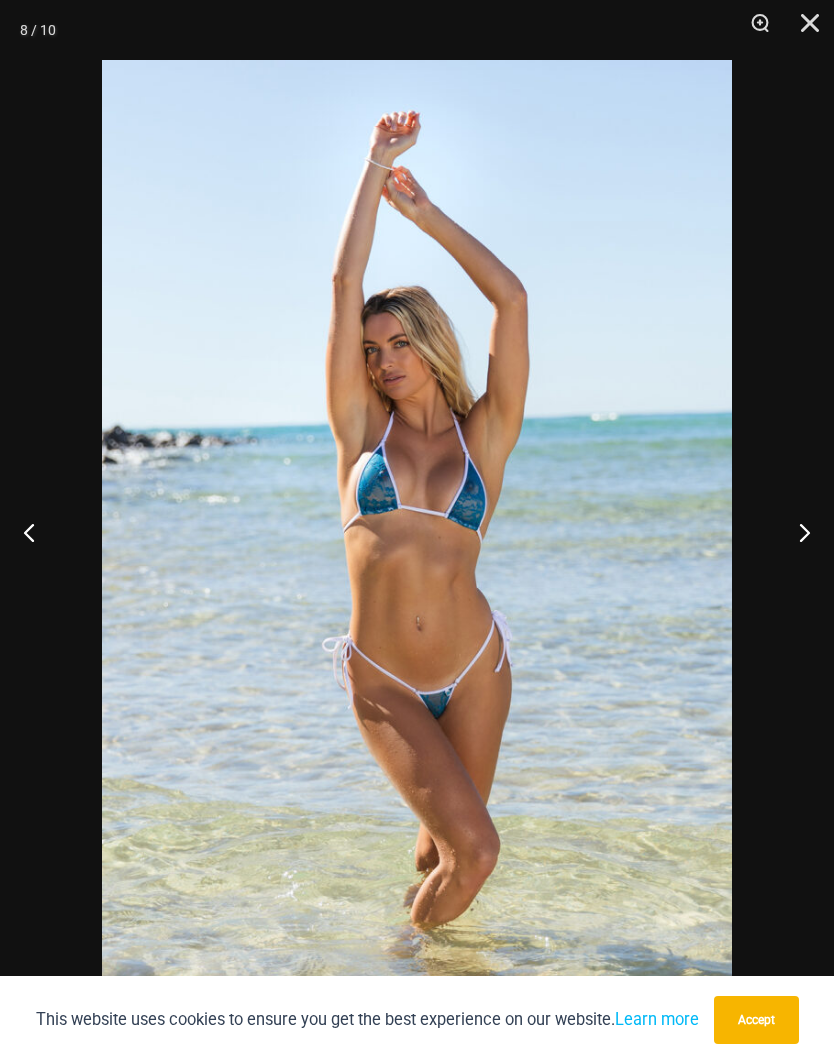 click at bounding box center [796, 532] 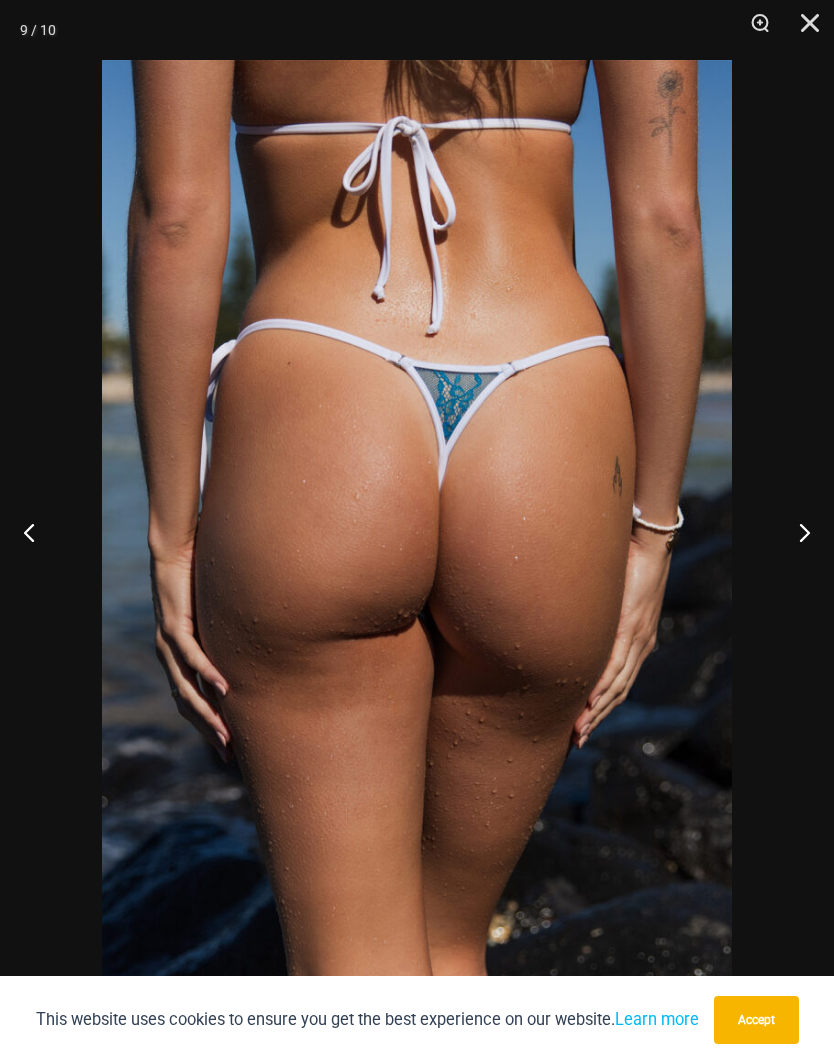 click at bounding box center [796, 532] 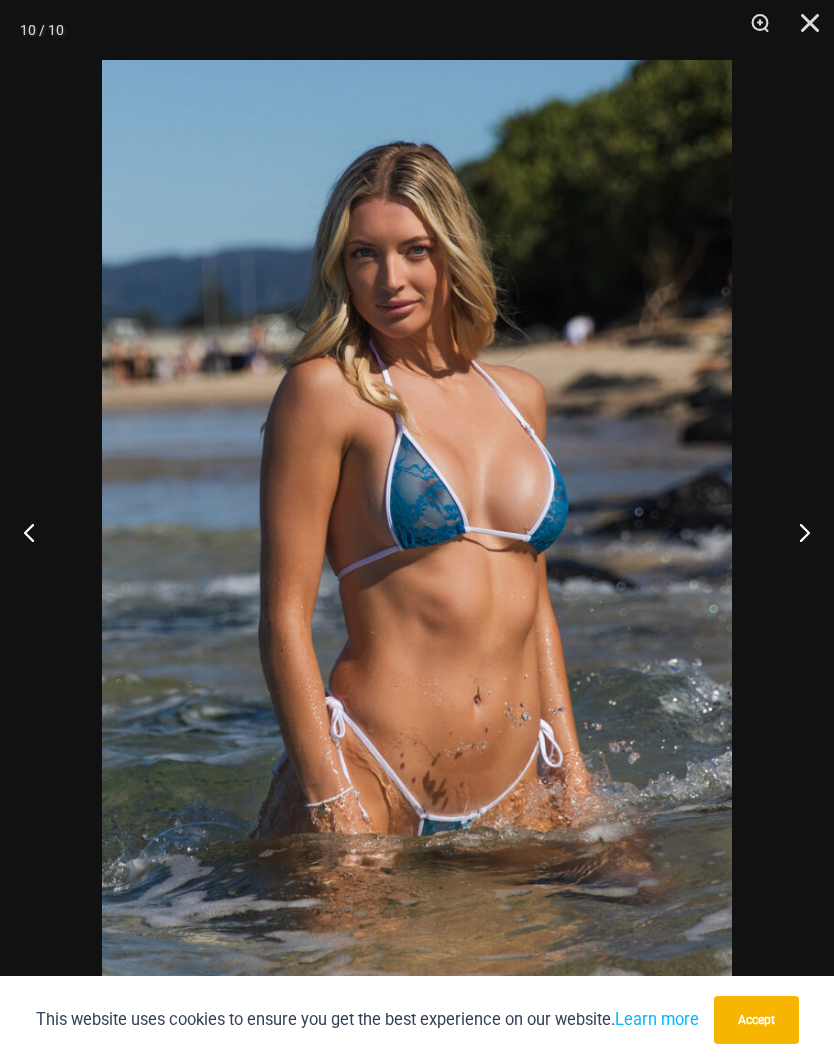 click at bounding box center [796, 532] 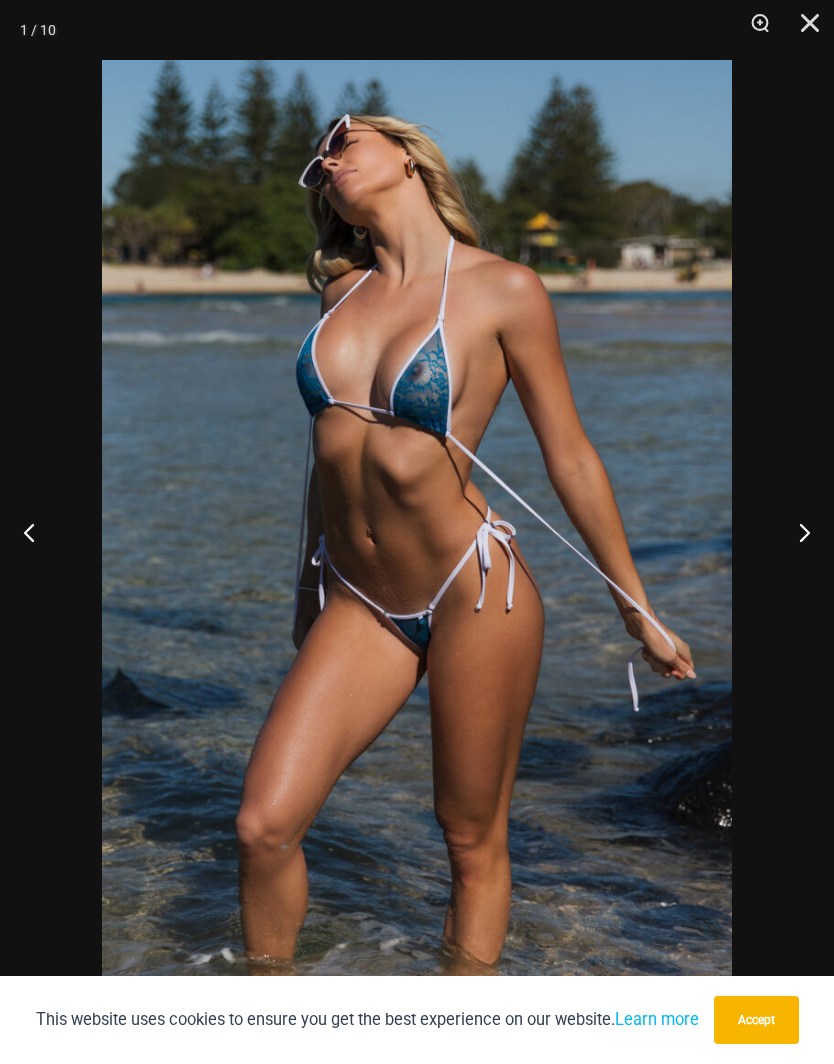click at bounding box center (796, 532) 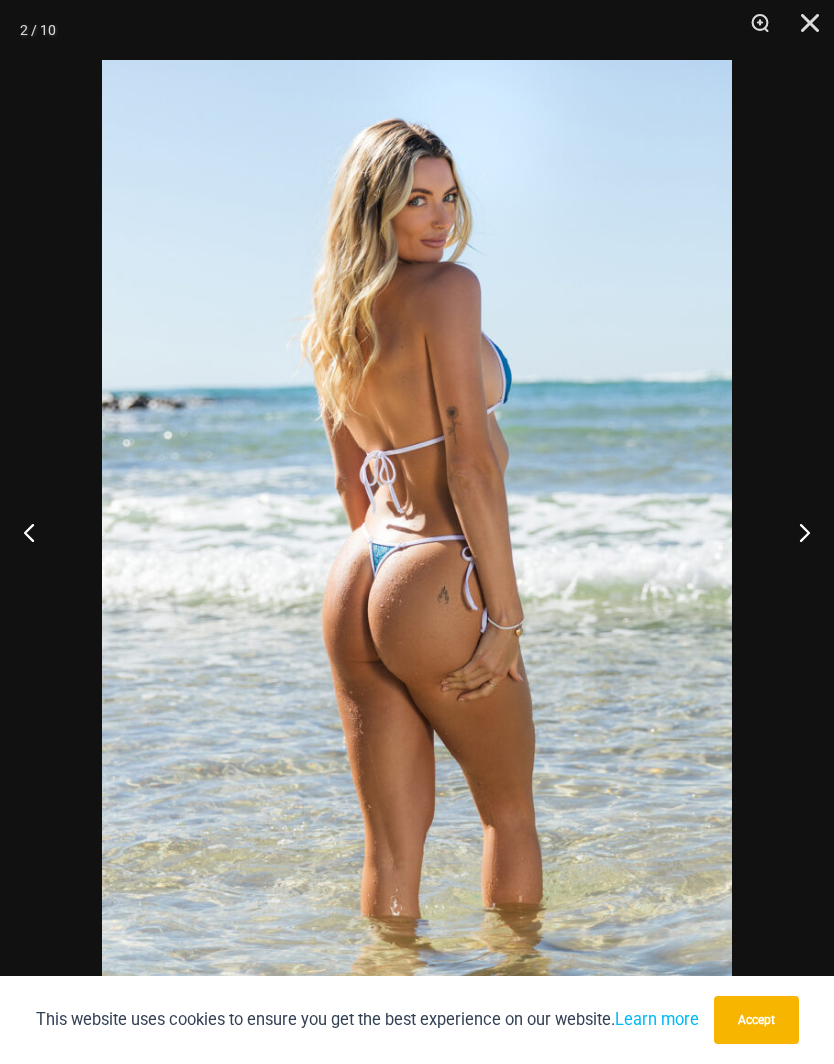 click at bounding box center [796, 532] 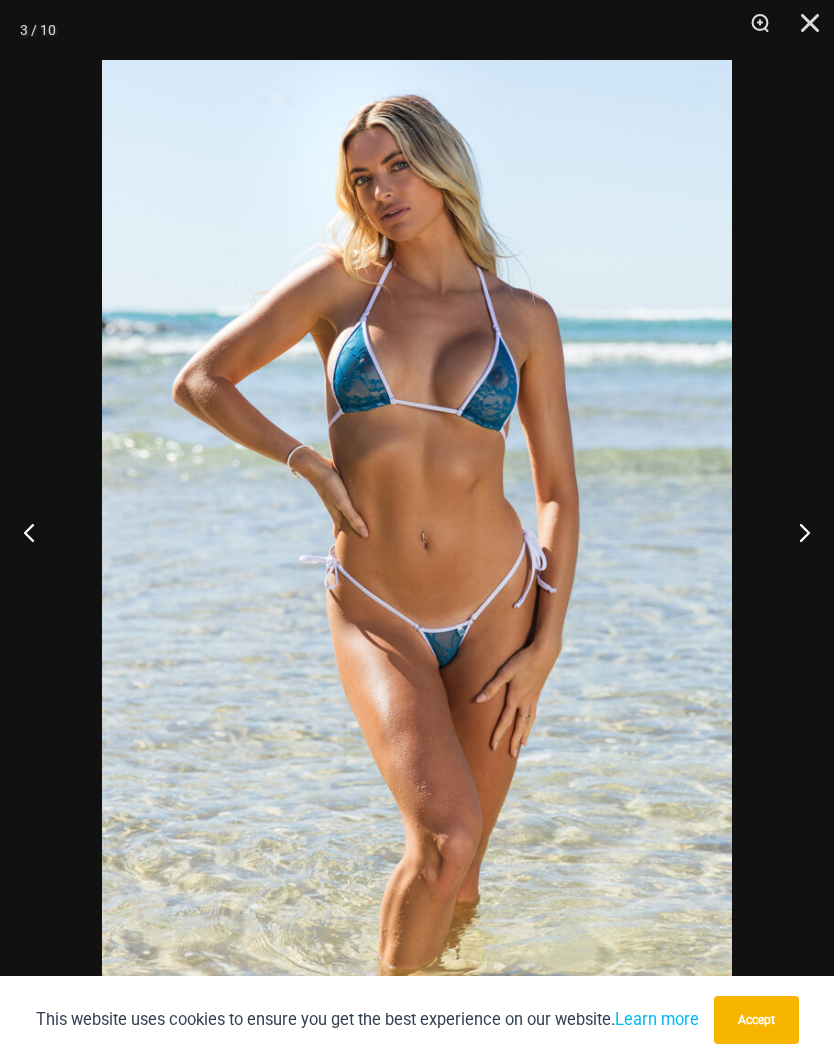 click at bounding box center [796, 532] 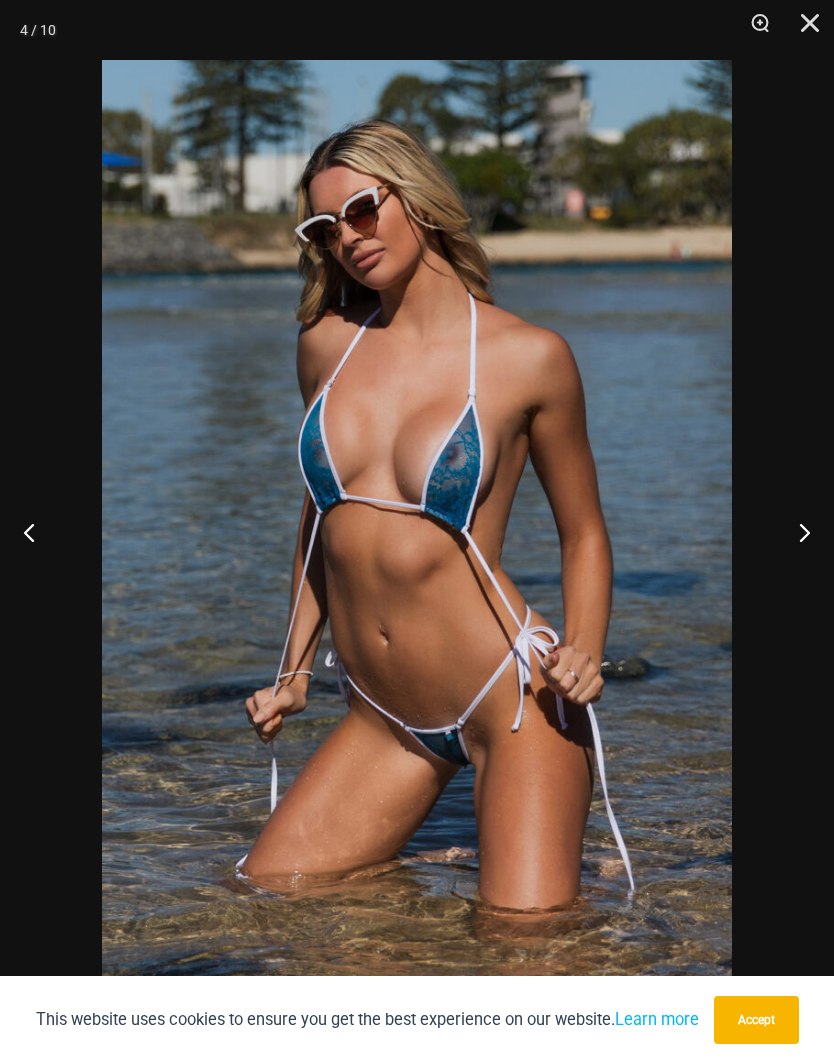 click at bounding box center (796, 532) 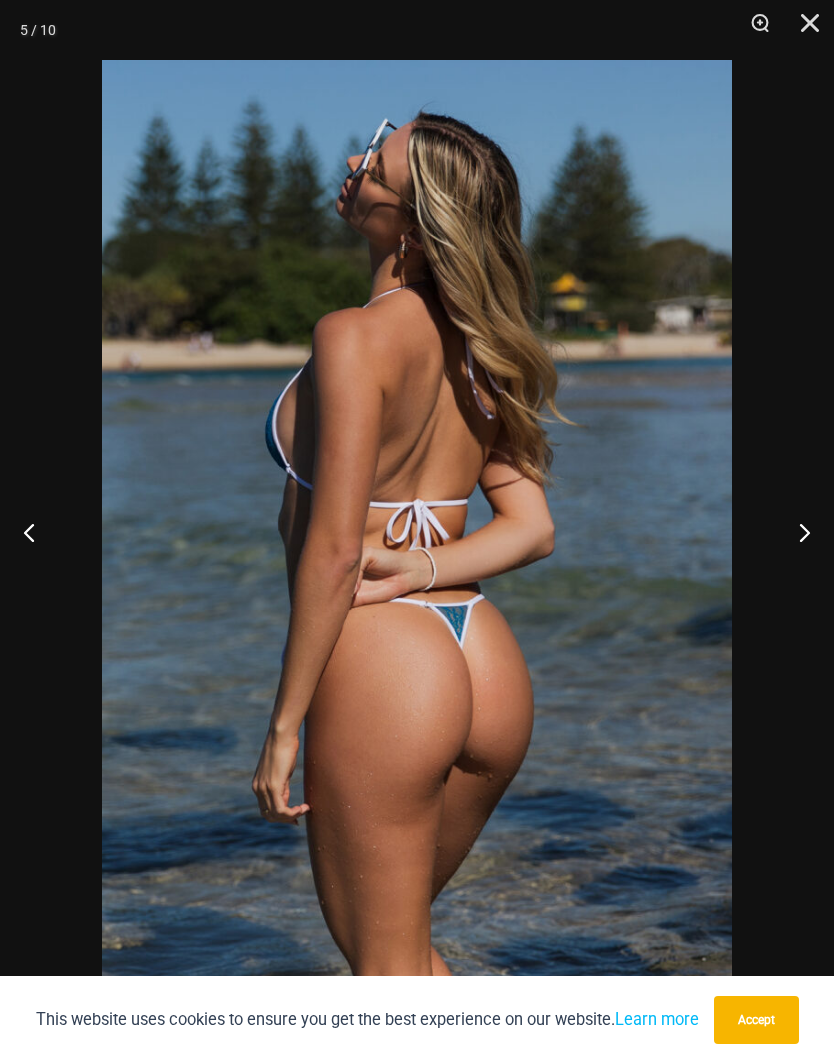click at bounding box center [796, 532] 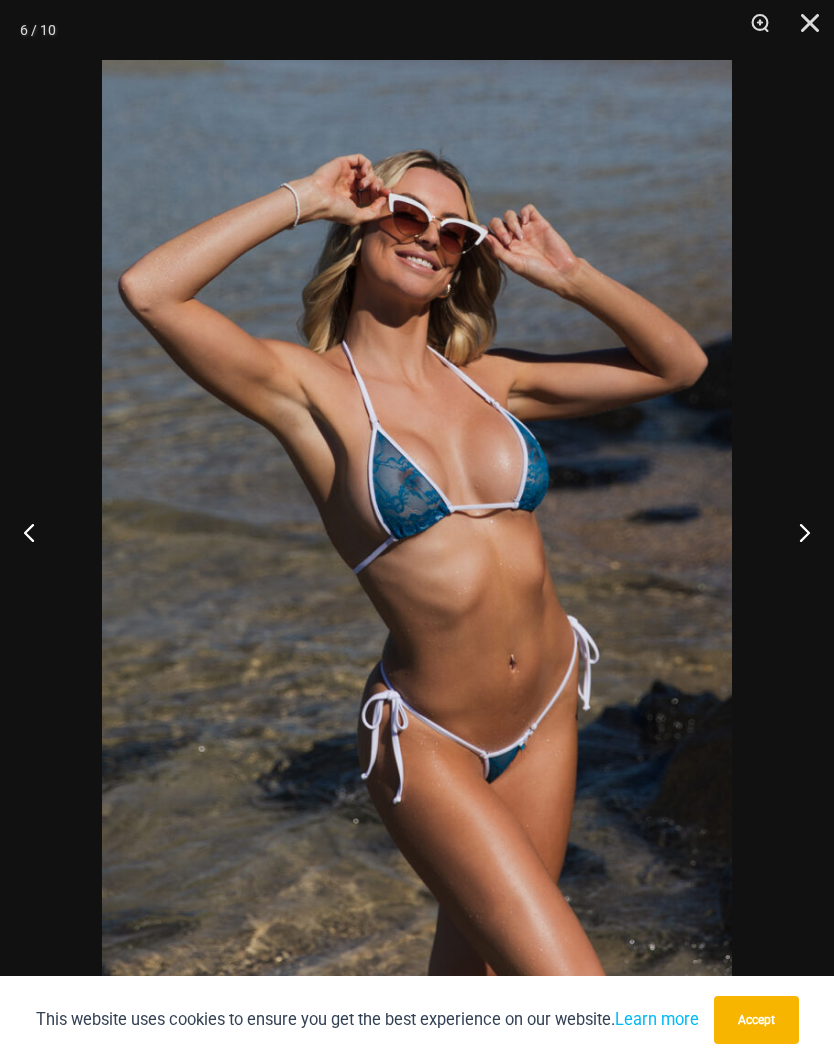 click at bounding box center [796, 532] 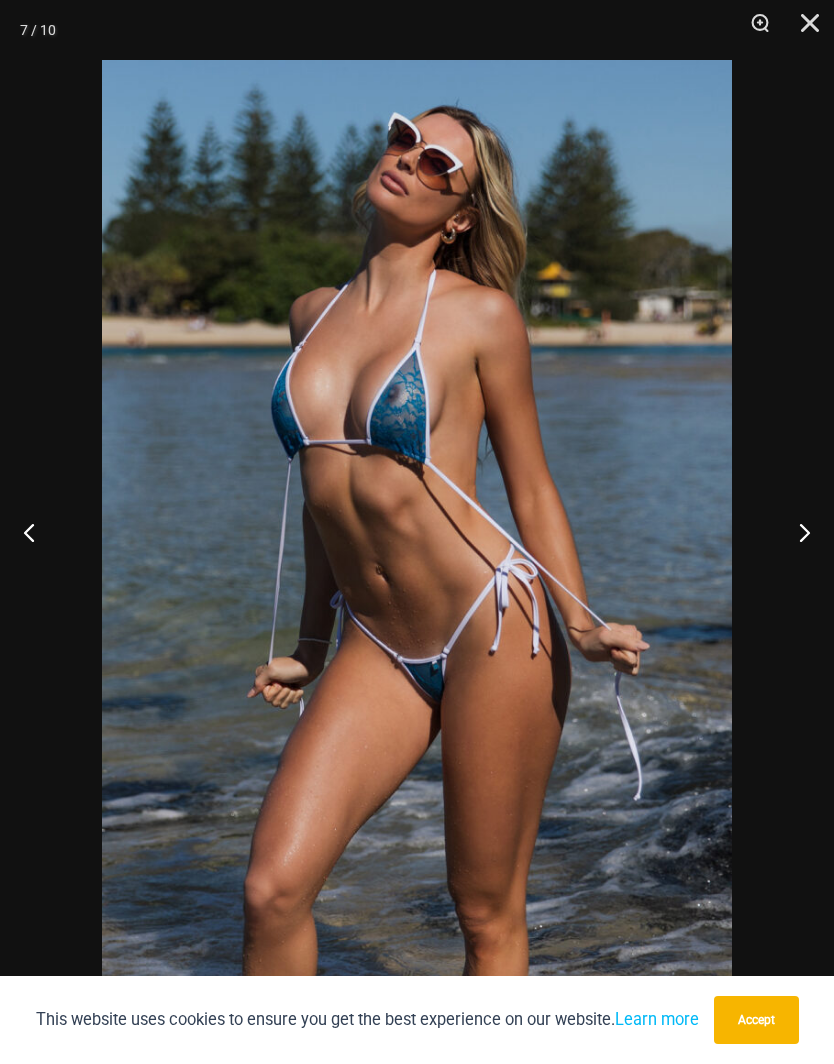 click at bounding box center (796, 532) 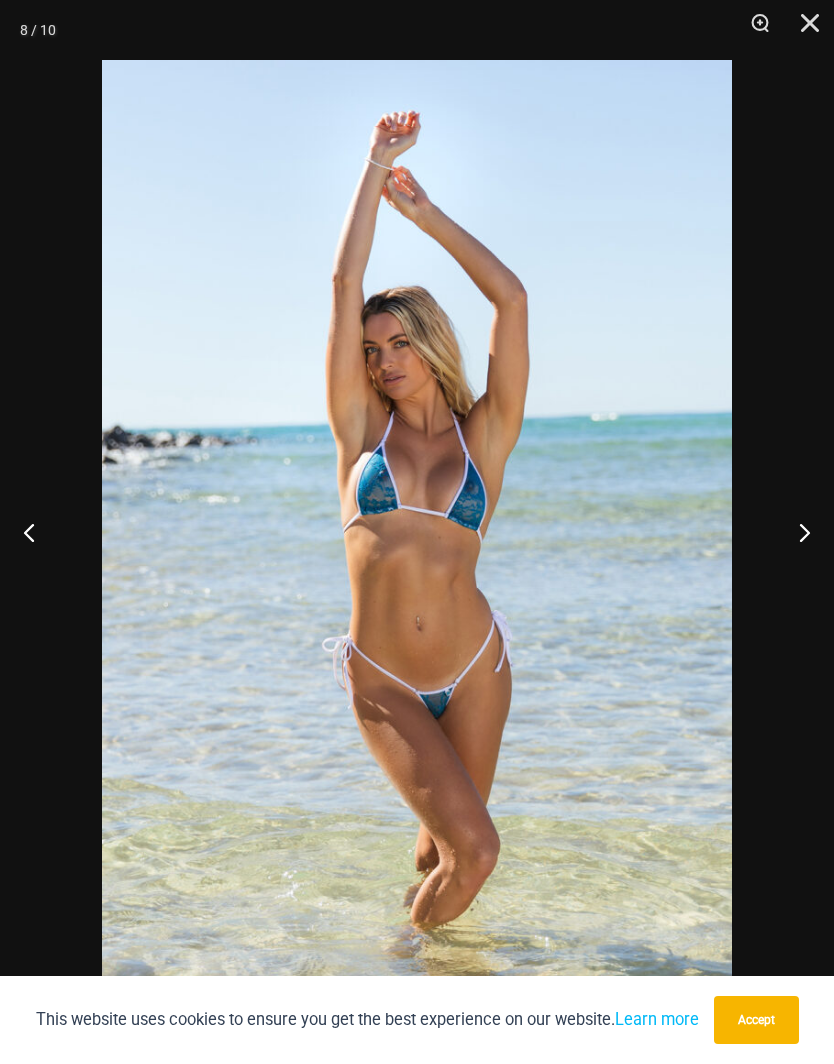 click at bounding box center (796, 532) 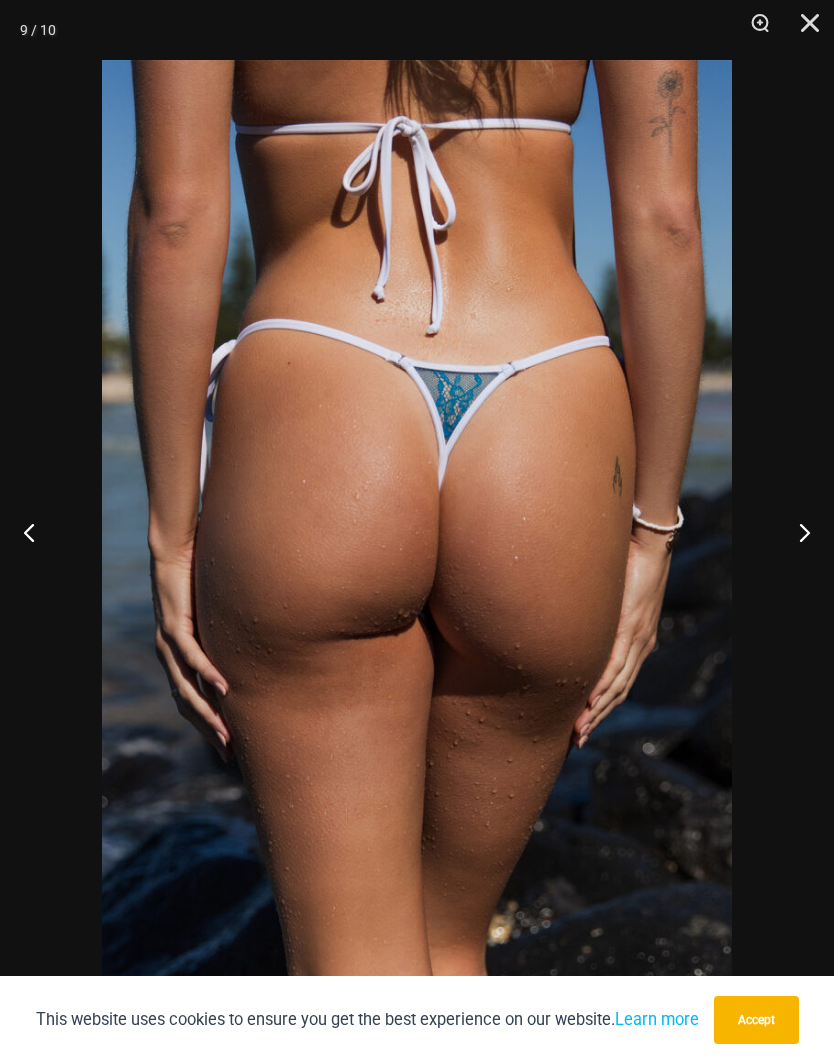 click at bounding box center [803, 30] 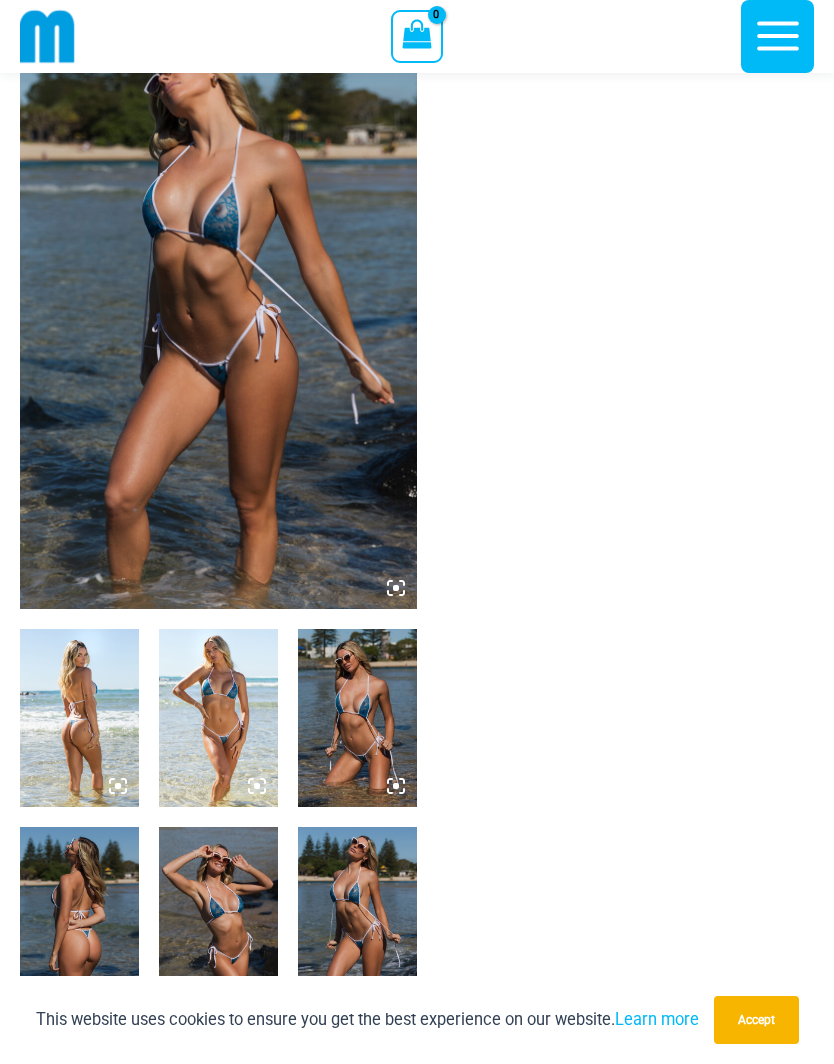 scroll, scrollTop: 0, scrollLeft: 0, axis: both 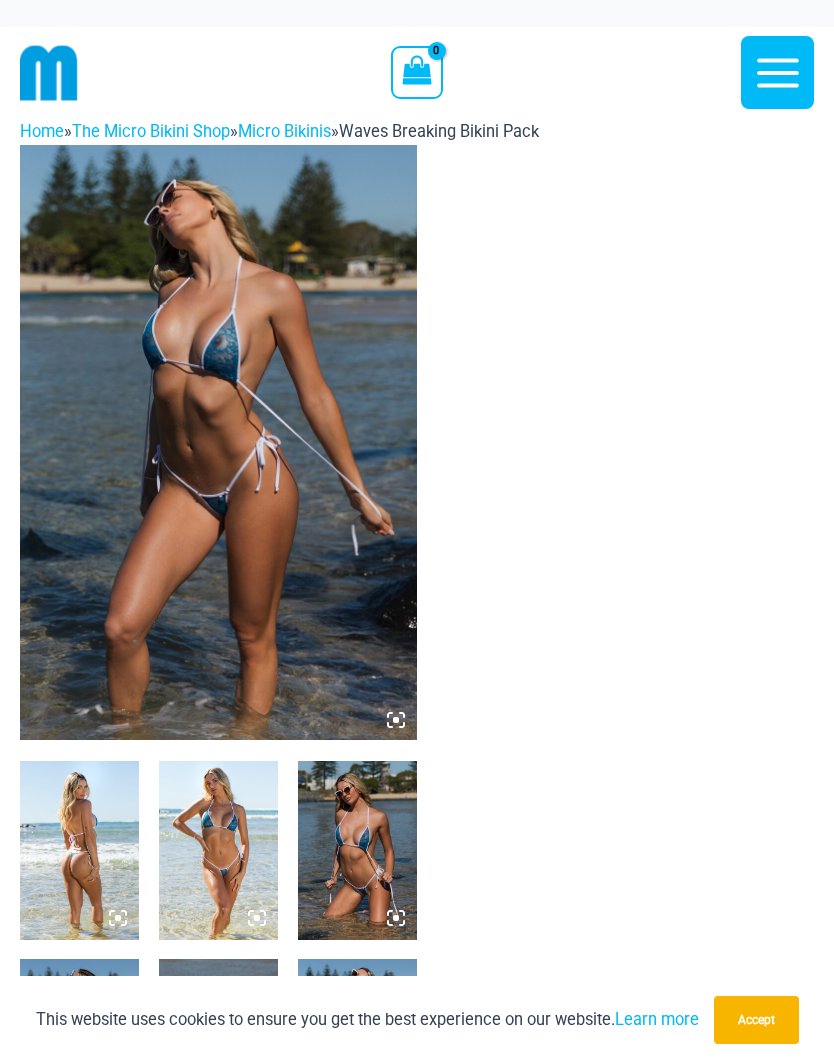 click 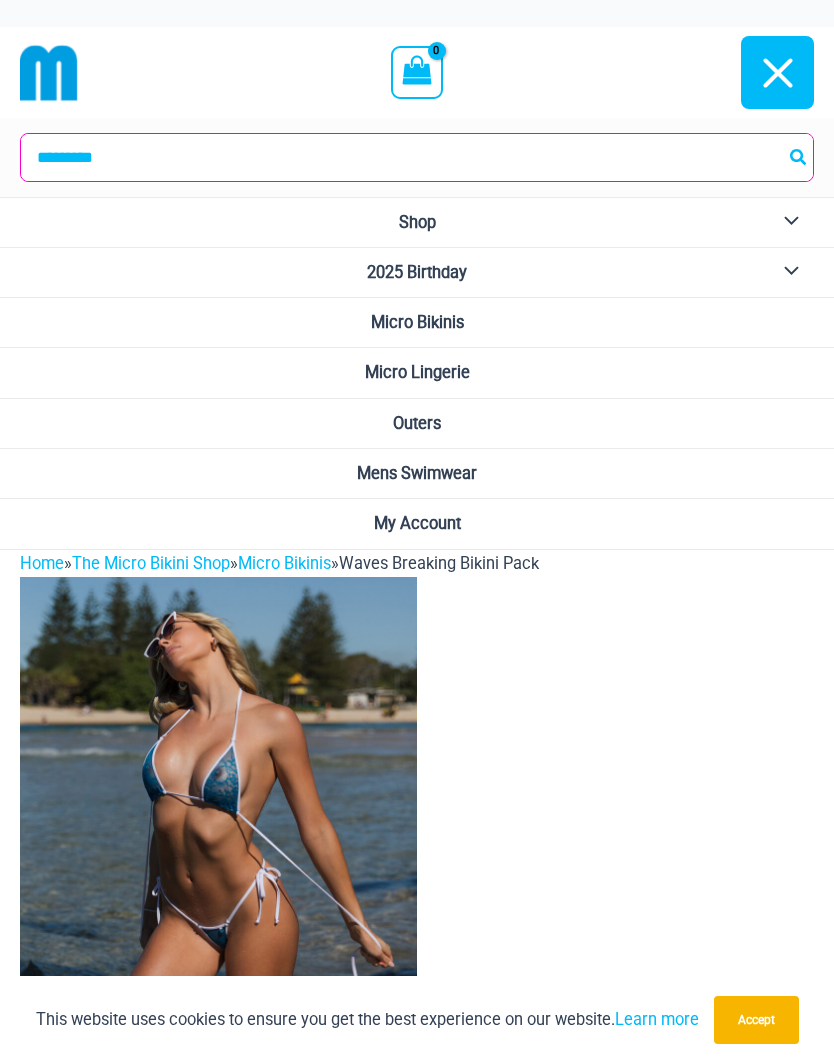 click on "Micro Bikinis" at bounding box center [417, 322] 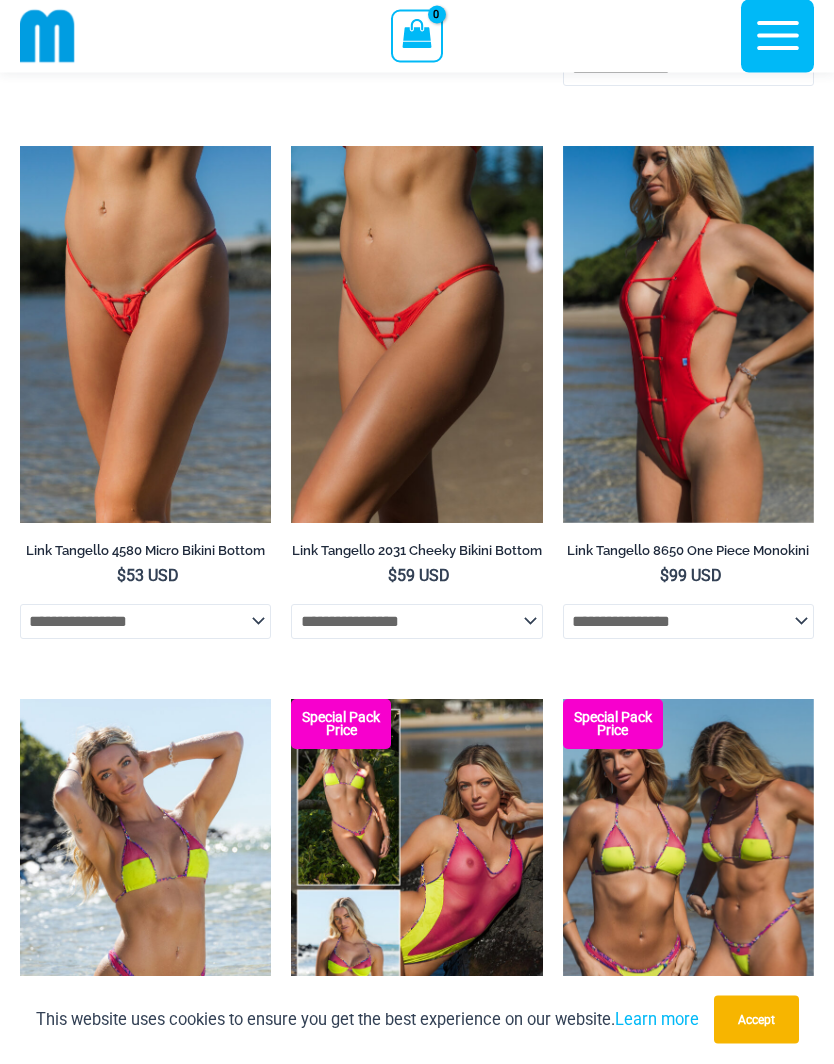 scroll, scrollTop: 2782, scrollLeft: 0, axis: vertical 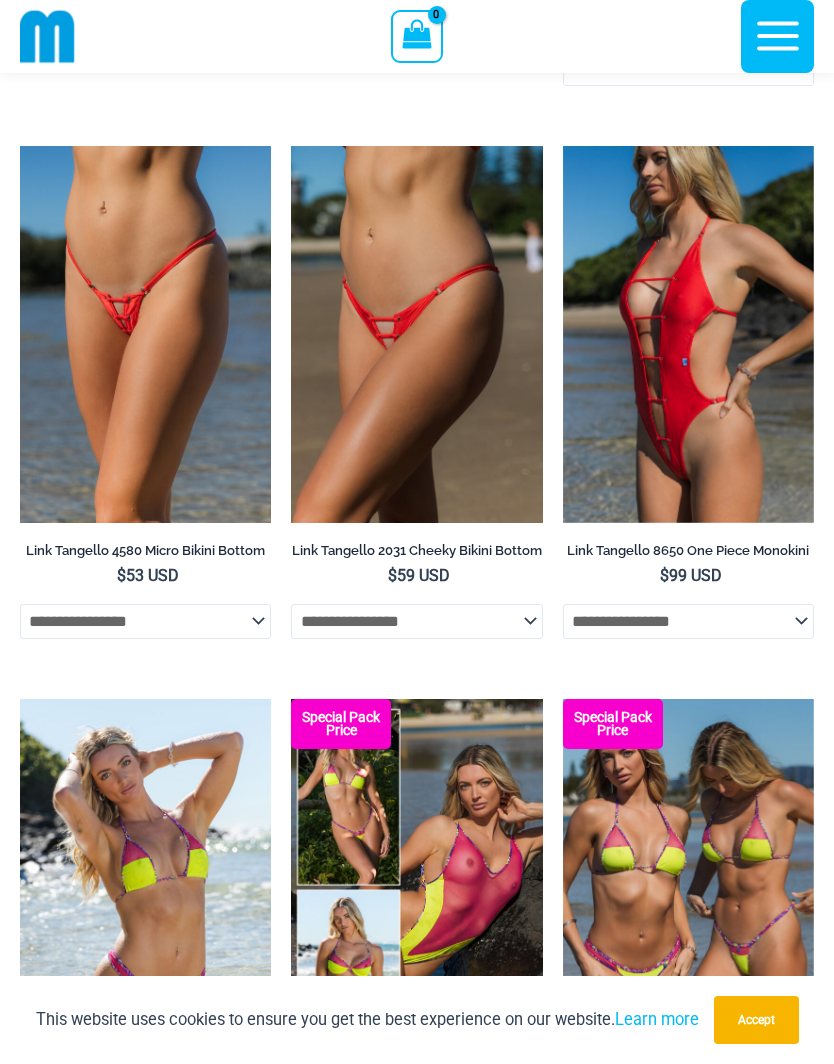 click at bounding box center [291, 146] 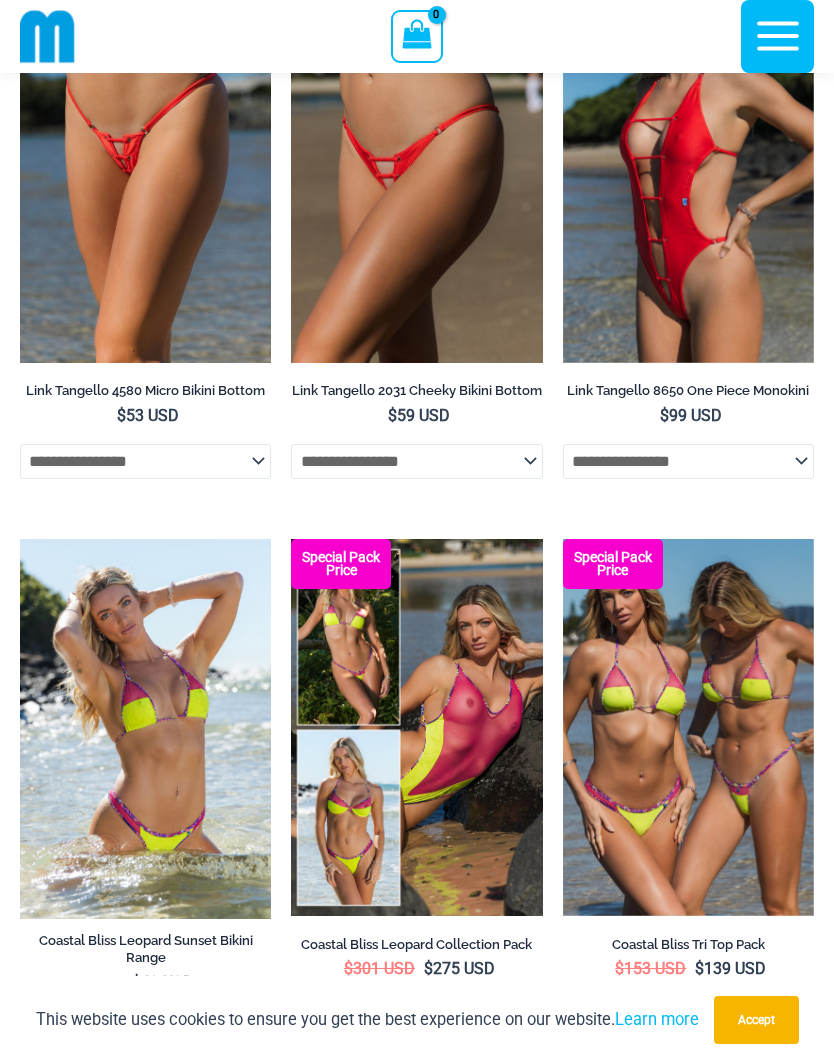click at bounding box center [291, 539] 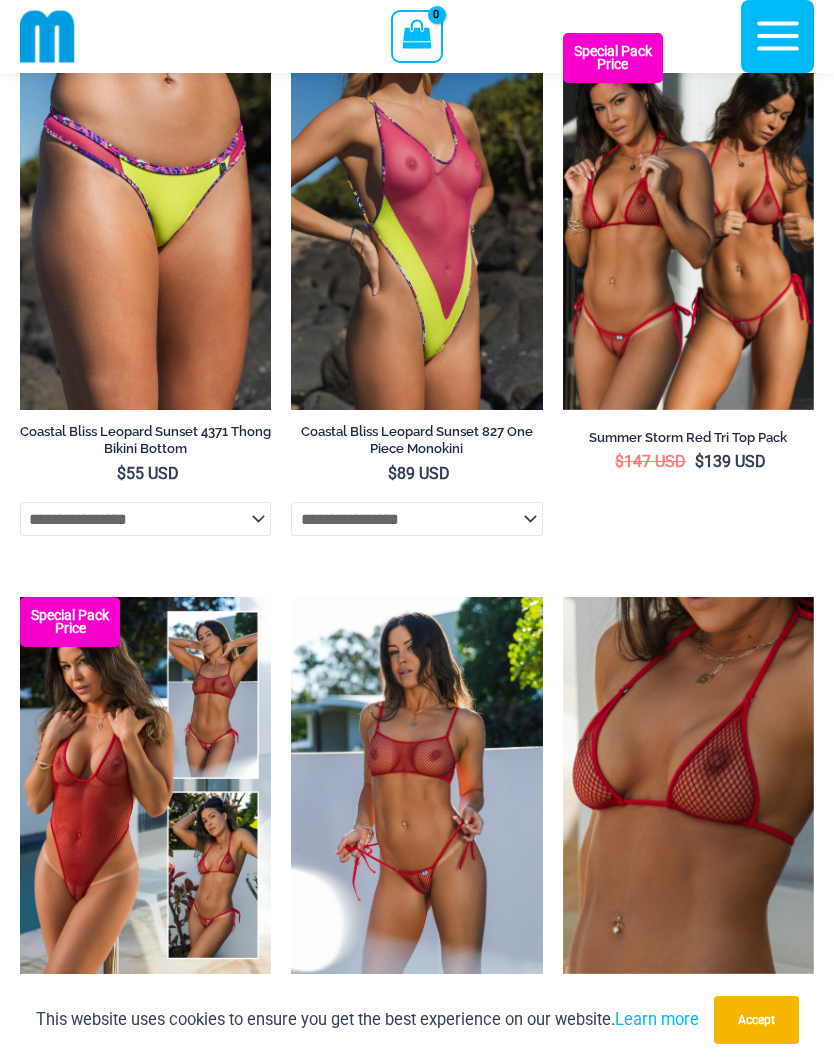 scroll, scrollTop: 4521, scrollLeft: 0, axis: vertical 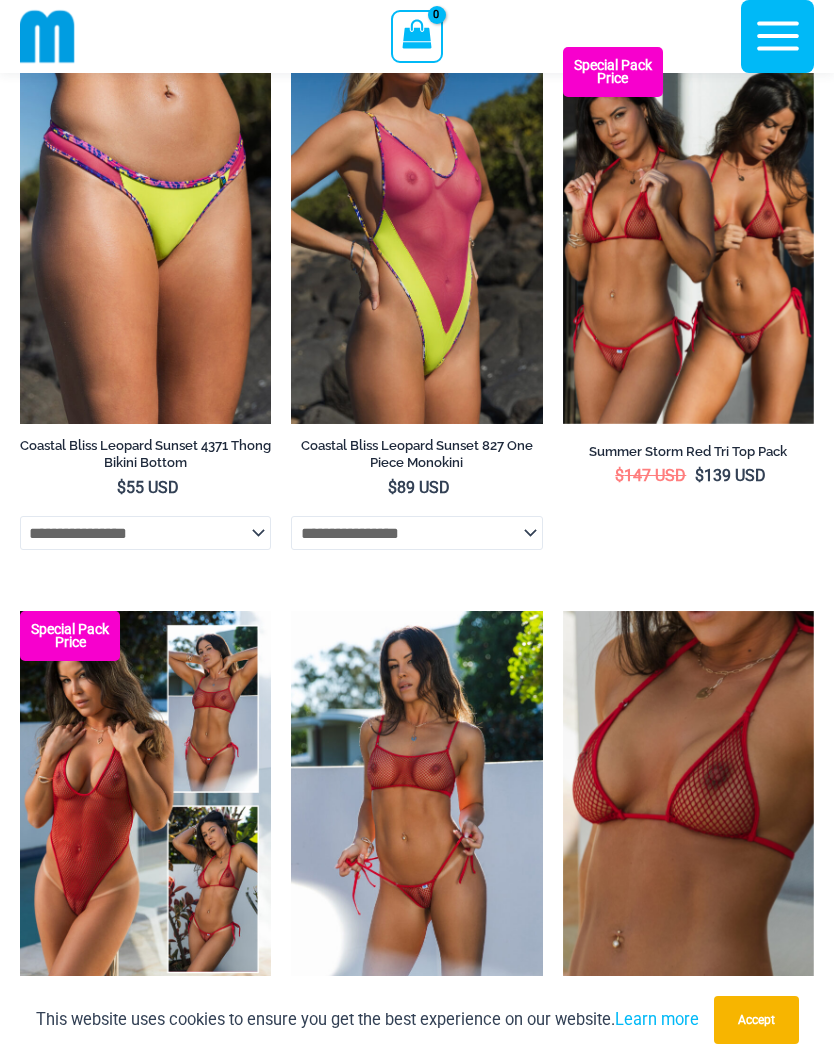 click at bounding box center (563, 47) 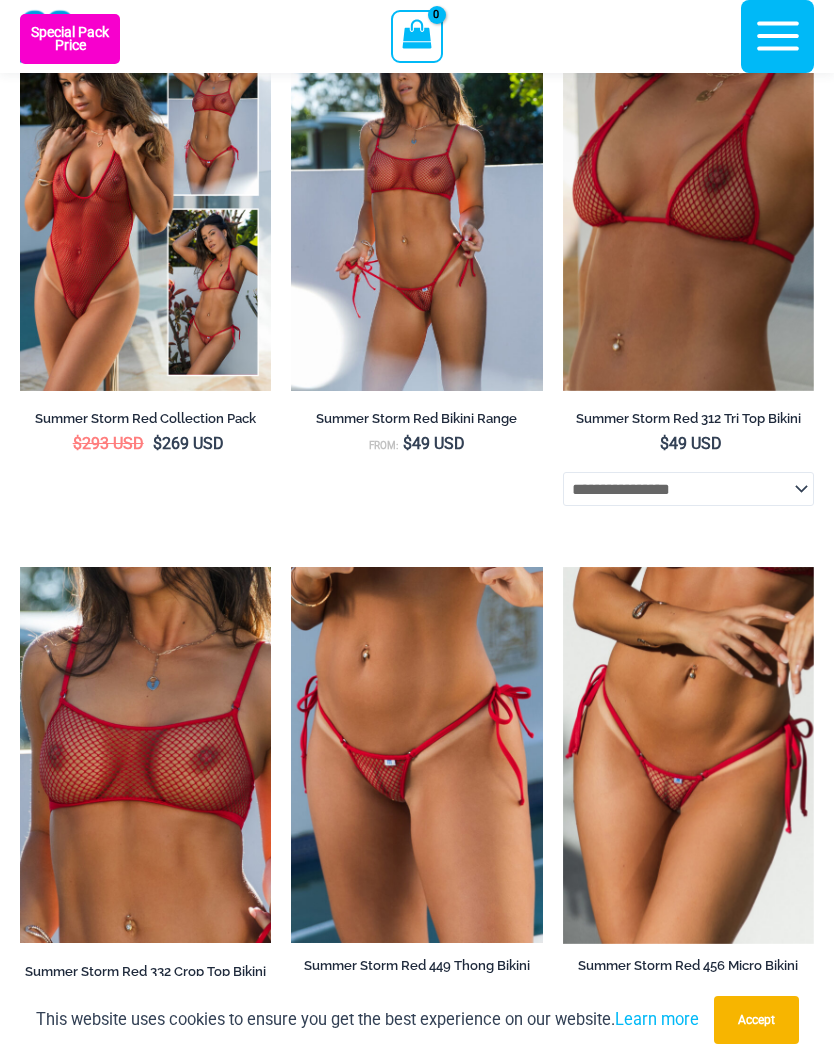 scroll, scrollTop: 5117, scrollLeft: 0, axis: vertical 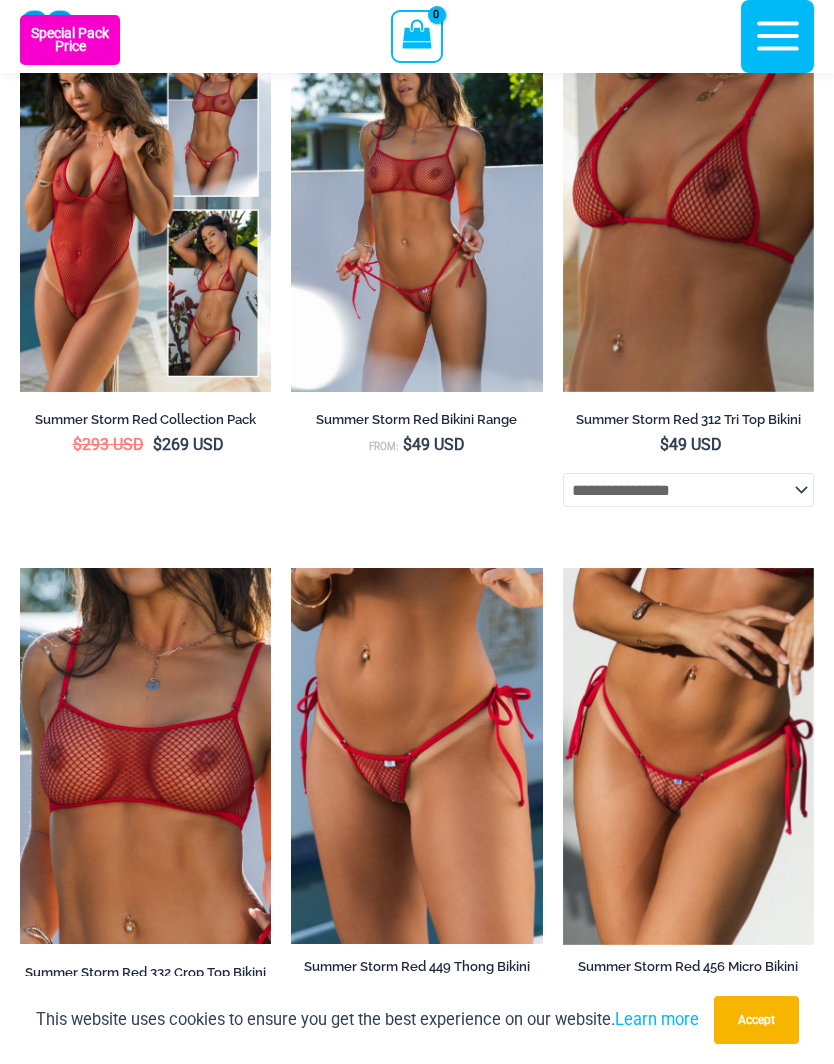click at bounding box center (291, 15) 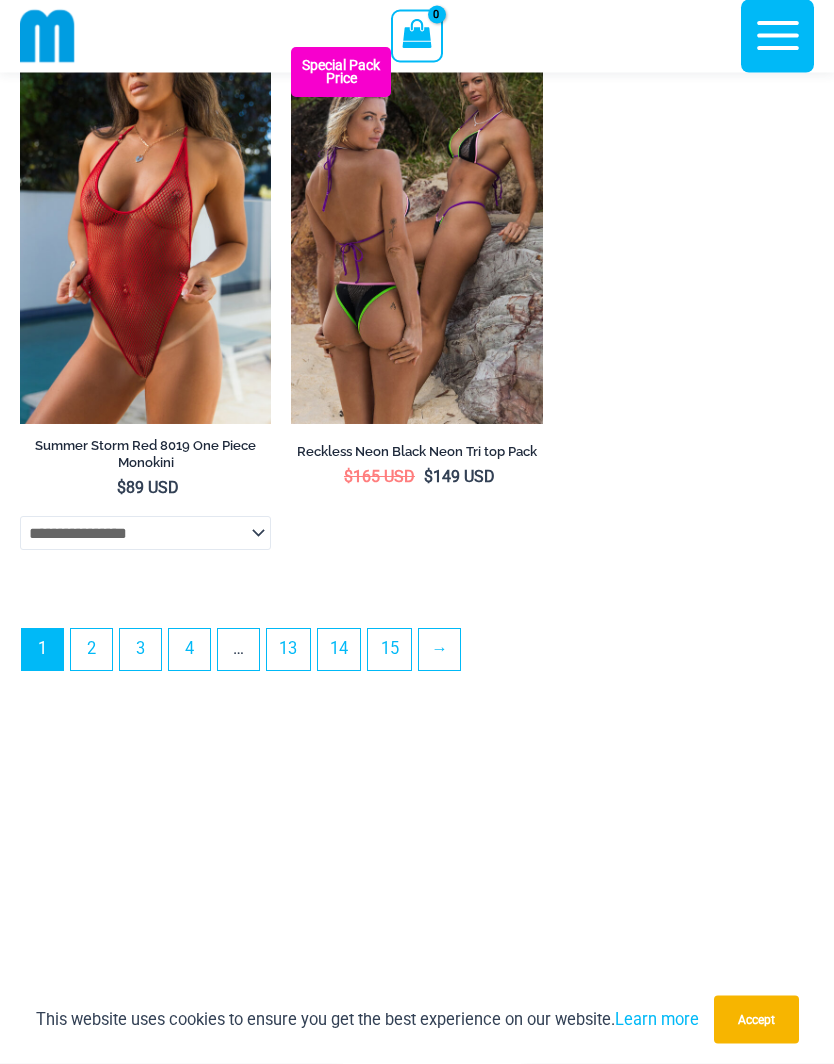 scroll, scrollTop: 6202, scrollLeft: 0, axis: vertical 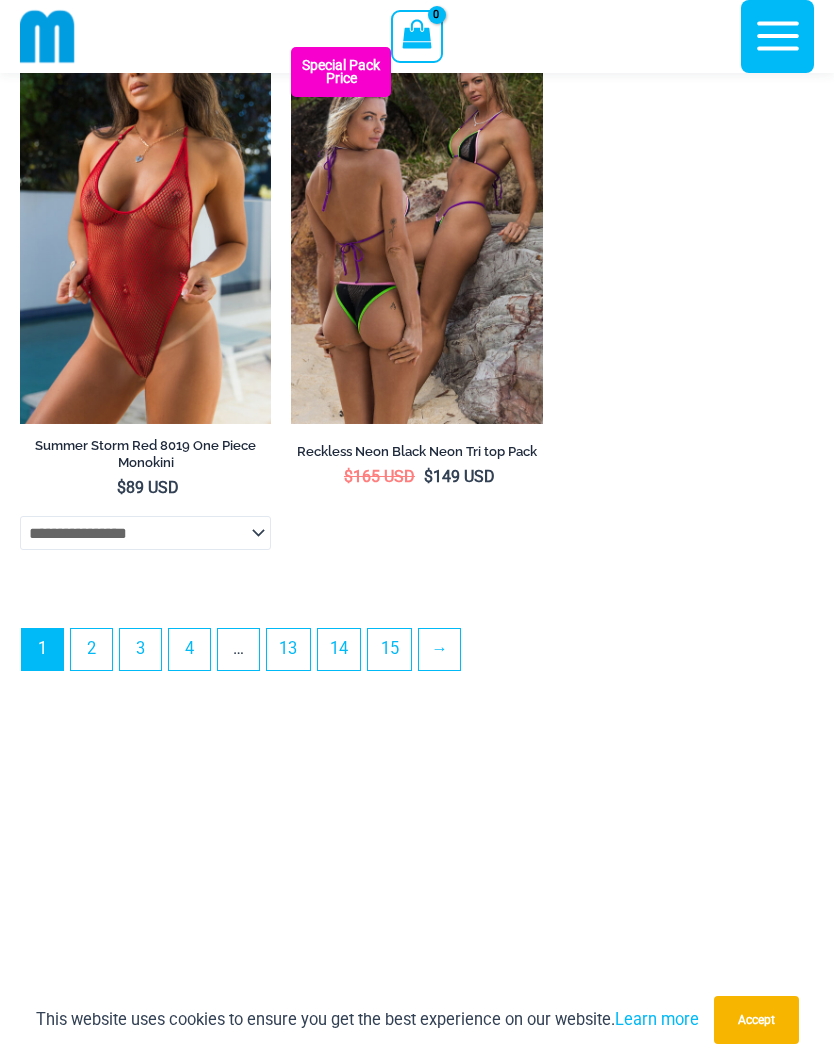 click on "2" at bounding box center (91, 649) 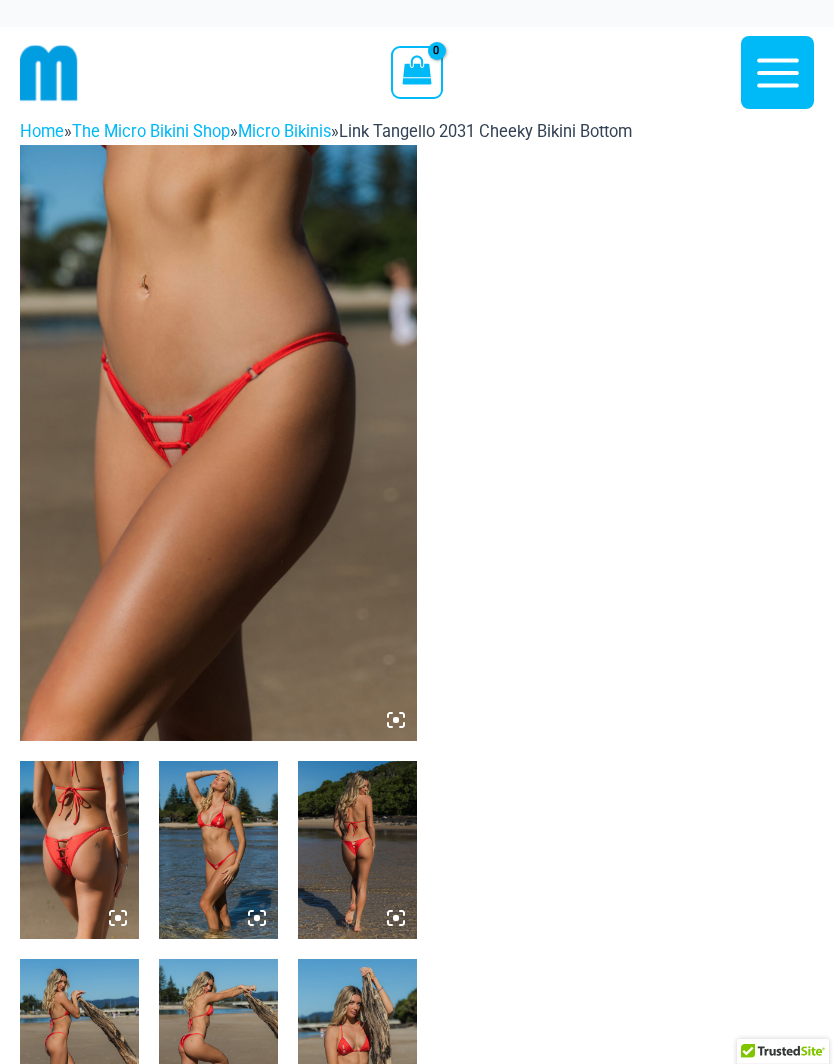 scroll, scrollTop: 0, scrollLeft: 0, axis: both 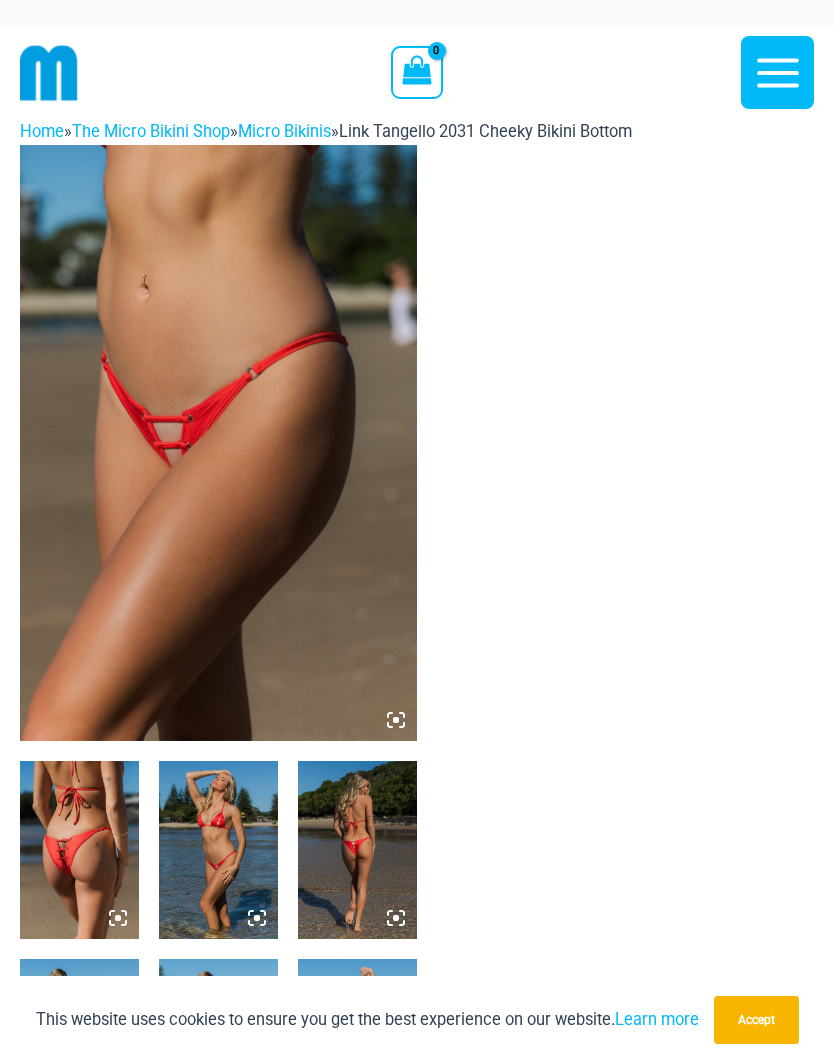 click at bounding box center (218, 443) 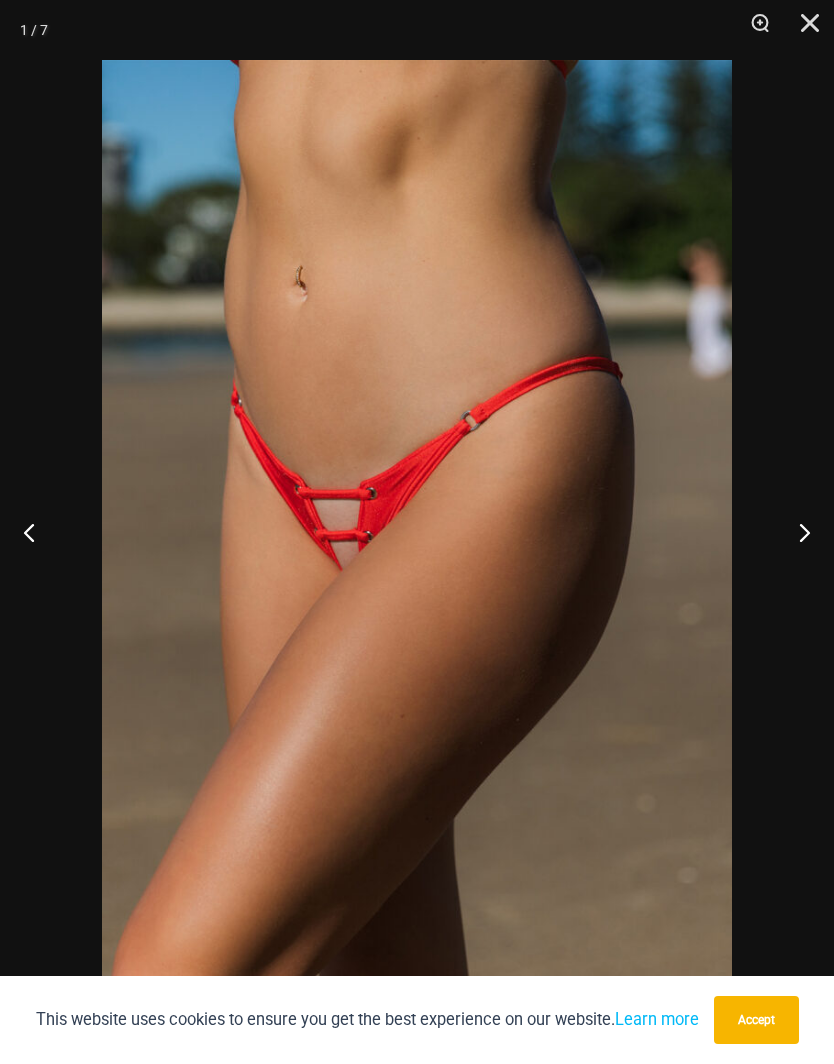 click at bounding box center (796, 532) 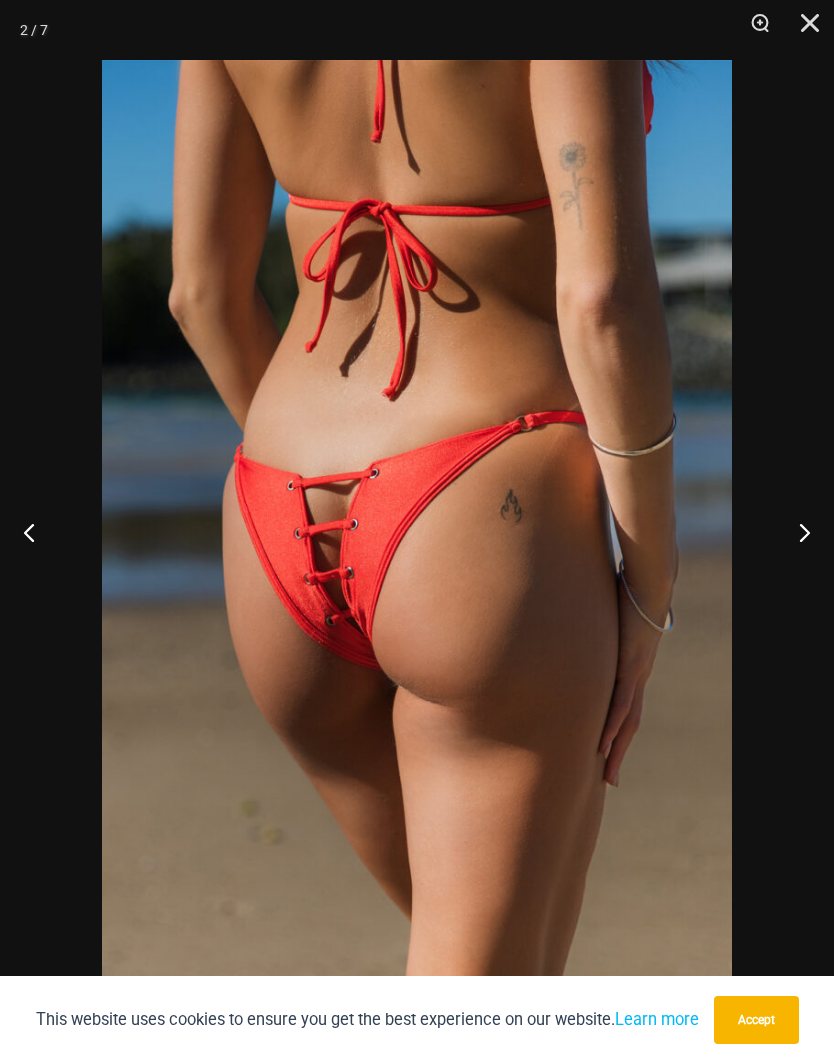 click at bounding box center (796, 532) 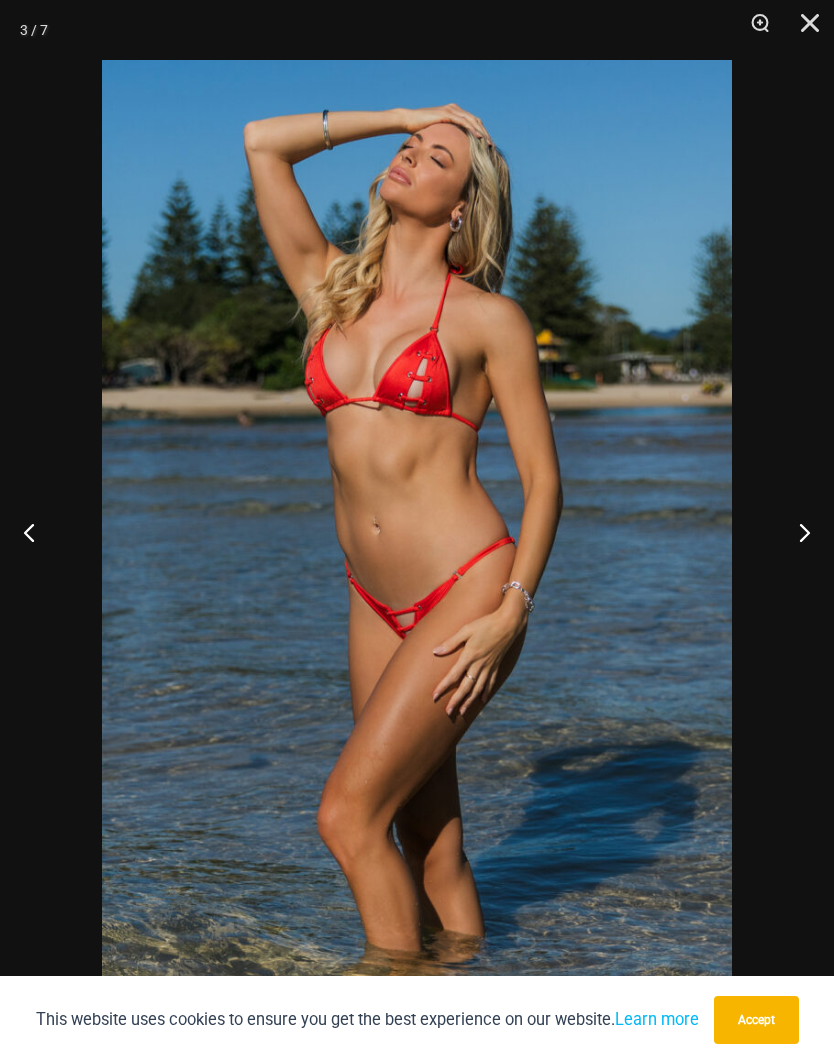click at bounding box center (796, 532) 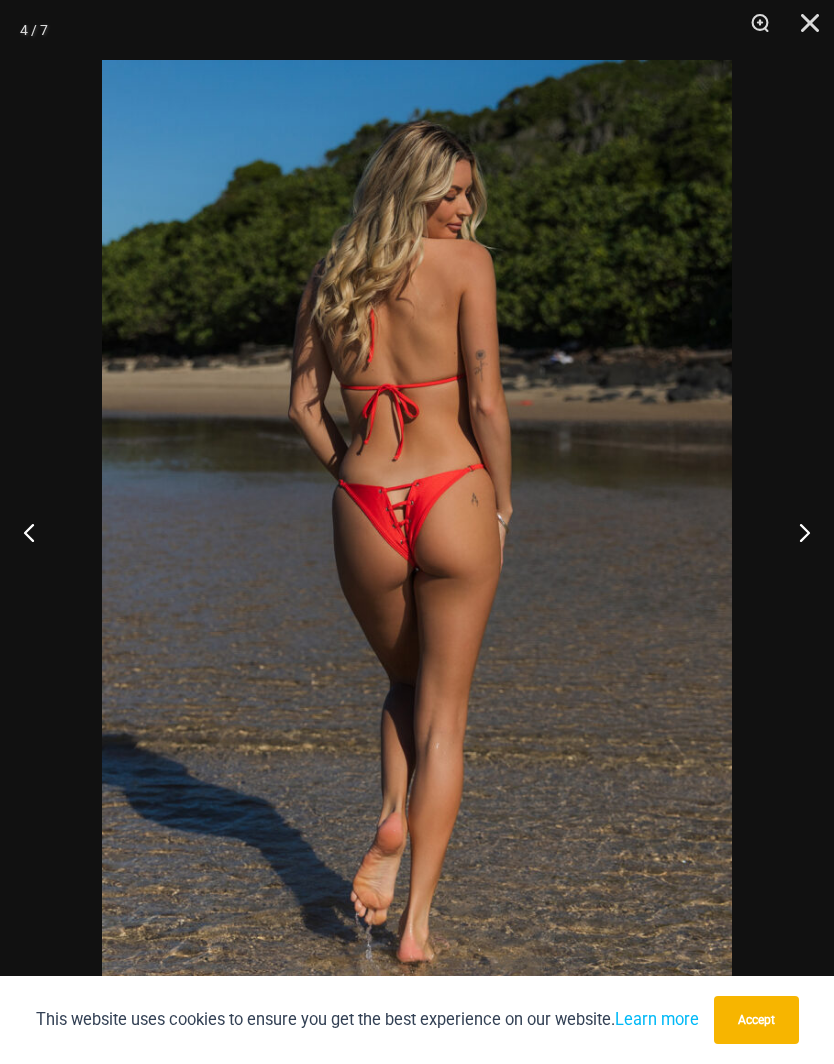 click at bounding box center (796, 532) 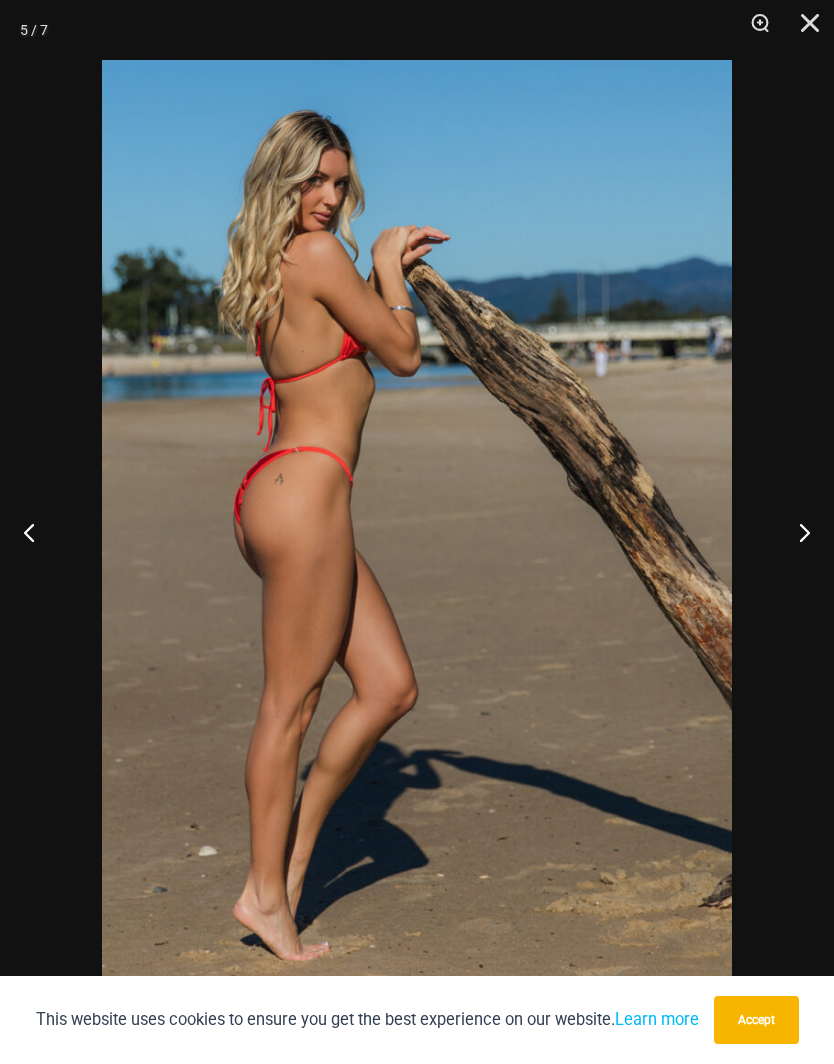 click at bounding box center (796, 532) 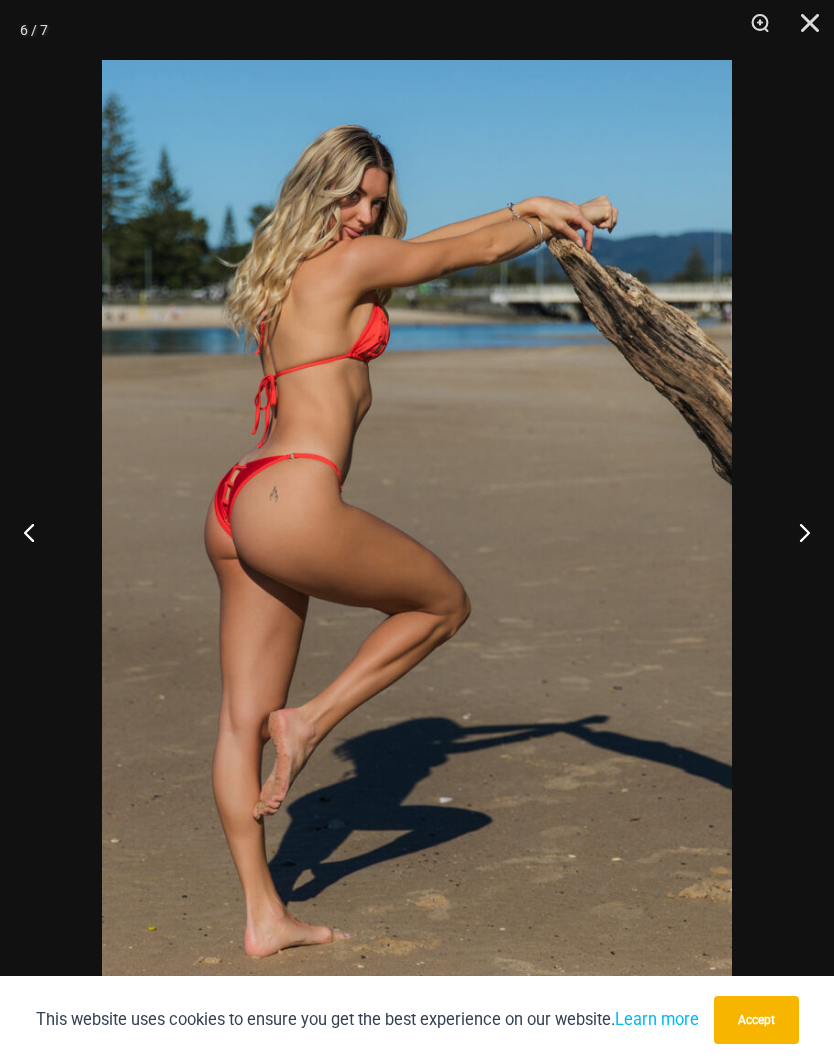 click at bounding box center [796, 532] 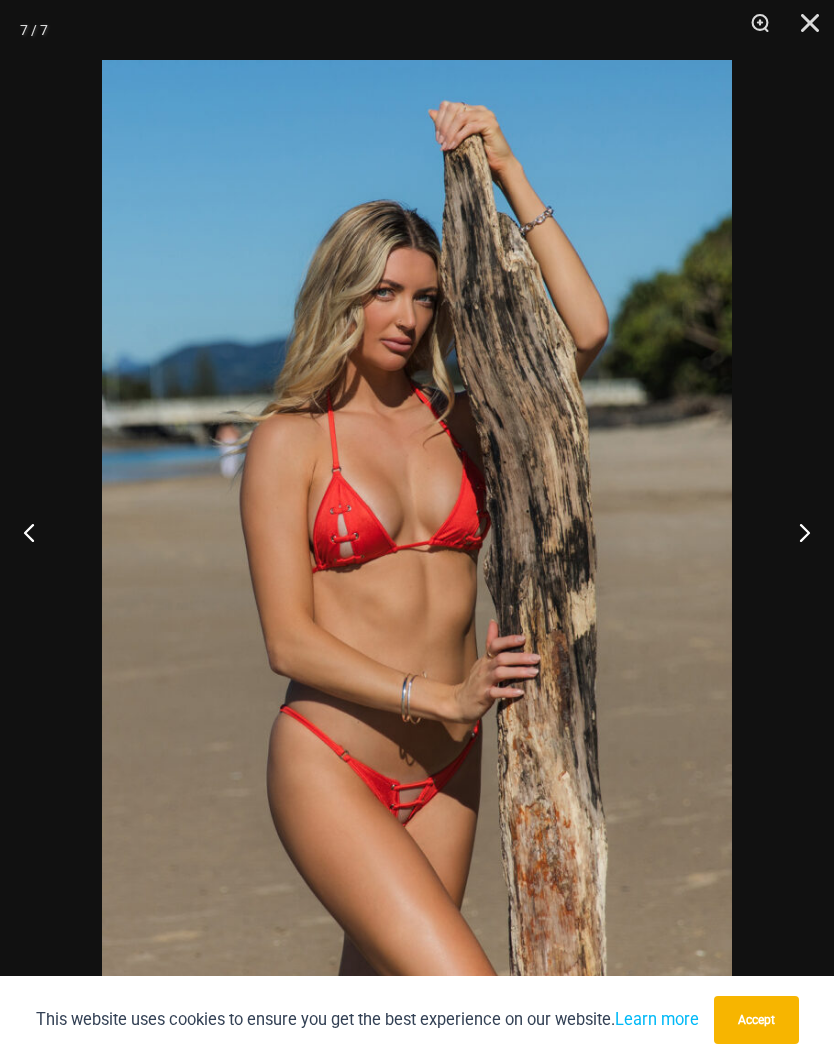 click at bounding box center [796, 532] 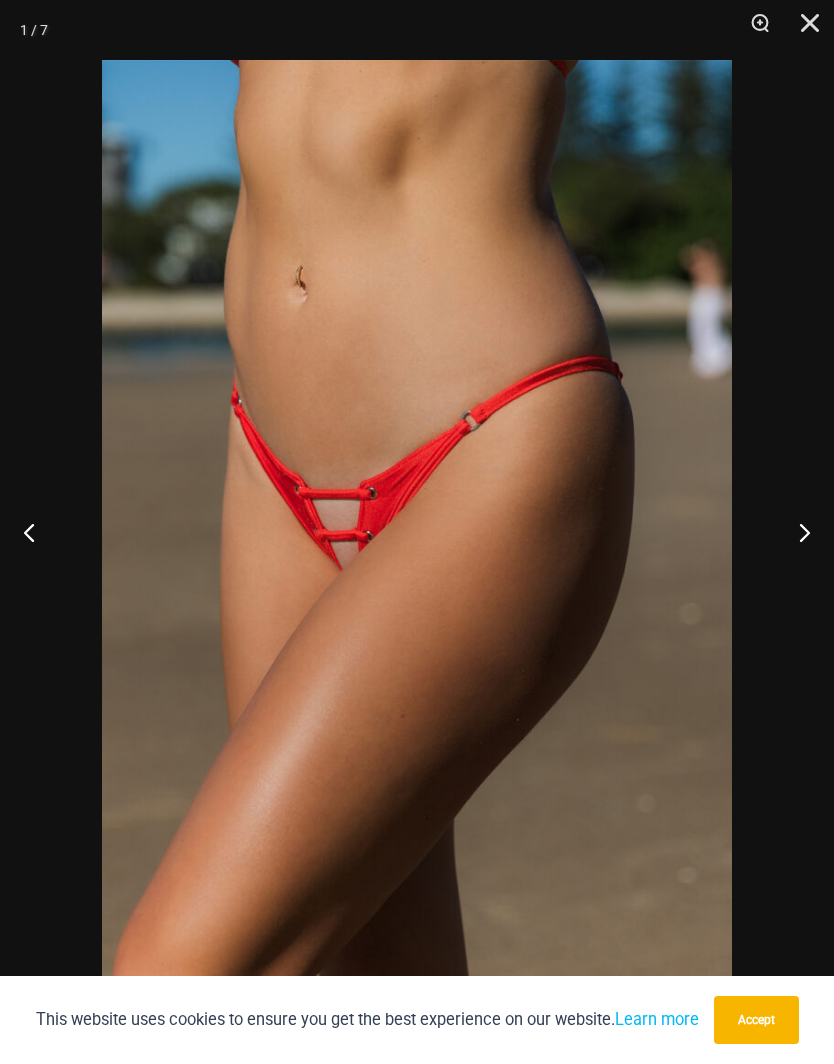 click at bounding box center [796, 532] 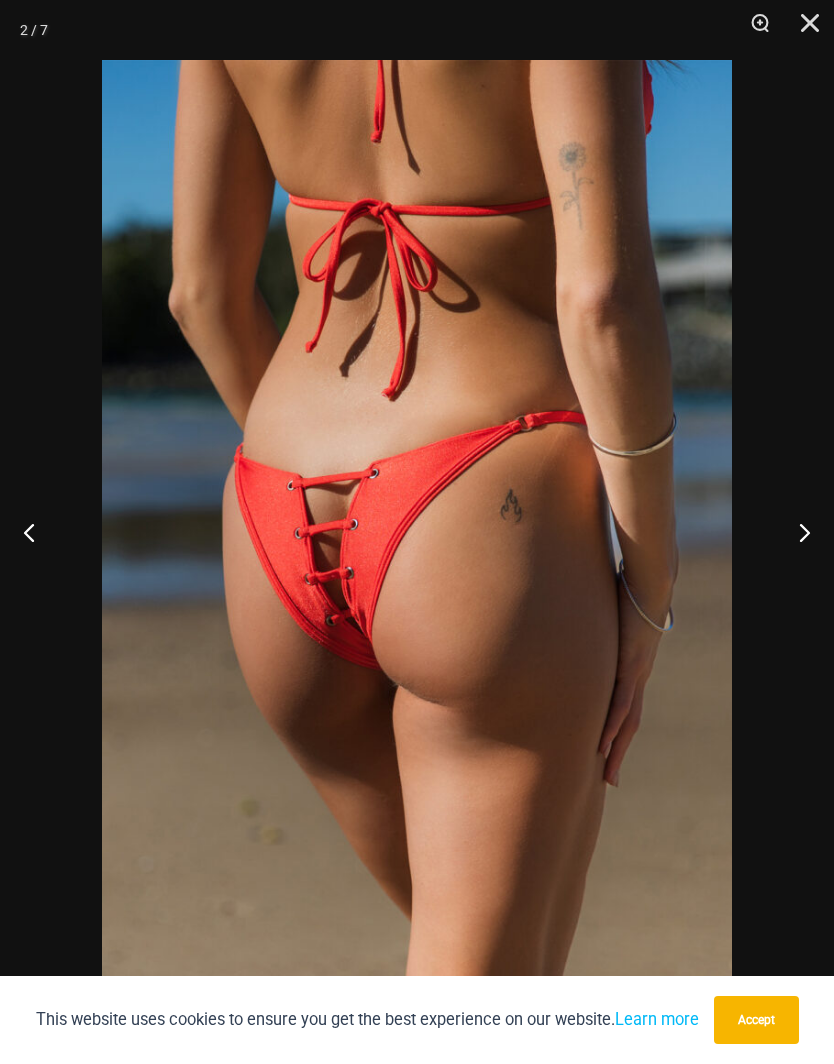 click at bounding box center [803, 30] 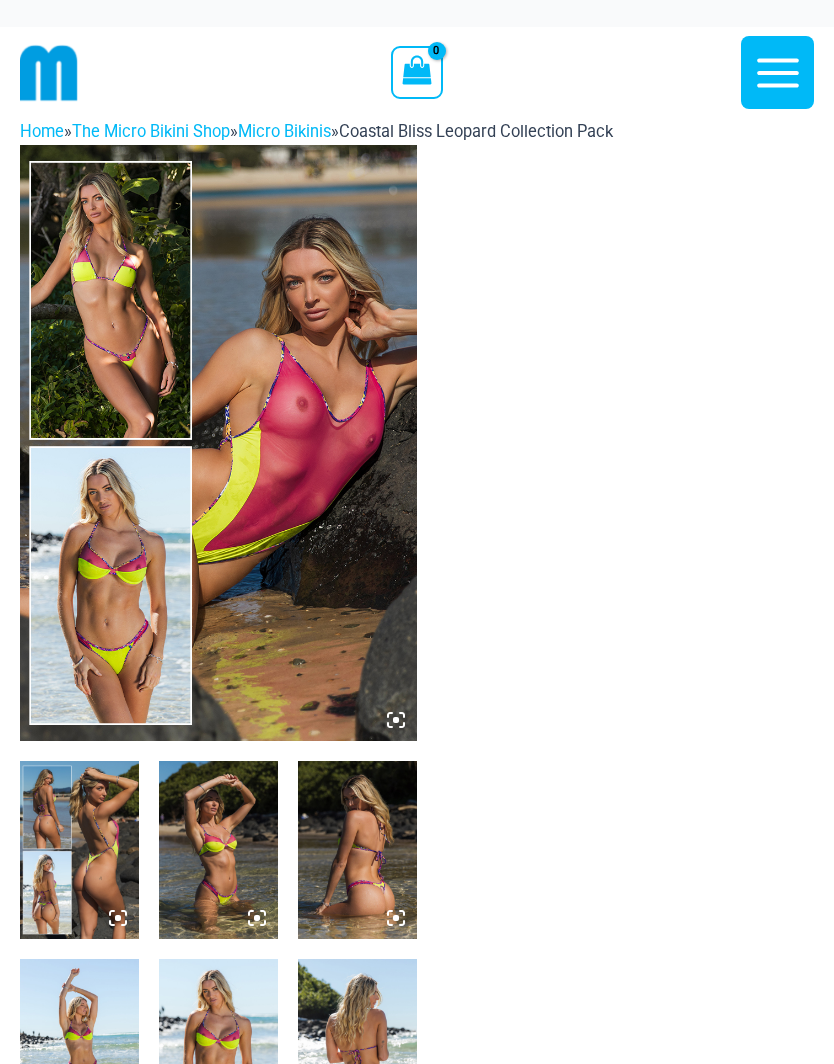 scroll, scrollTop: 0, scrollLeft: 0, axis: both 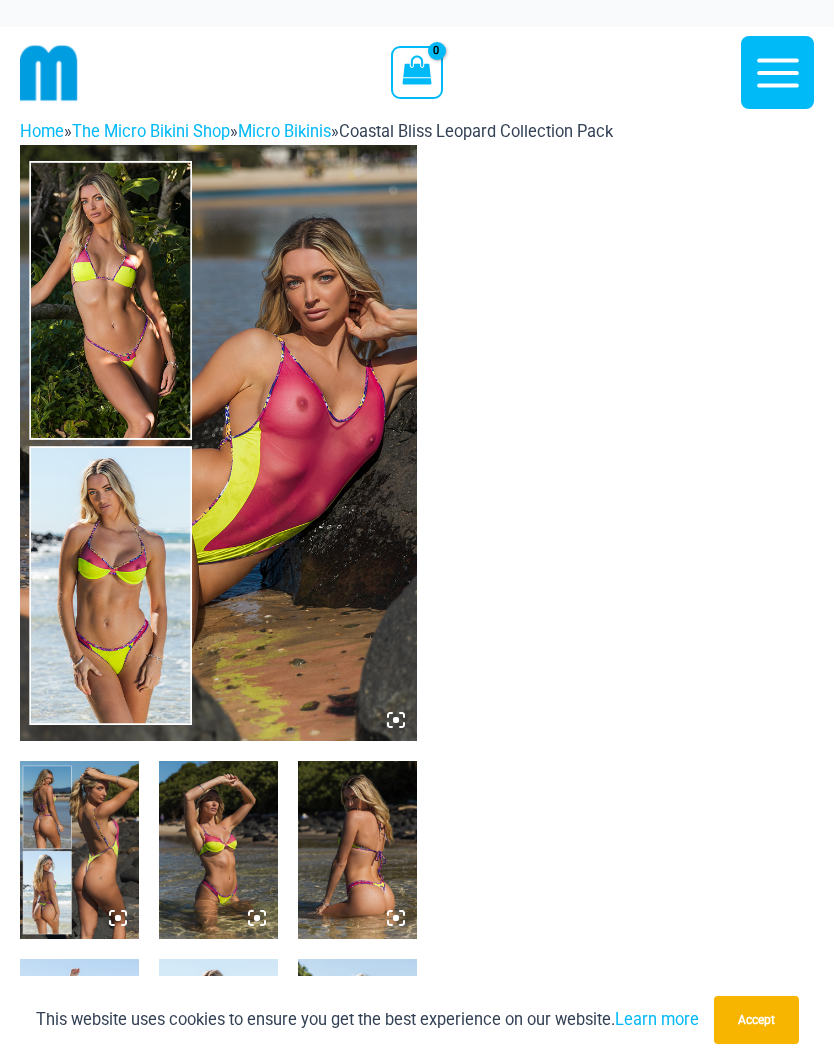 click at bounding box center [79, 850] 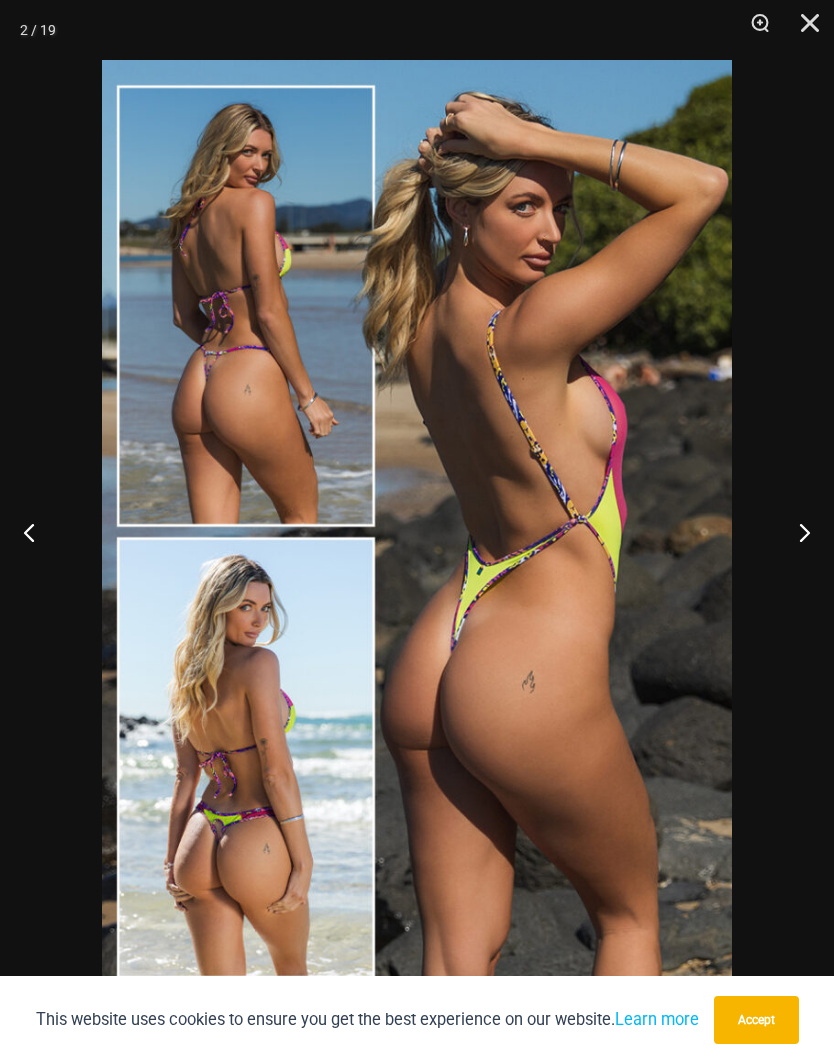 click at bounding box center [796, 532] 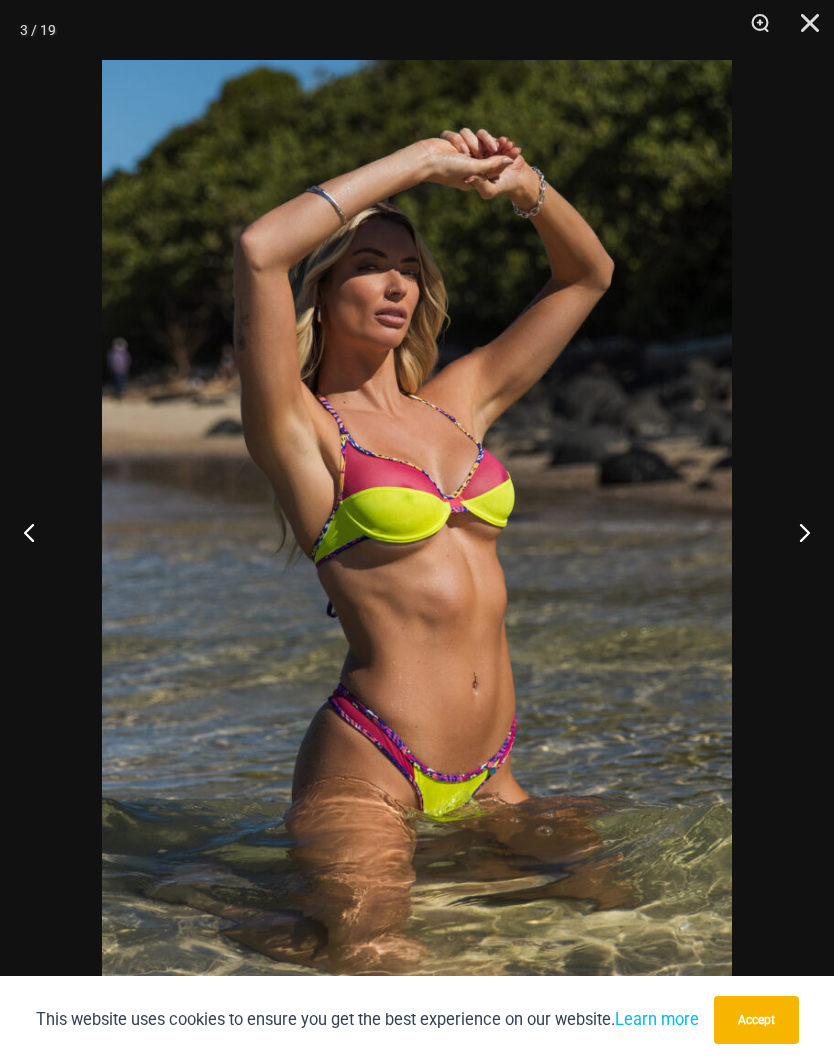 click at bounding box center (796, 532) 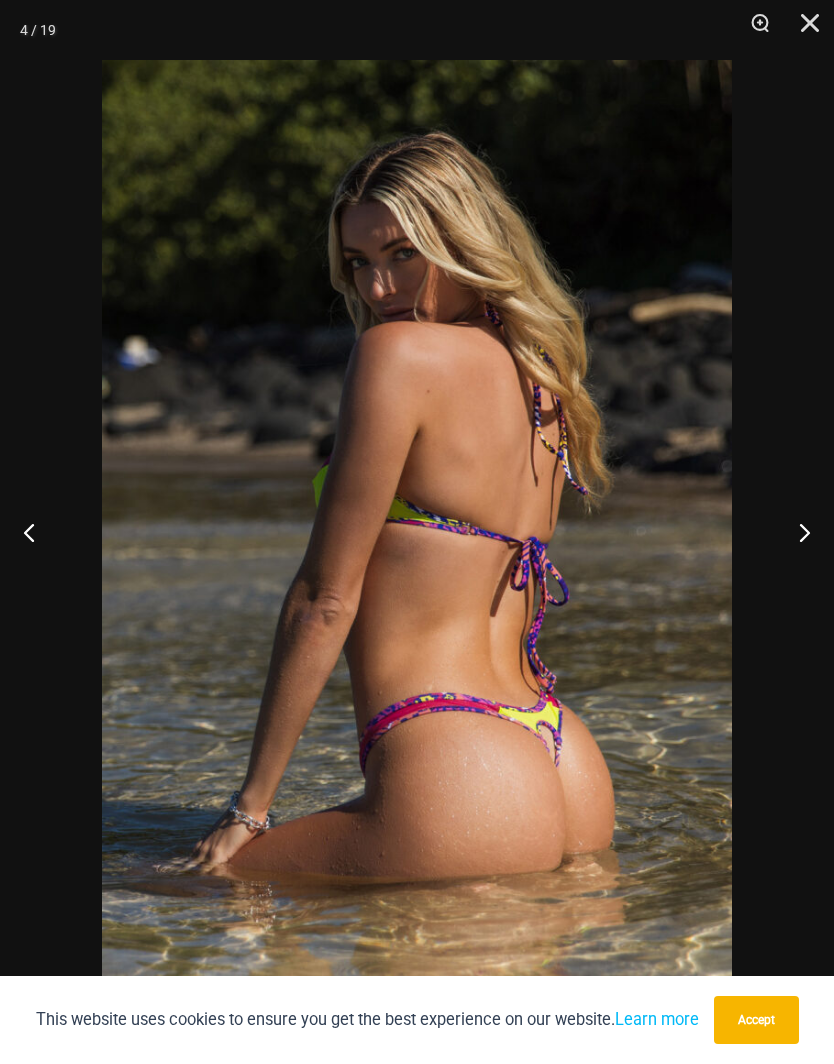 click at bounding box center [796, 532] 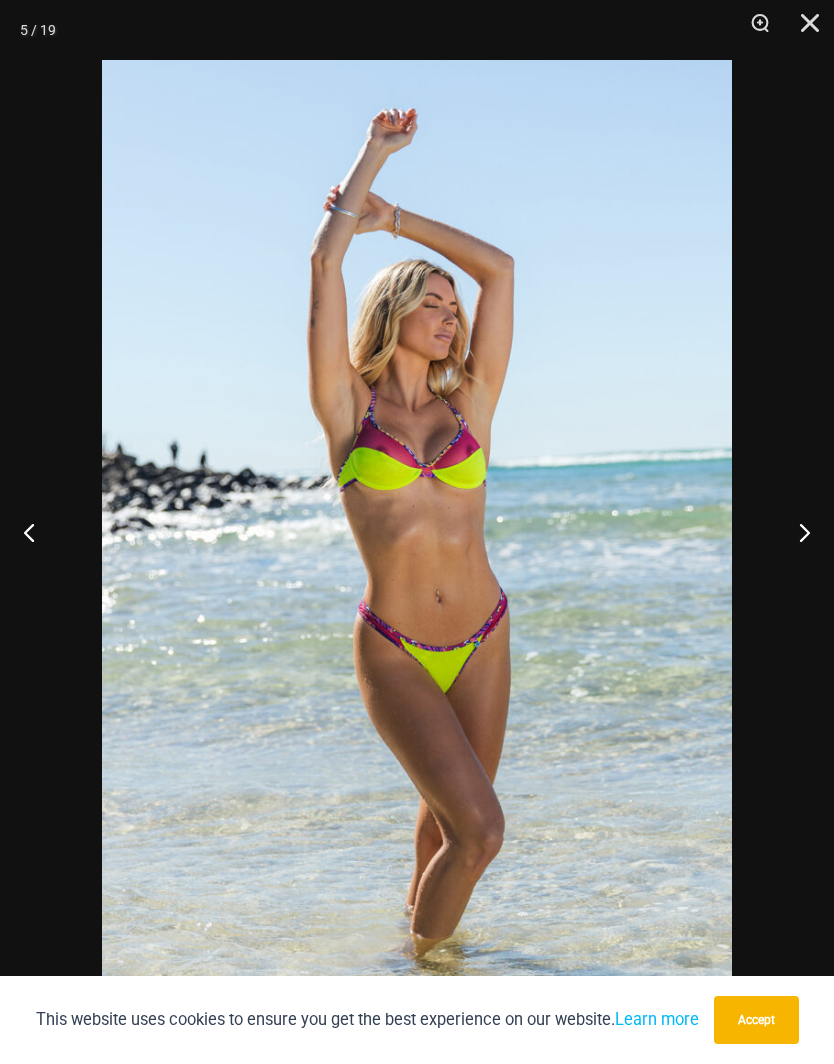click at bounding box center [796, 532] 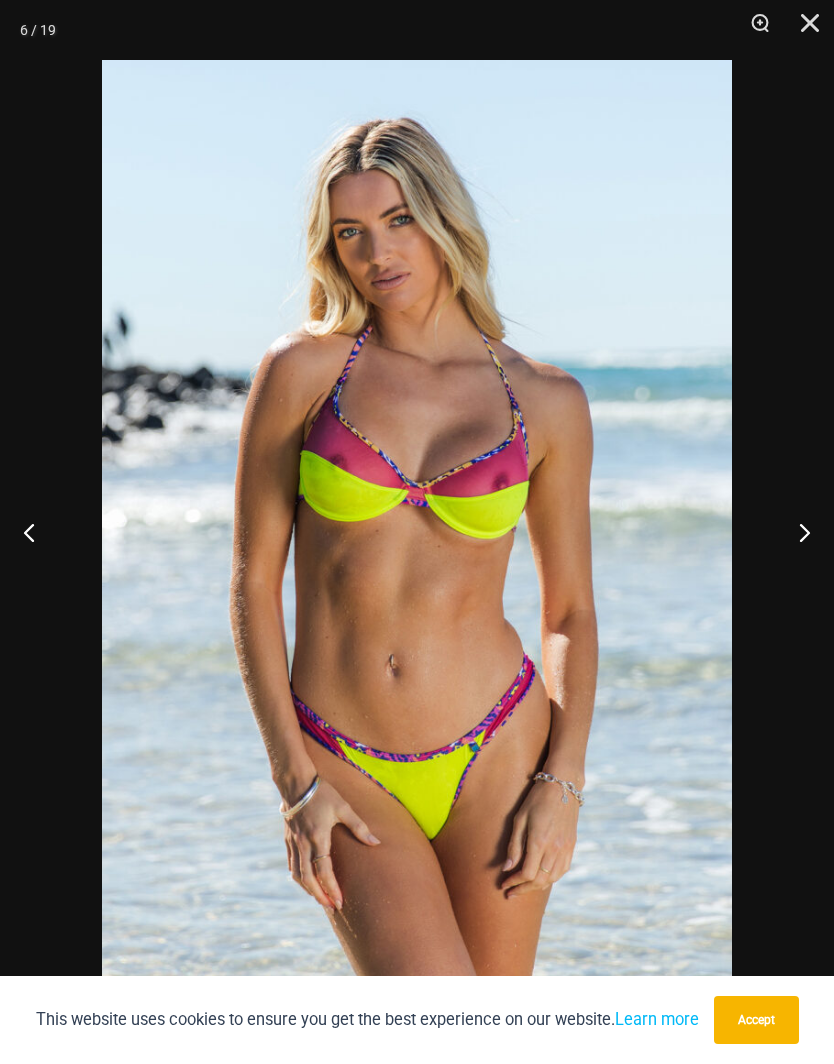 click at bounding box center [796, 532] 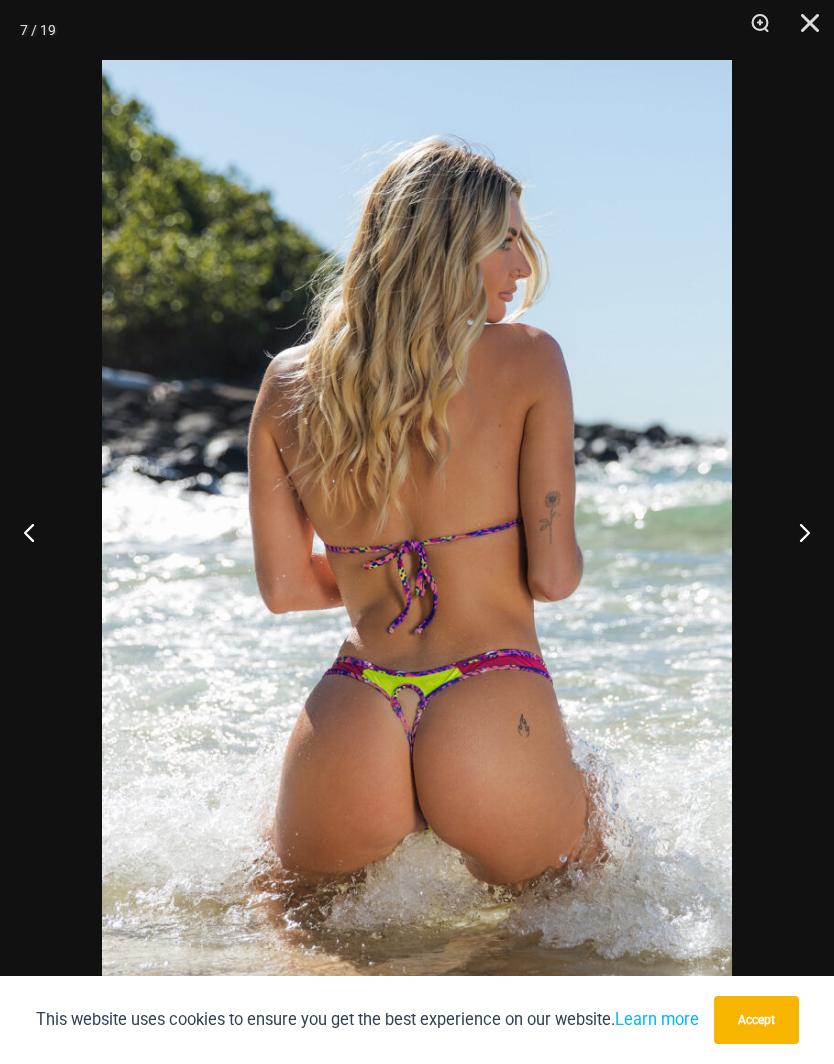 click at bounding box center [796, 532] 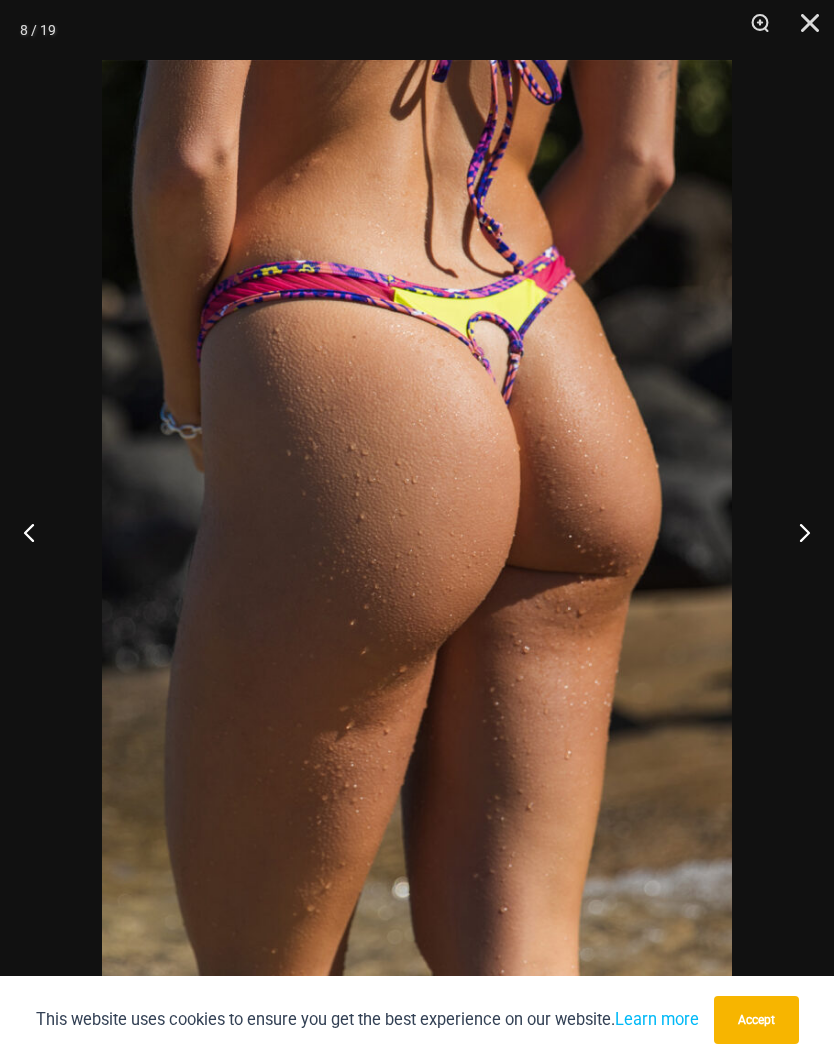 click at bounding box center (796, 532) 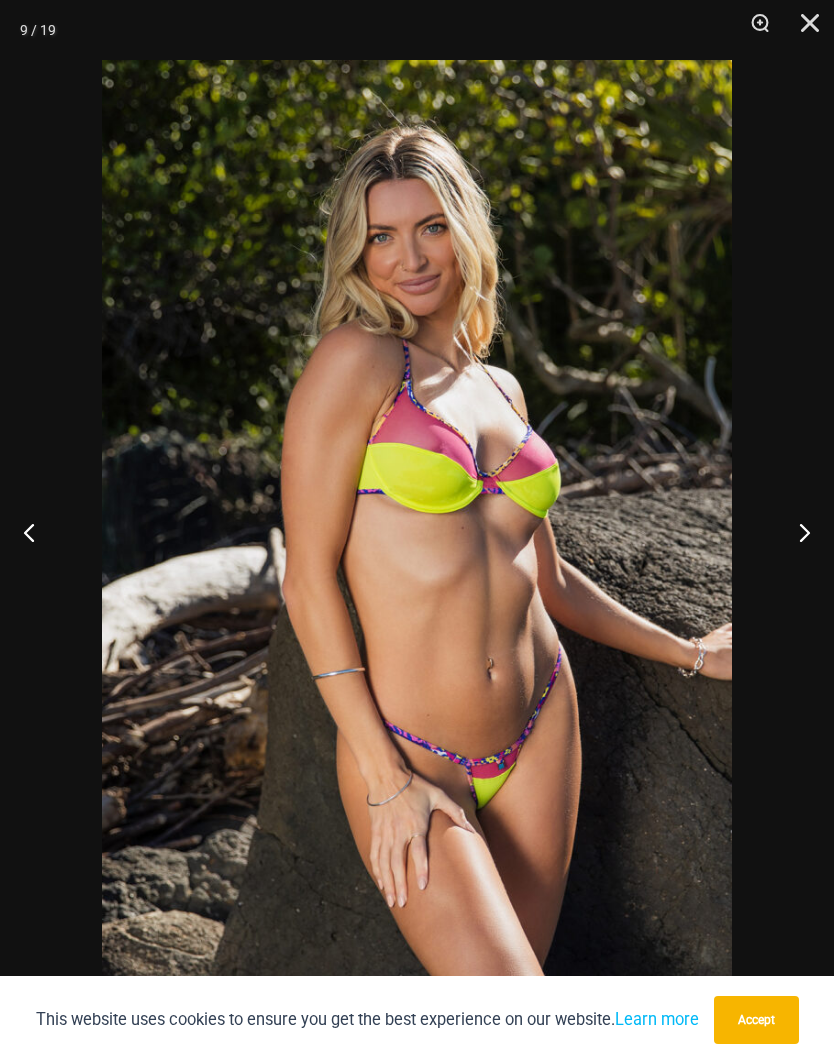 click at bounding box center [796, 532] 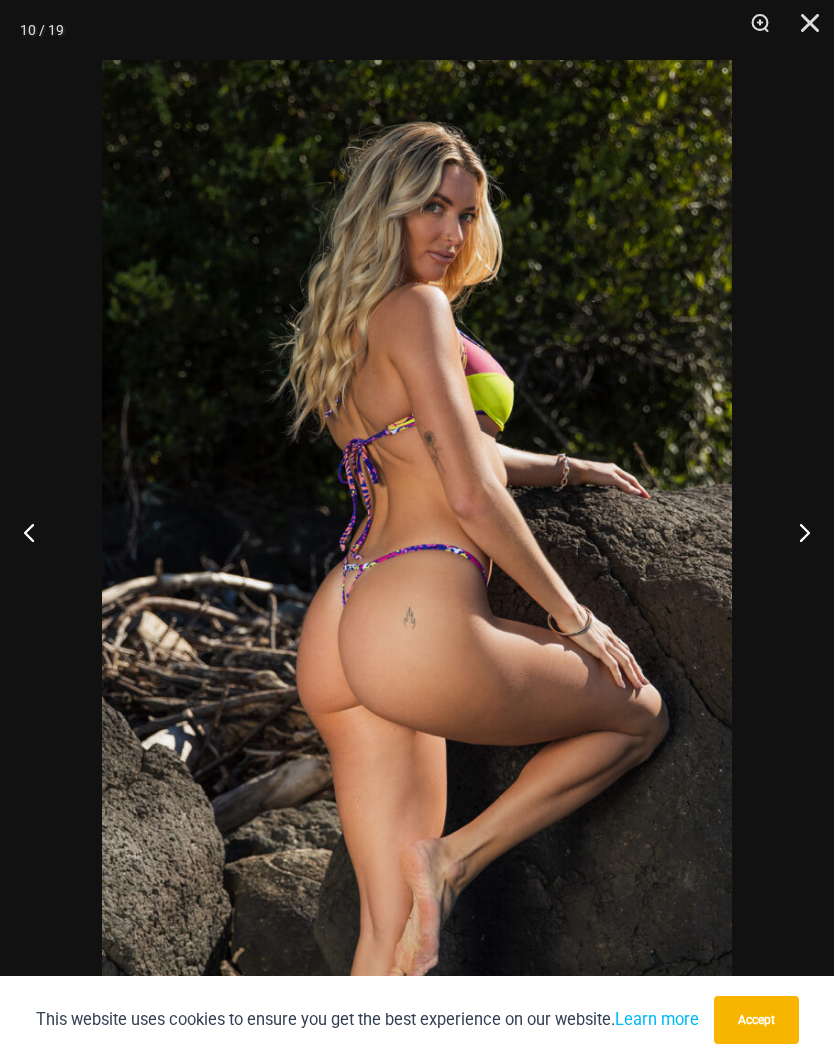 click at bounding box center (796, 532) 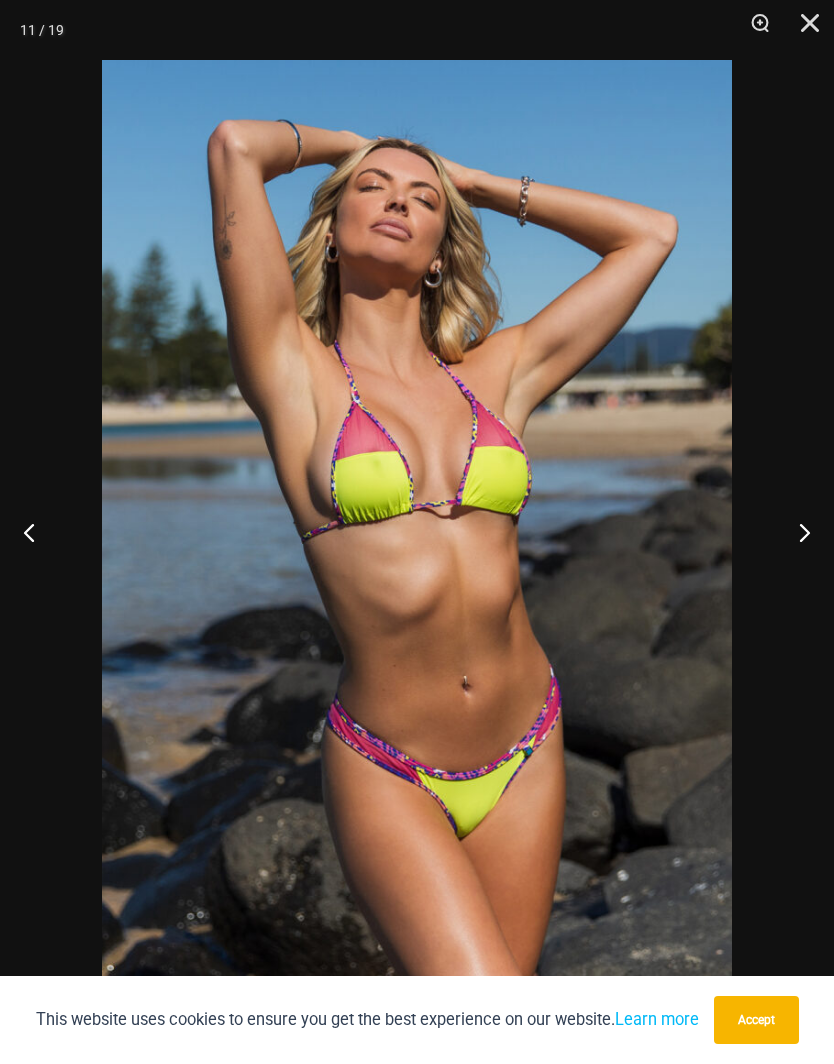 click at bounding box center (796, 532) 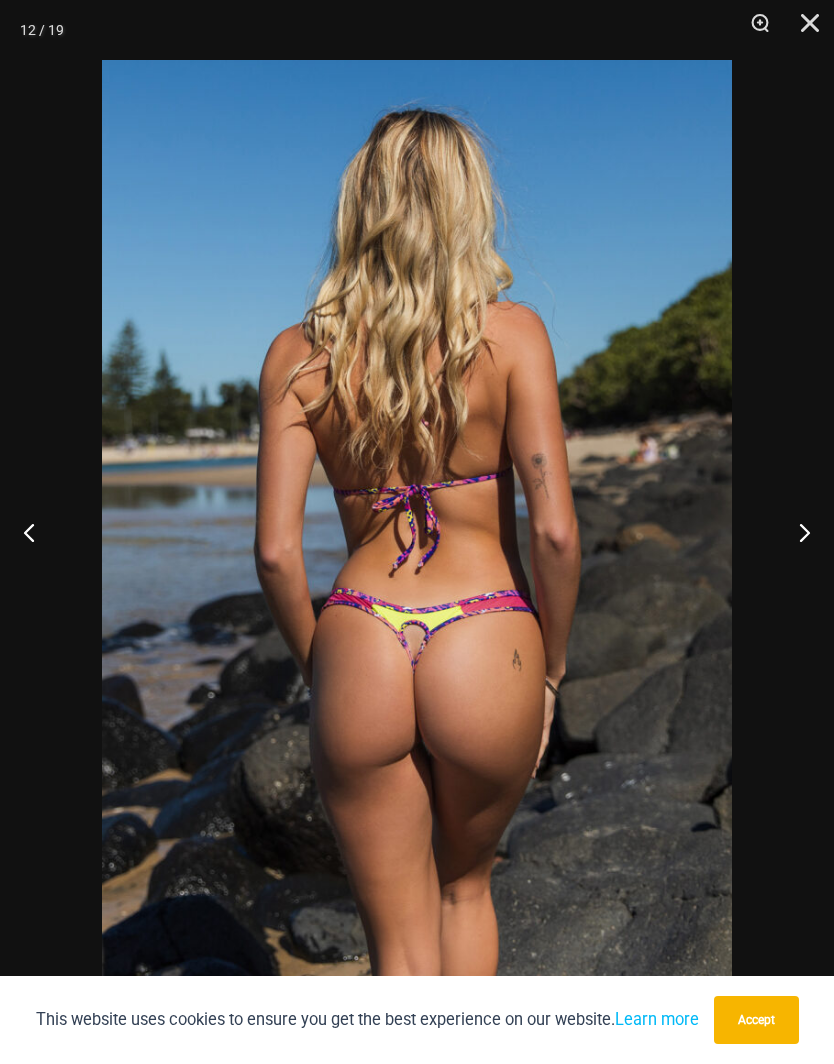 click at bounding box center [796, 532] 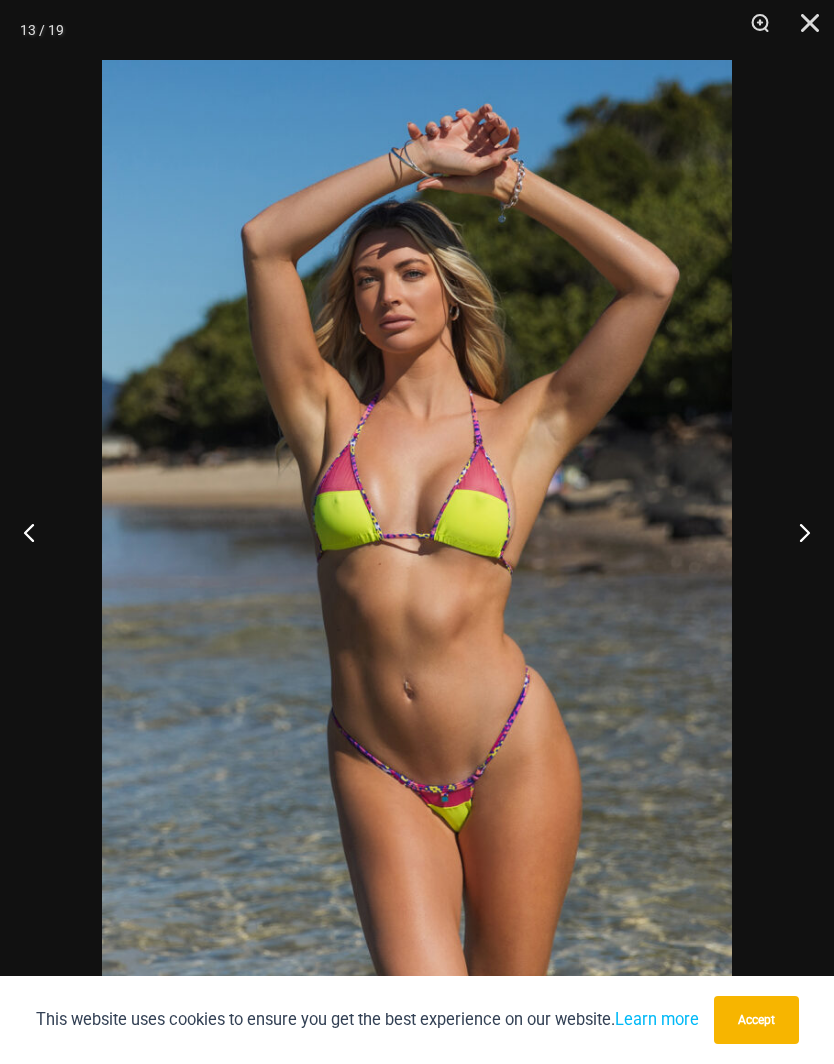 click at bounding box center (796, 532) 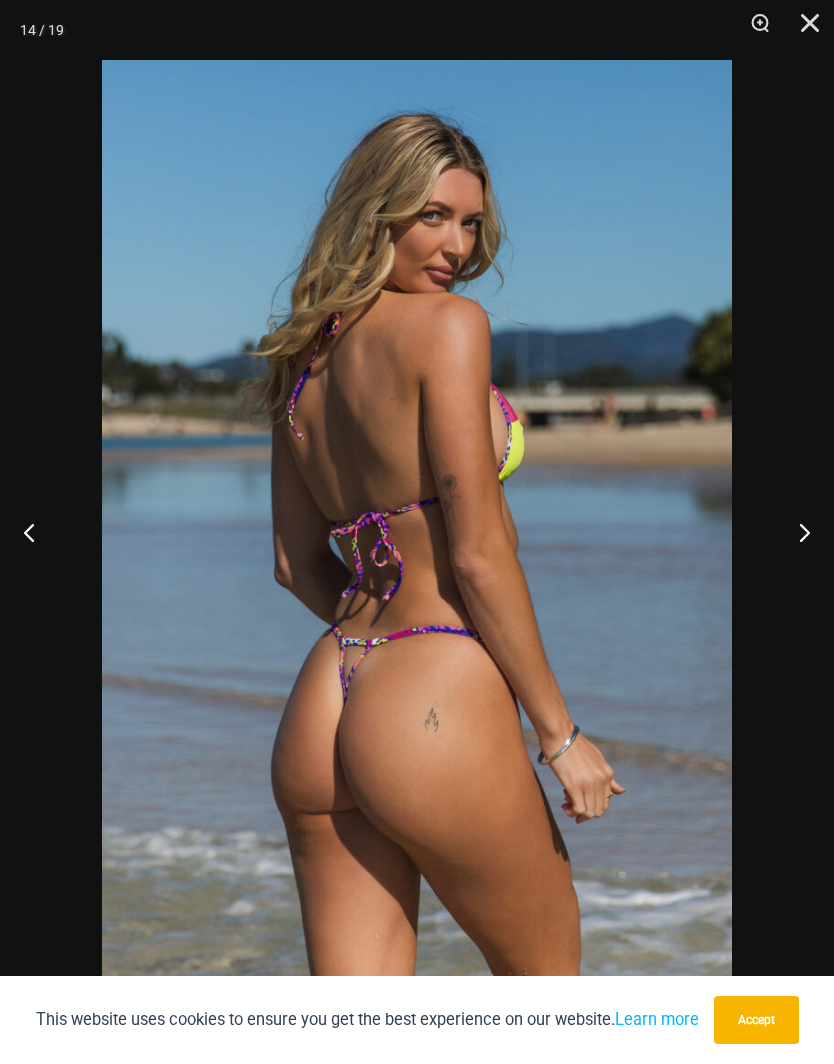 click at bounding box center (796, 532) 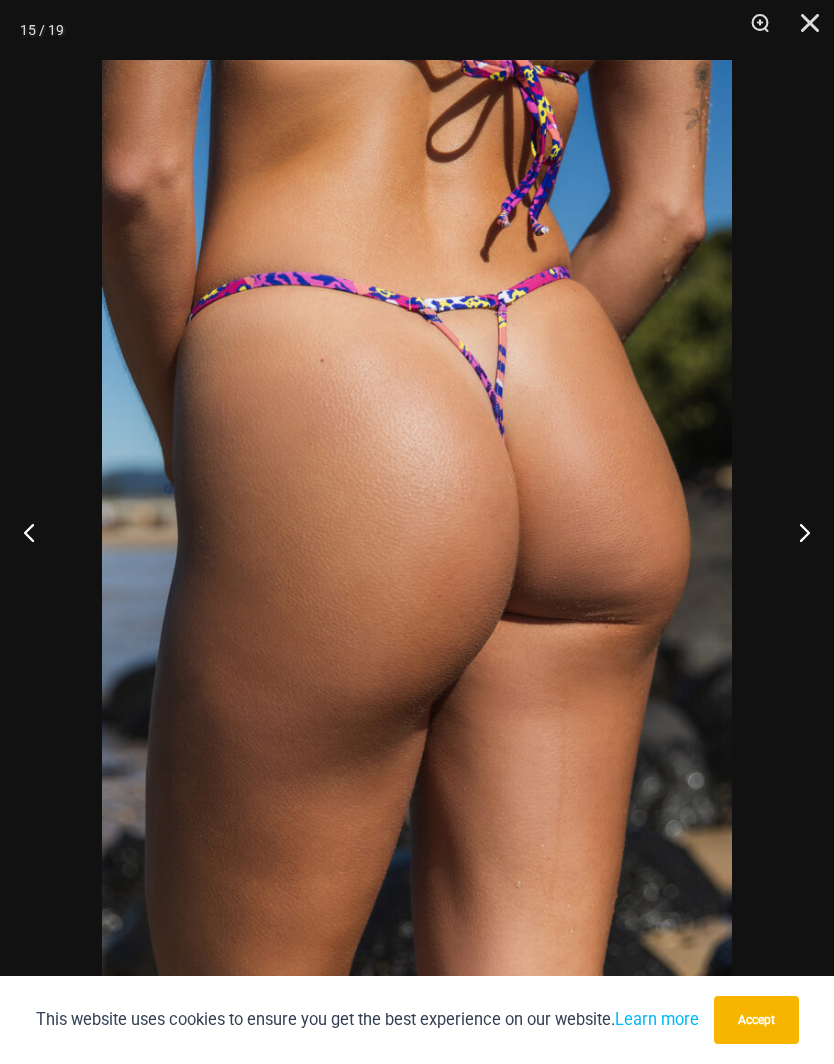 click at bounding box center [796, 532] 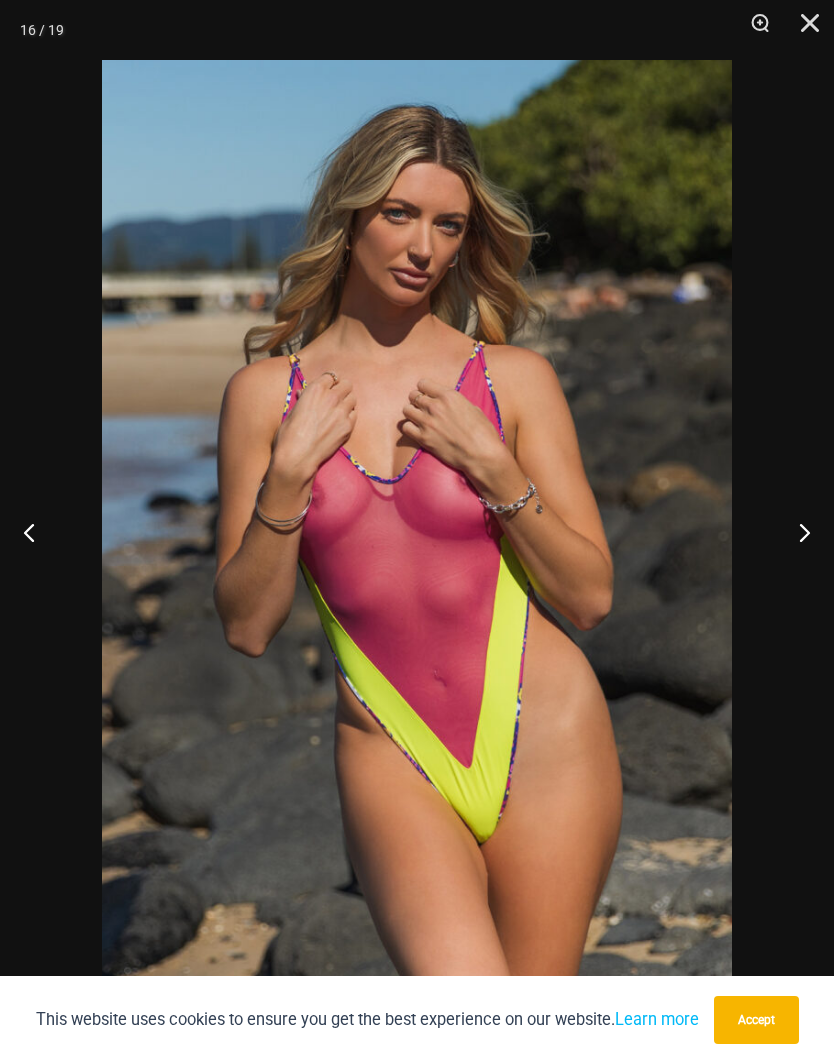 click at bounding box center [803, 30] 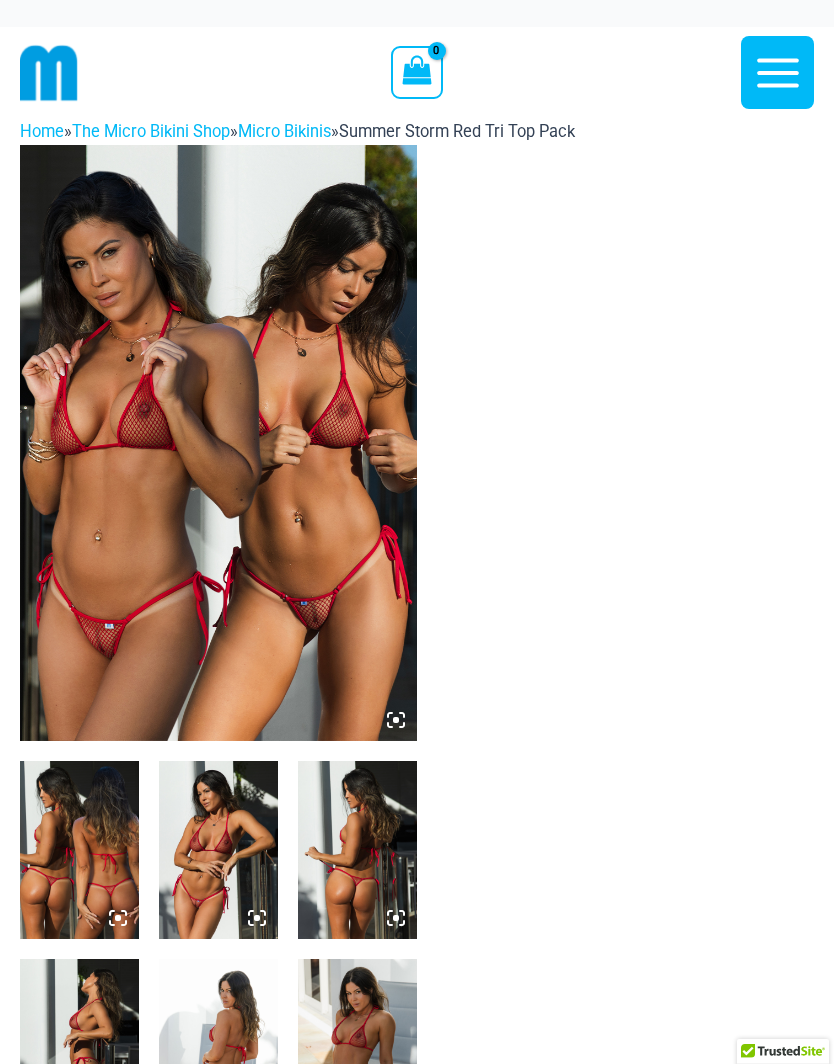 scroll, scrollTop: 0, scrollLeft: 0, axis: both 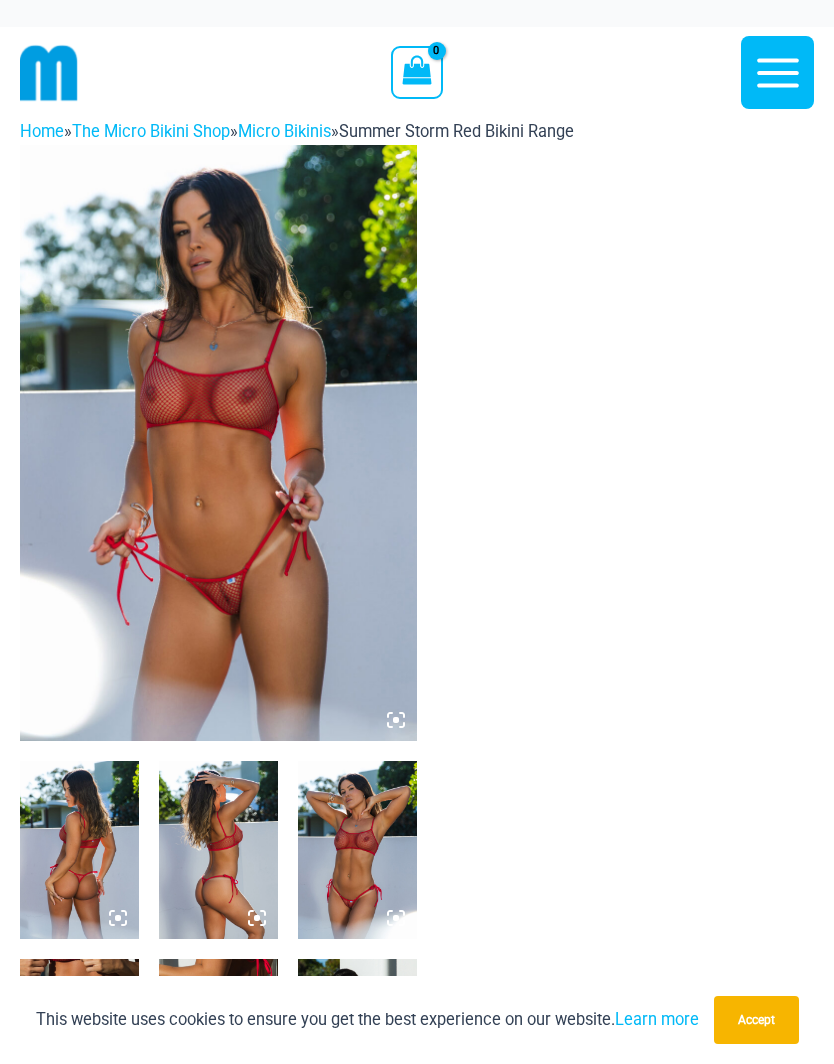 click at bounding box center (218, 443) 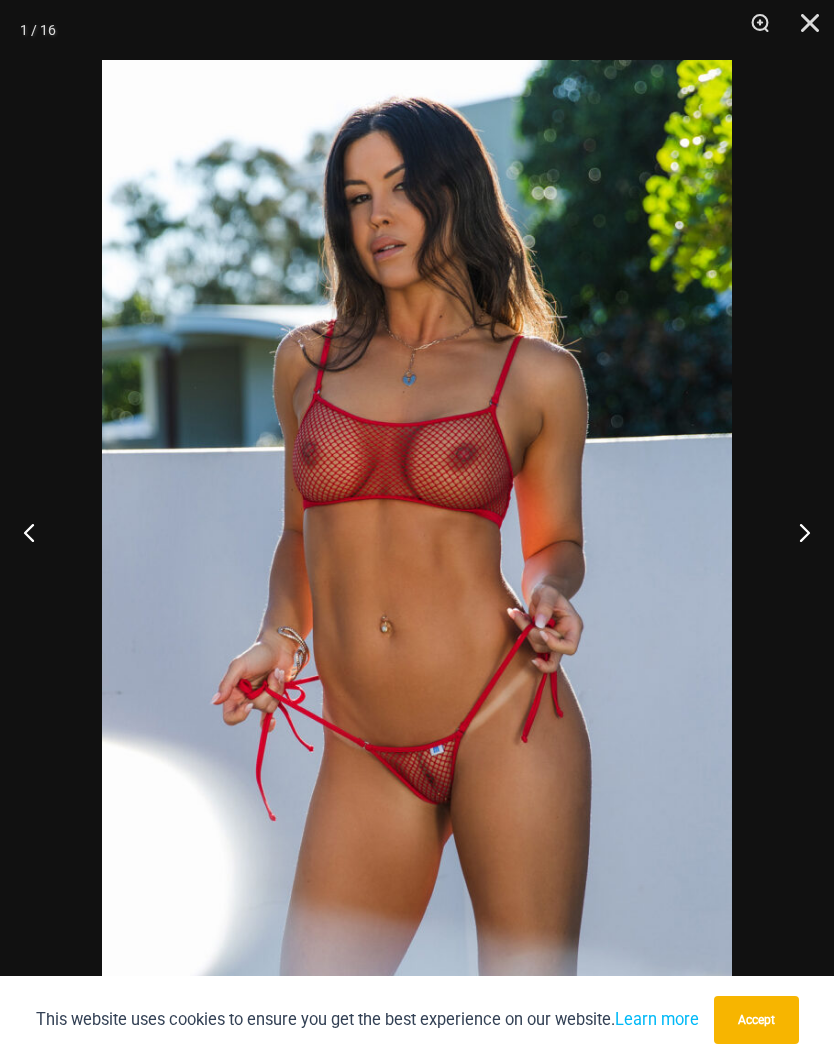 click at bounding box center (796, 532) 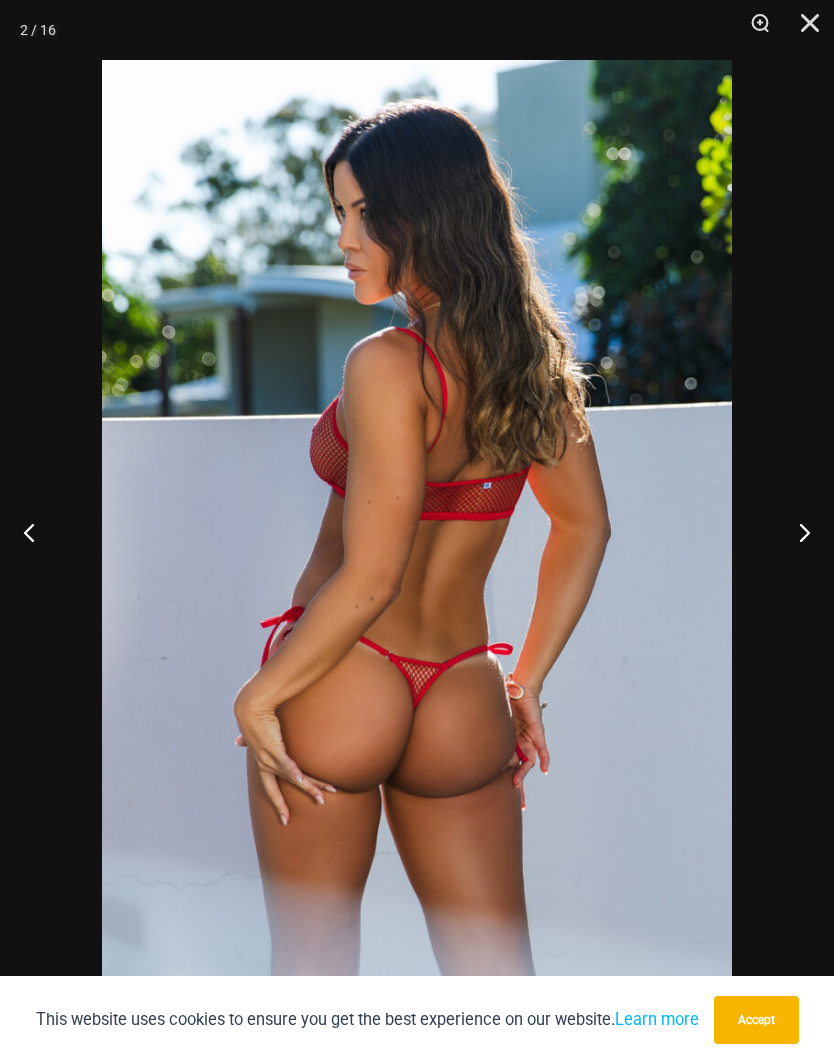 click at bounding box center (796, 532) 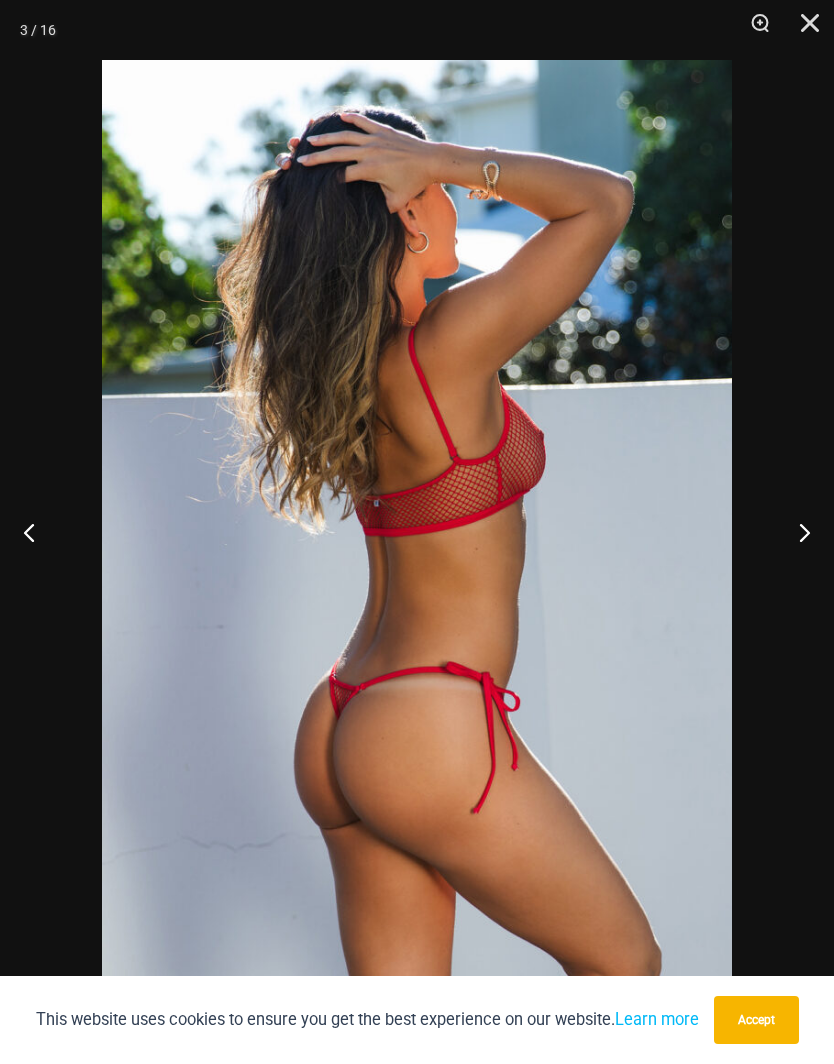 click at bounding box center (796, 532) 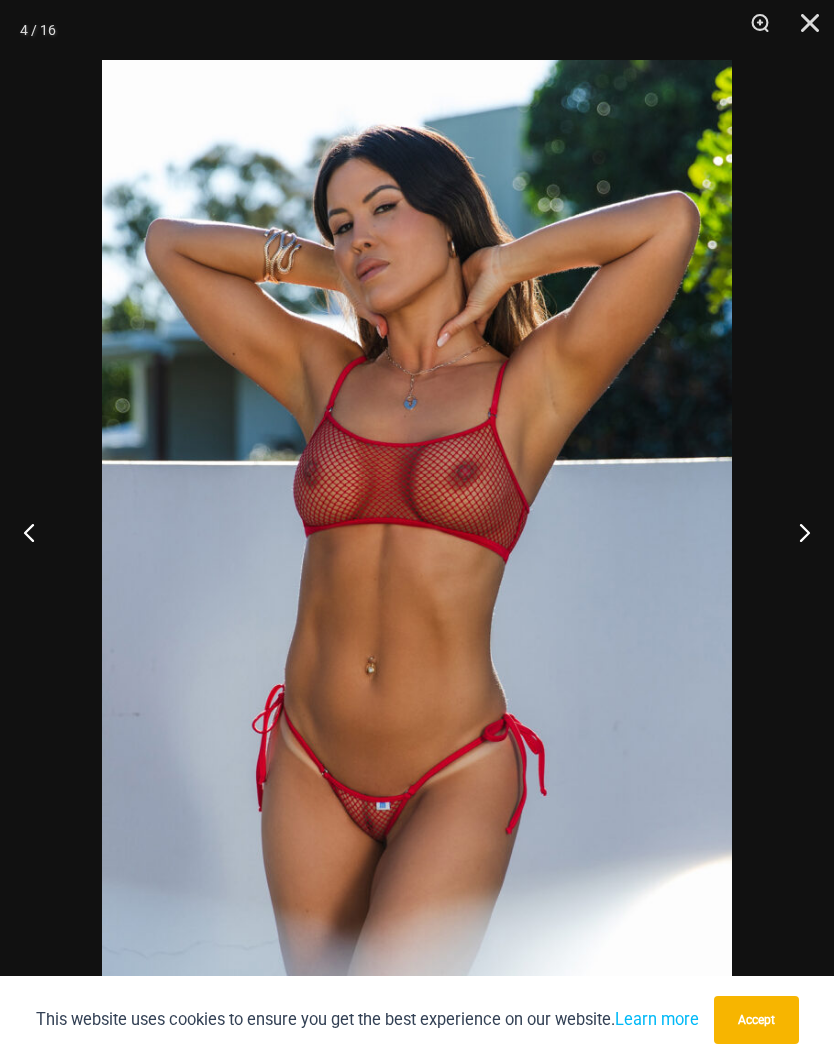 click at bounding box center (796, 532) 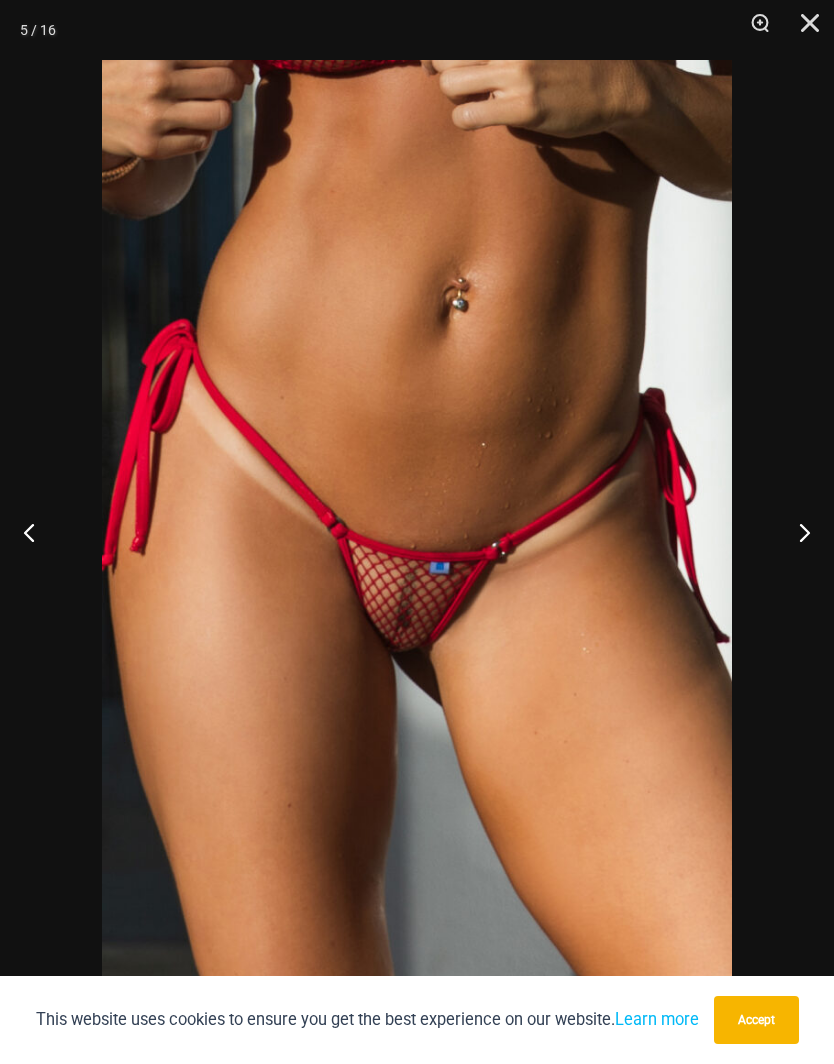 click at bounding box center [796, 532] 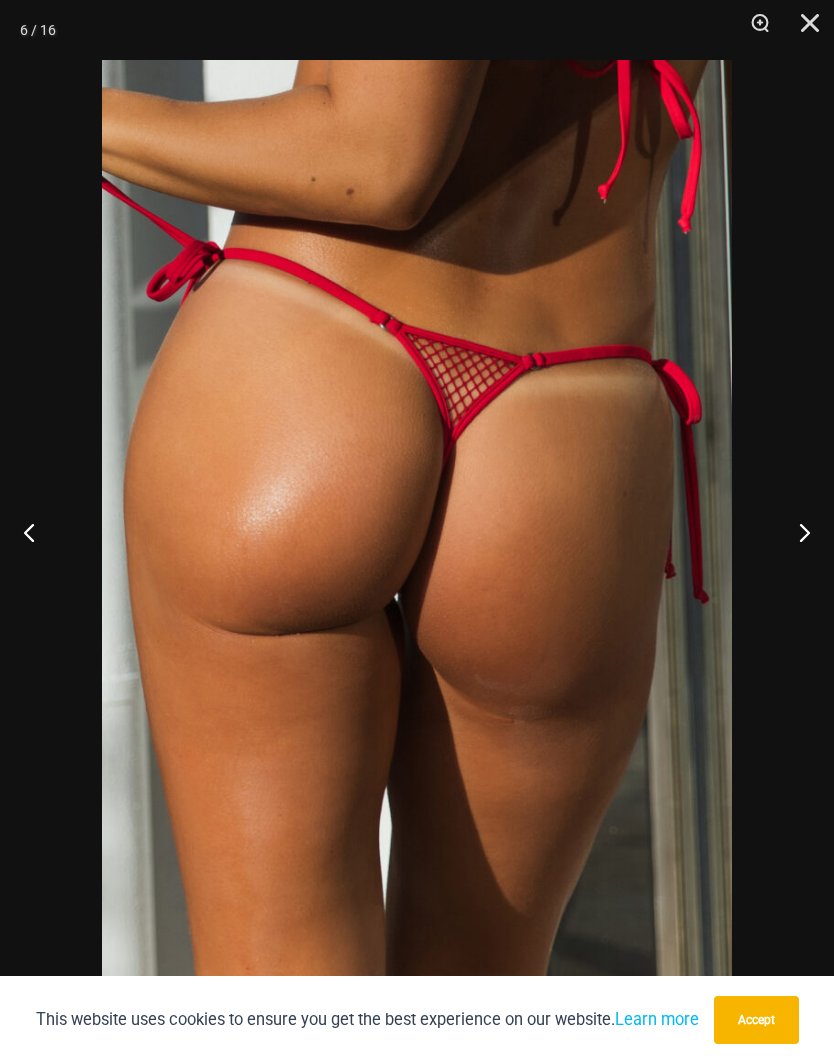 click at bounding box center (796, 532) 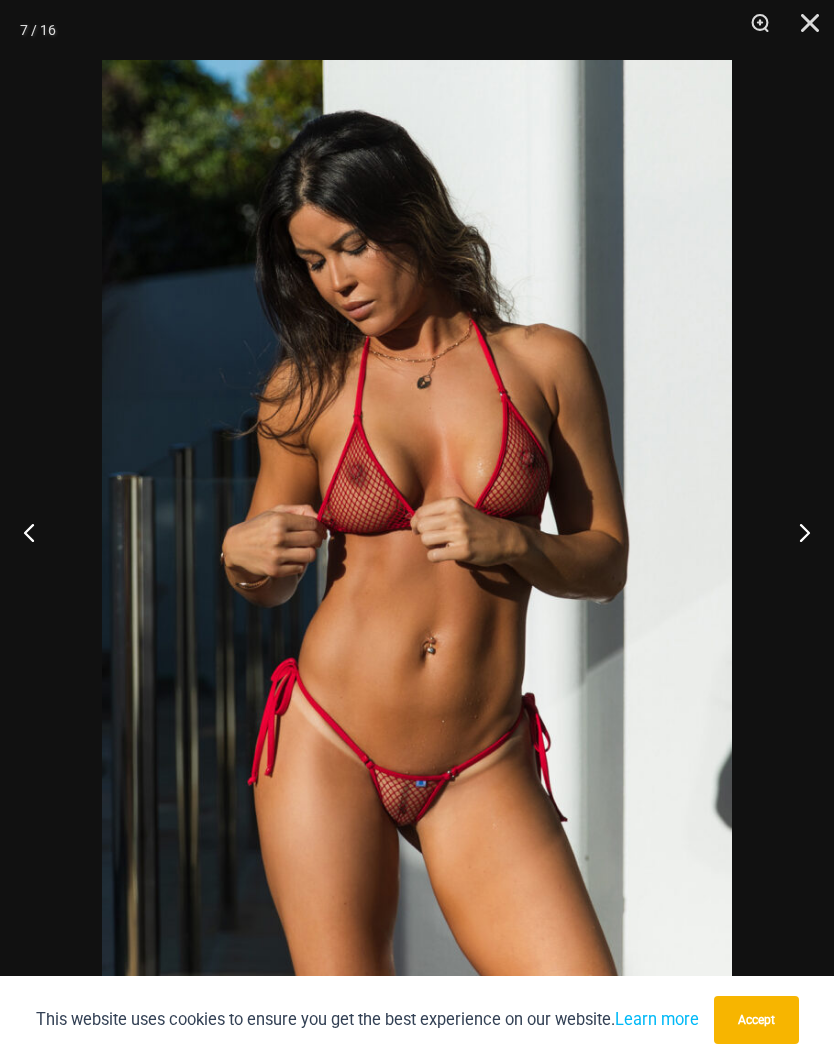 click at bounding box center (803, 30) 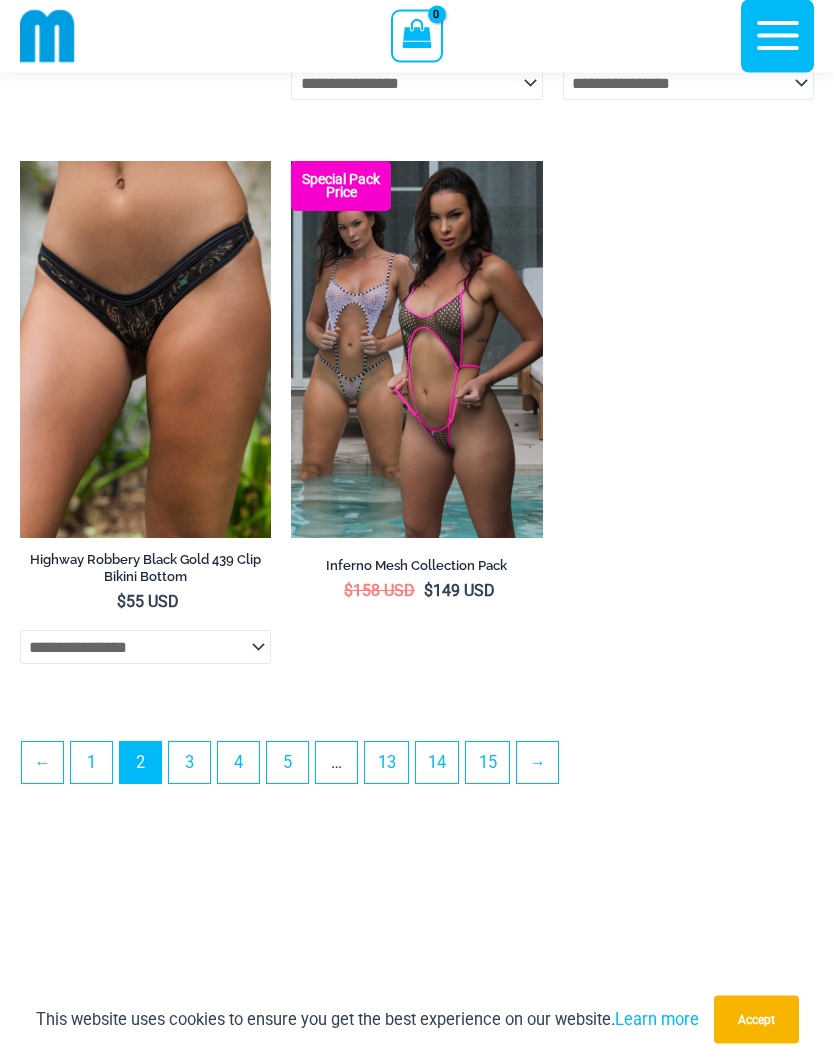scroll, scrollTop: 5626, scrollLeft: 0, axis: vertical 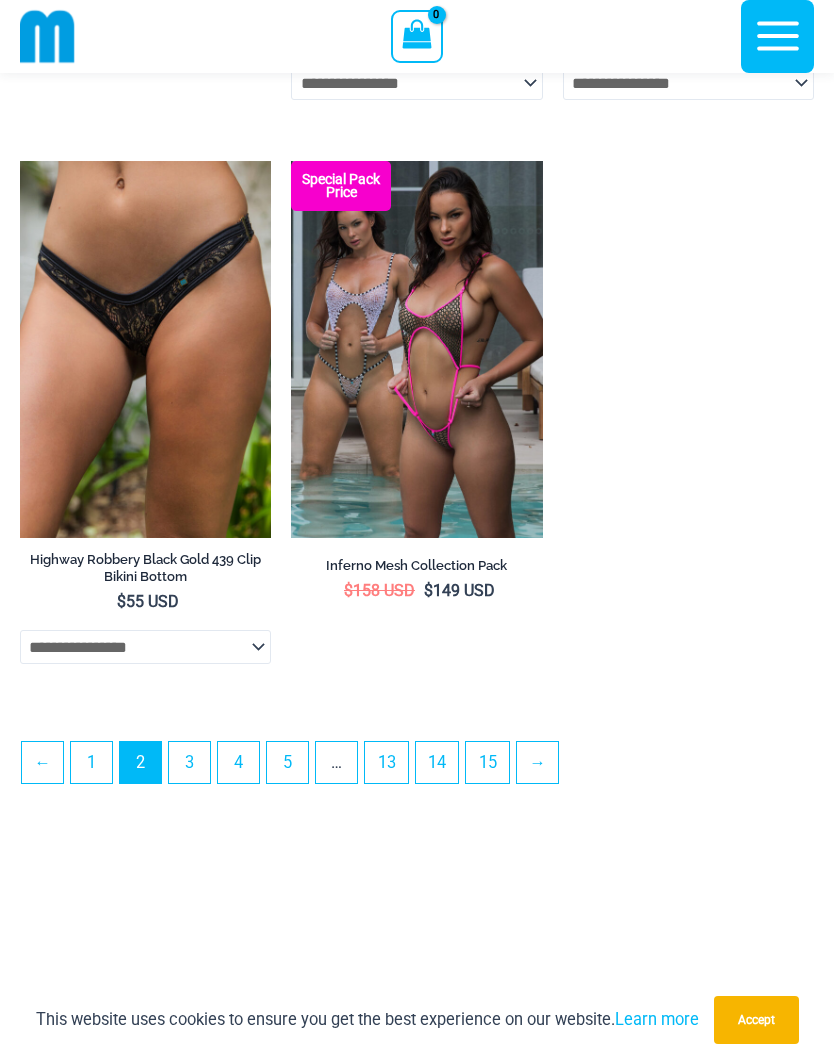 click on "→" at bounding box center [537, 762] 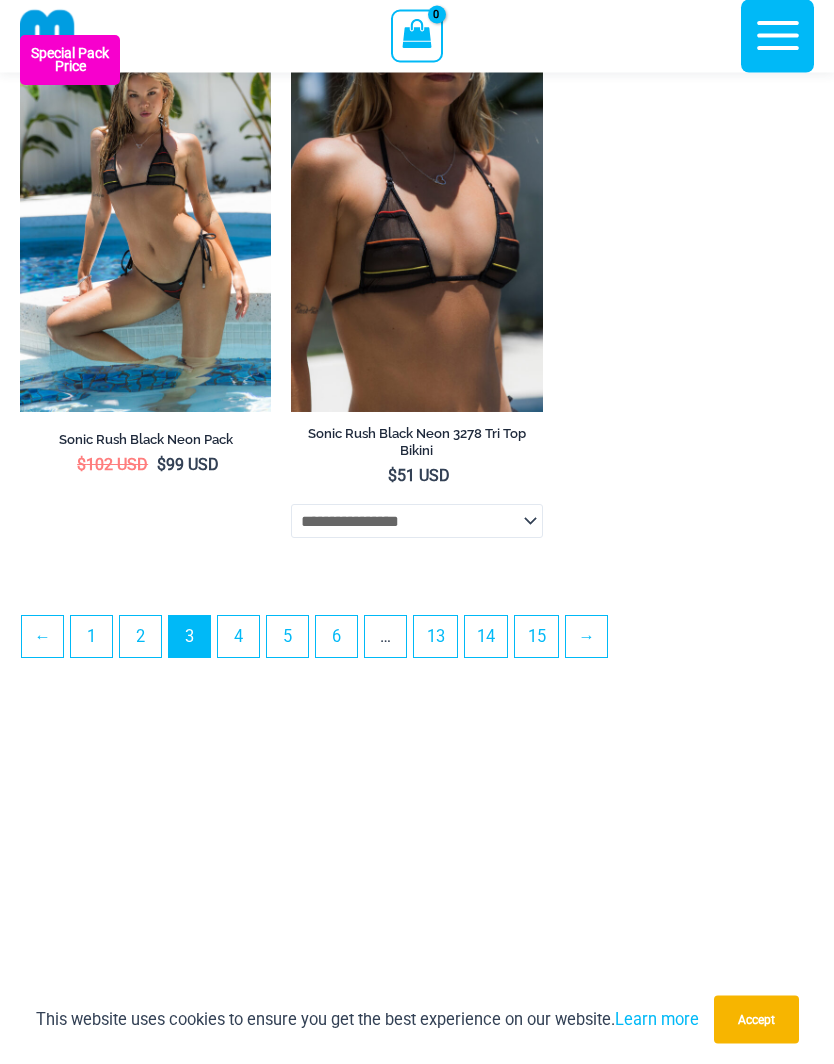 scroll, scrollTop: 5752, scrollLeft: 0, axis: vertical 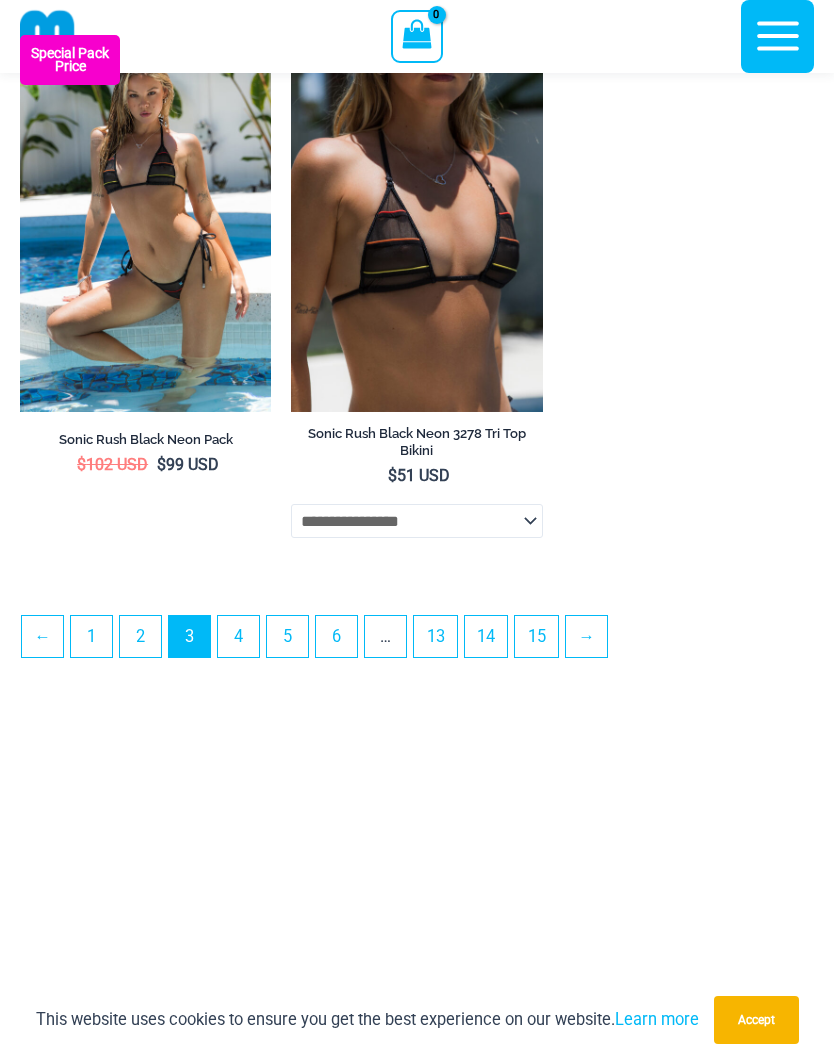 click on "→" at bounding box center [586, 636] 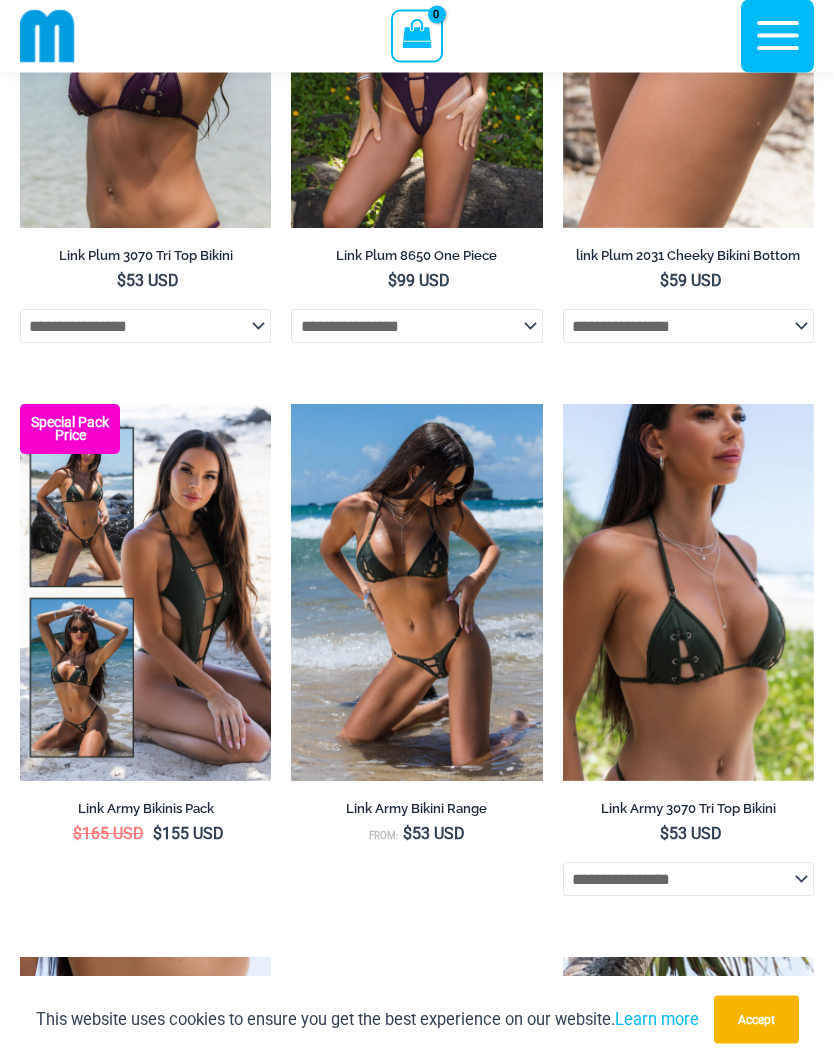 scroll, scrollTop: 903, scrollLeft: 0, axis: vertical 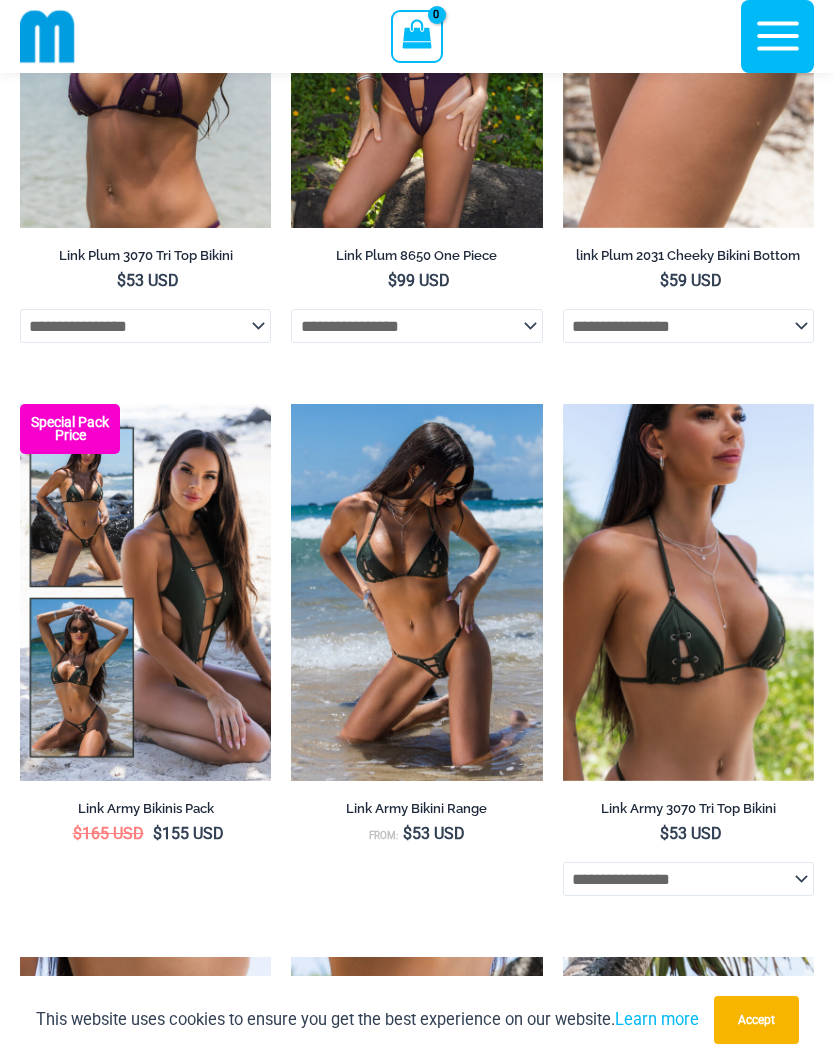 click at bounding box center [20, 404] 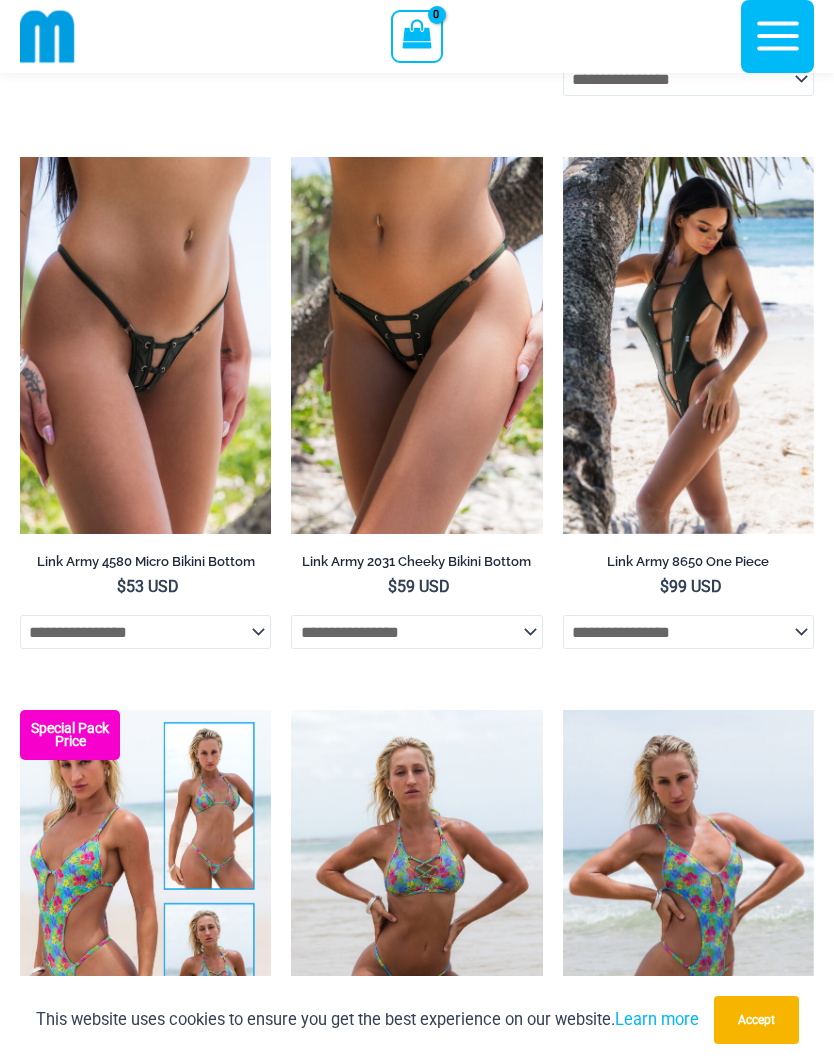 scroll, scrollTop: 1701, scrollLeft: 0, axis: vertical 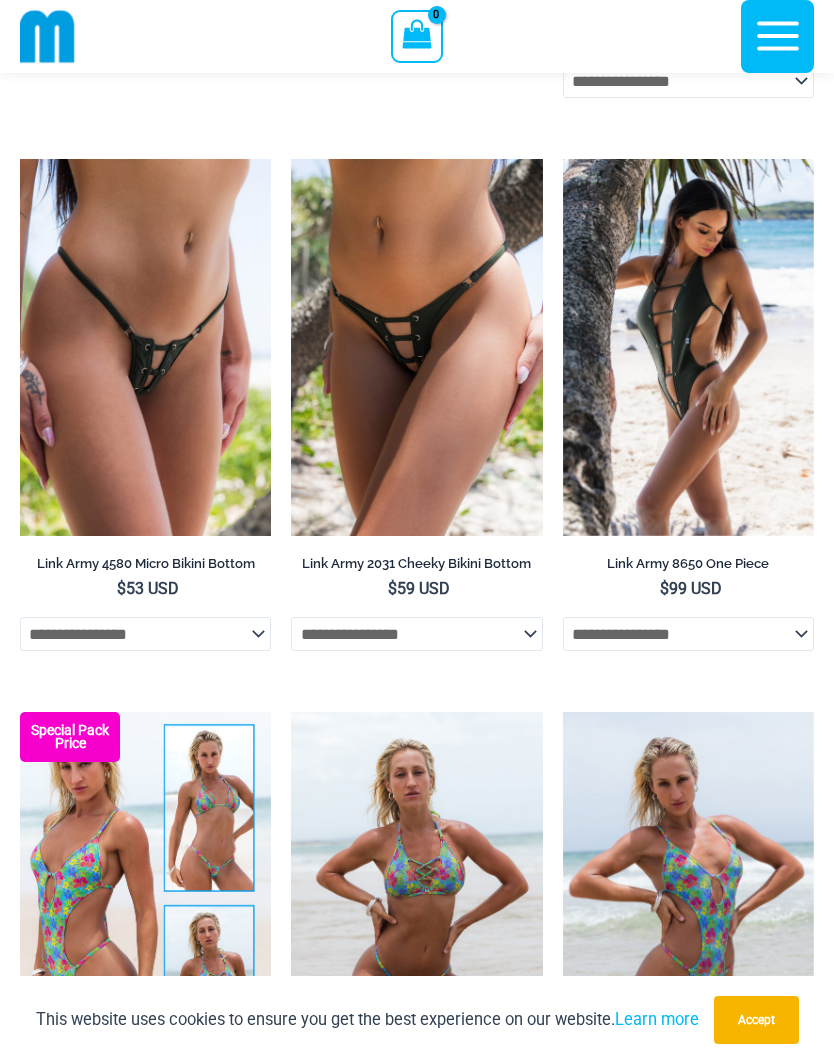 click at bounding box center [563, 159] 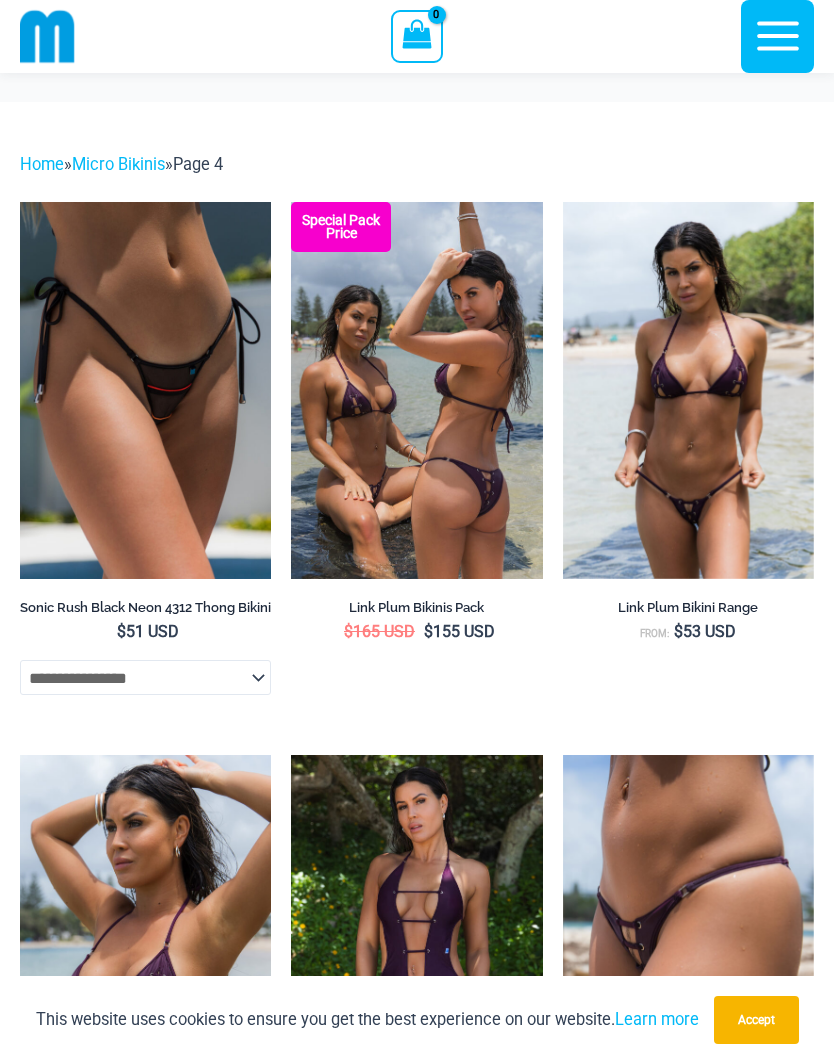 scroll, scrollTop: 1788, scrollLeft: 0, axis: vertical 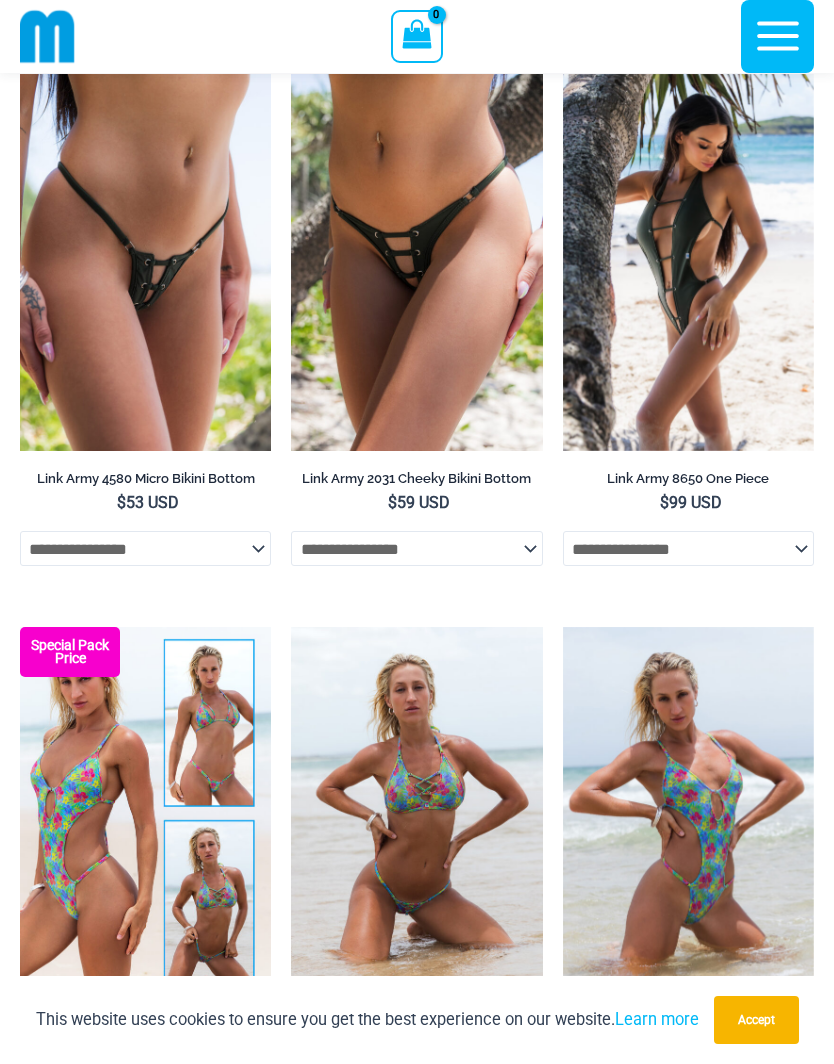 click at bounding box center (291, 74) 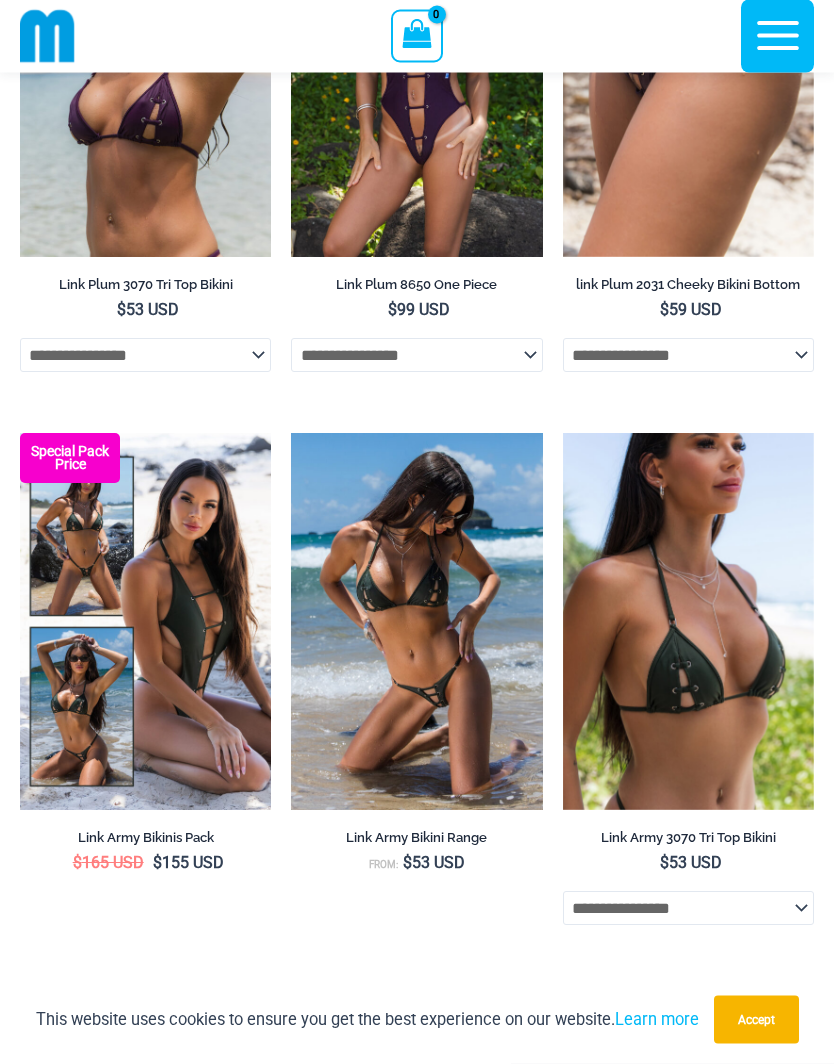 scroll, scrollTop: 935, scrollLeft: 0, axis: vertical 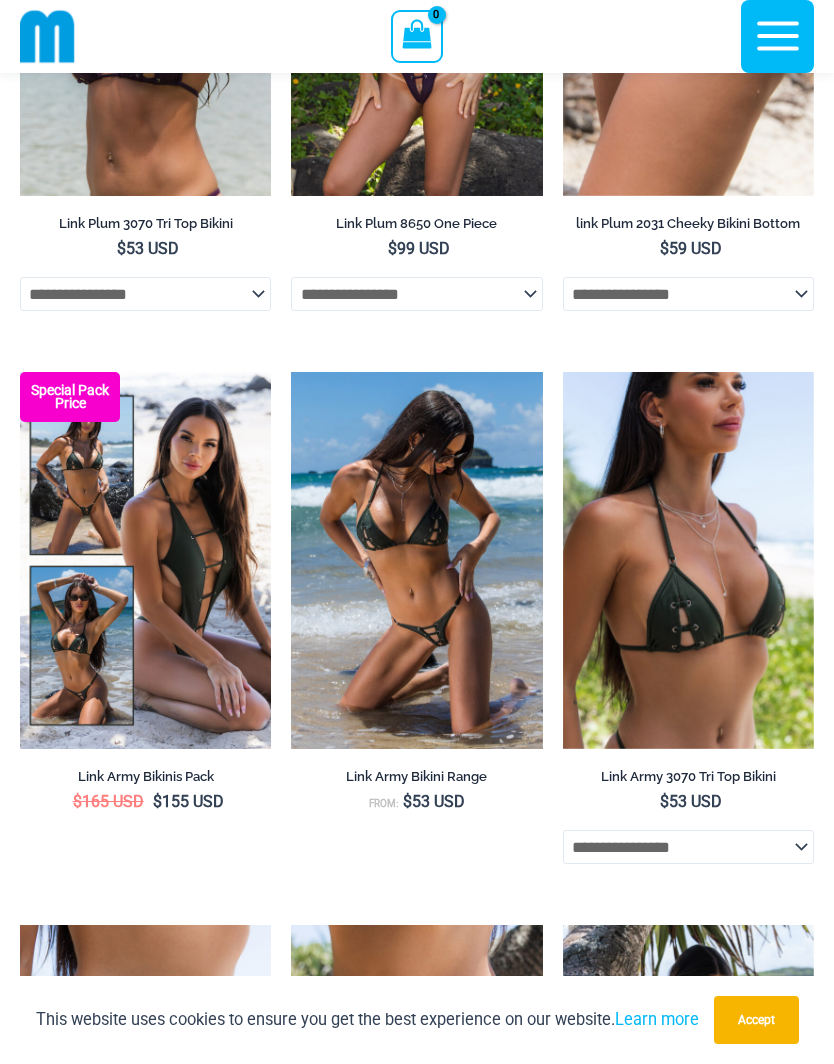 click at bounding box center [20, 372] 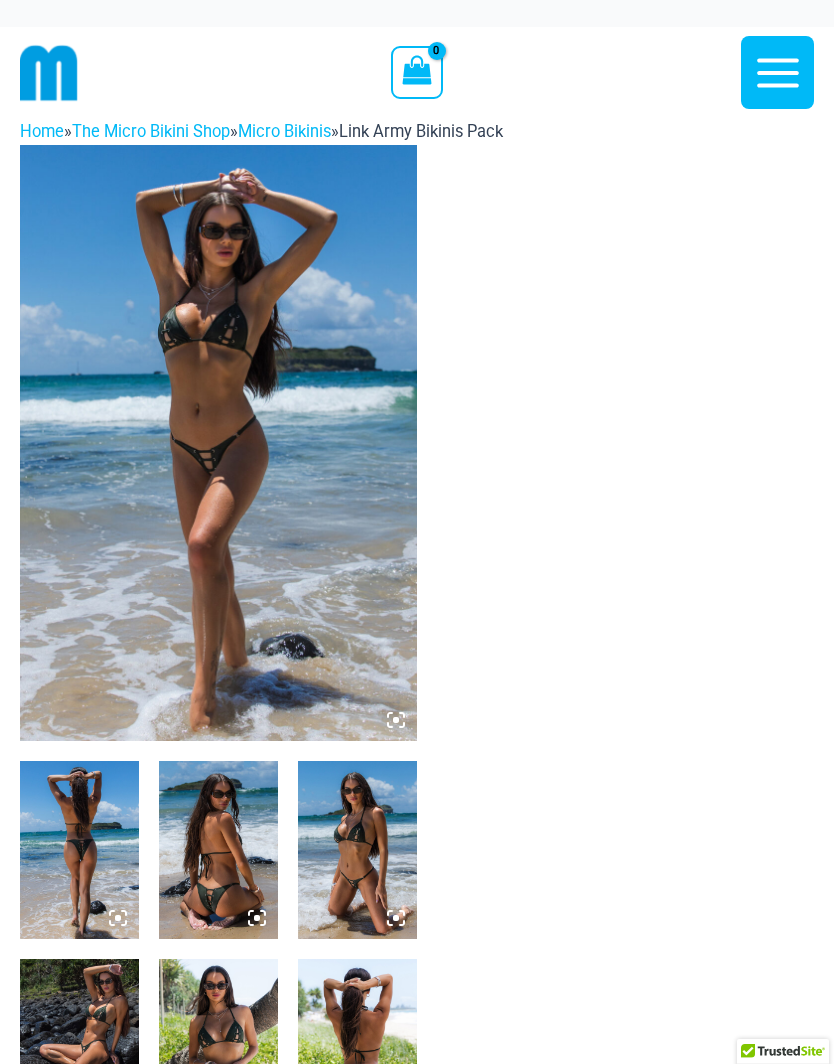 scroll, scrollTop: 0, scrollLeft: 0, axis: both 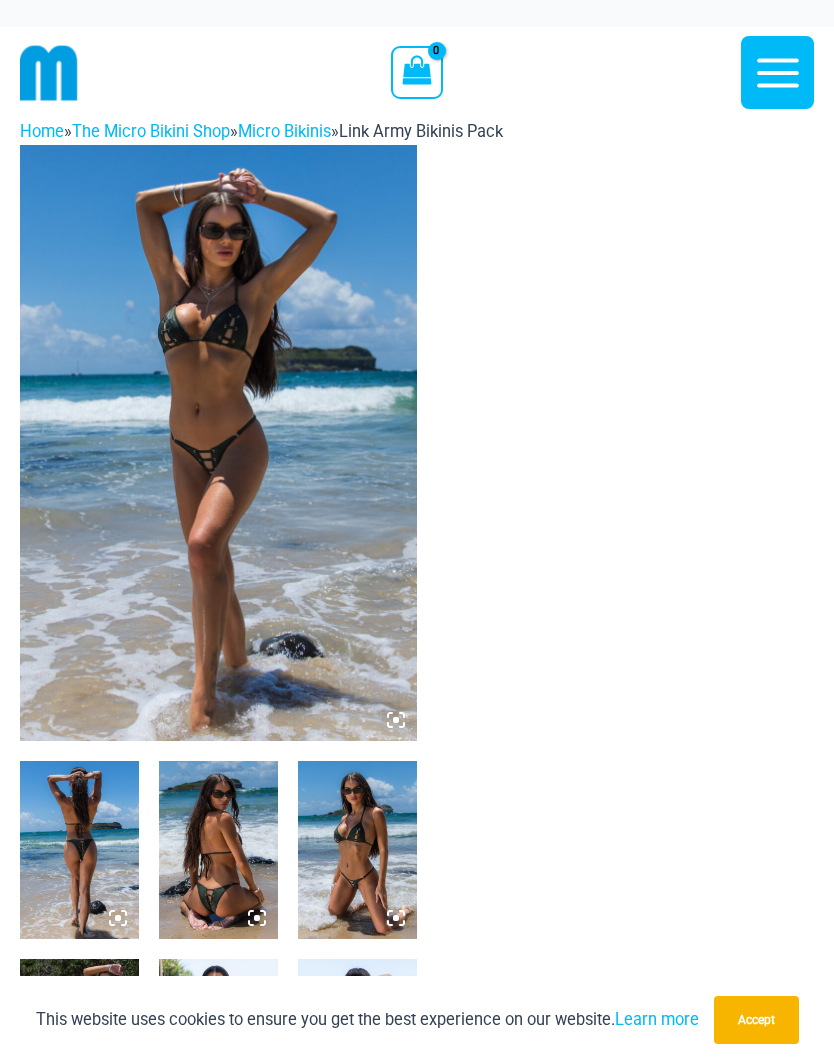 click at bounding box center (218, 443) 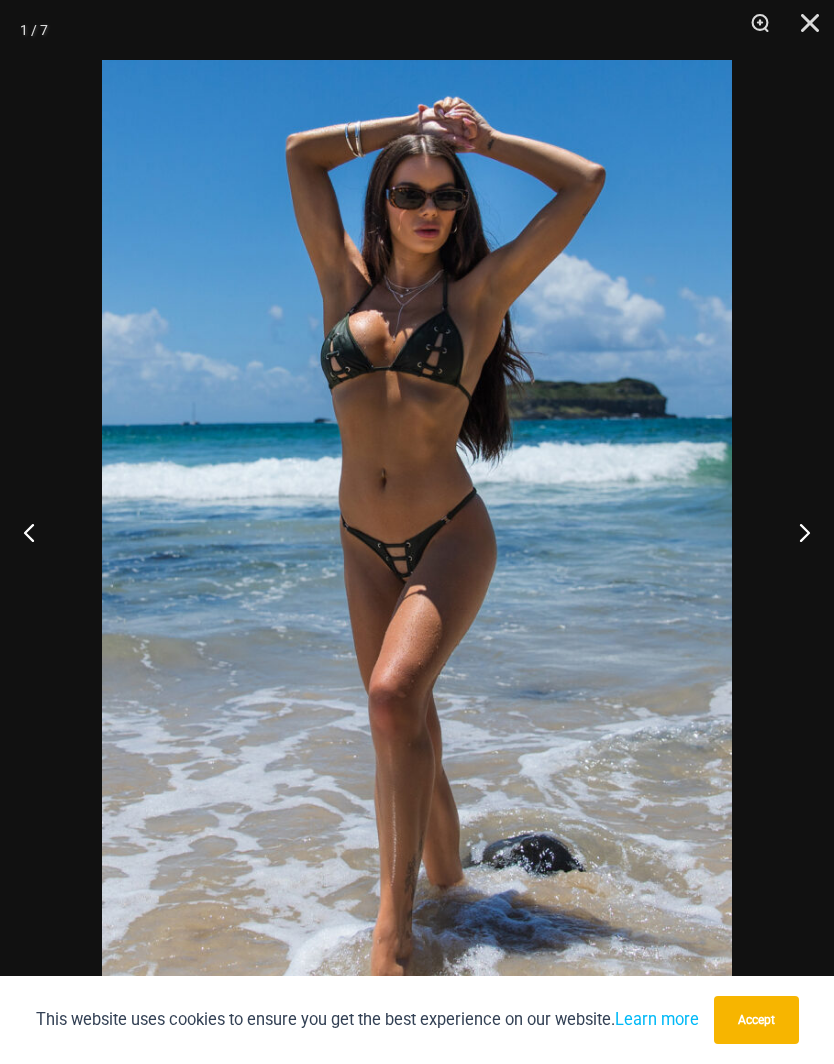 click at bounding box center [796, 532] 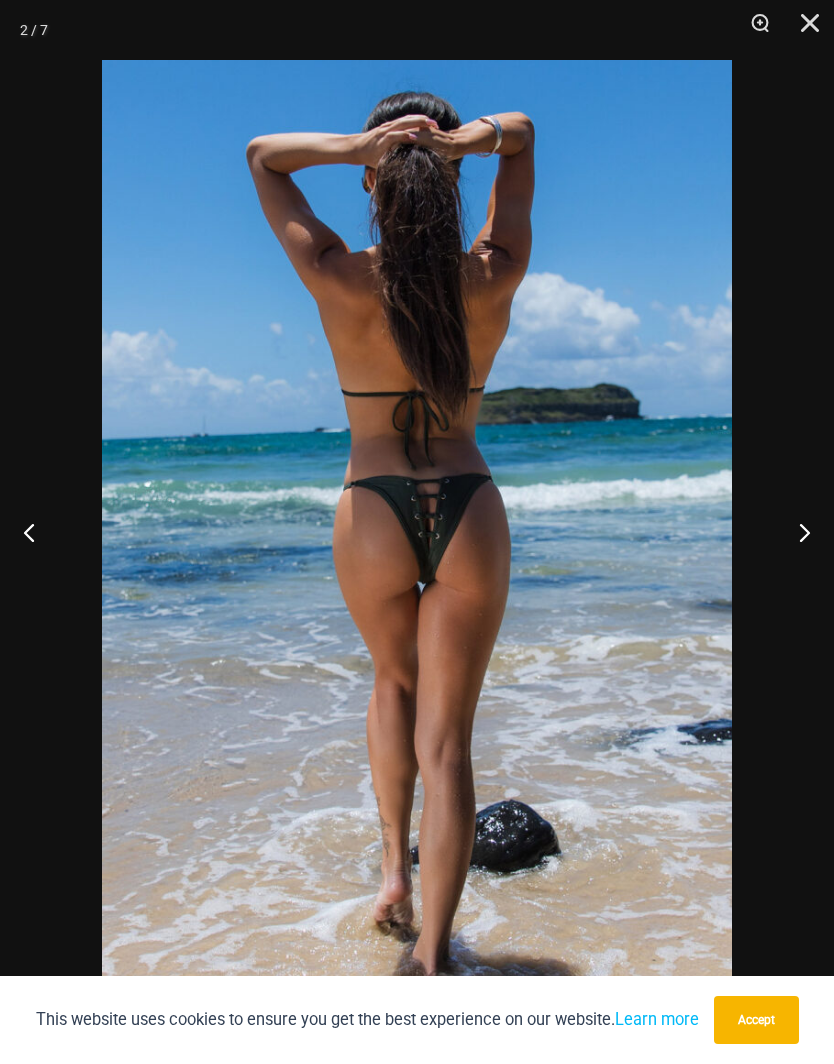 click at bounding box center (796, 532) 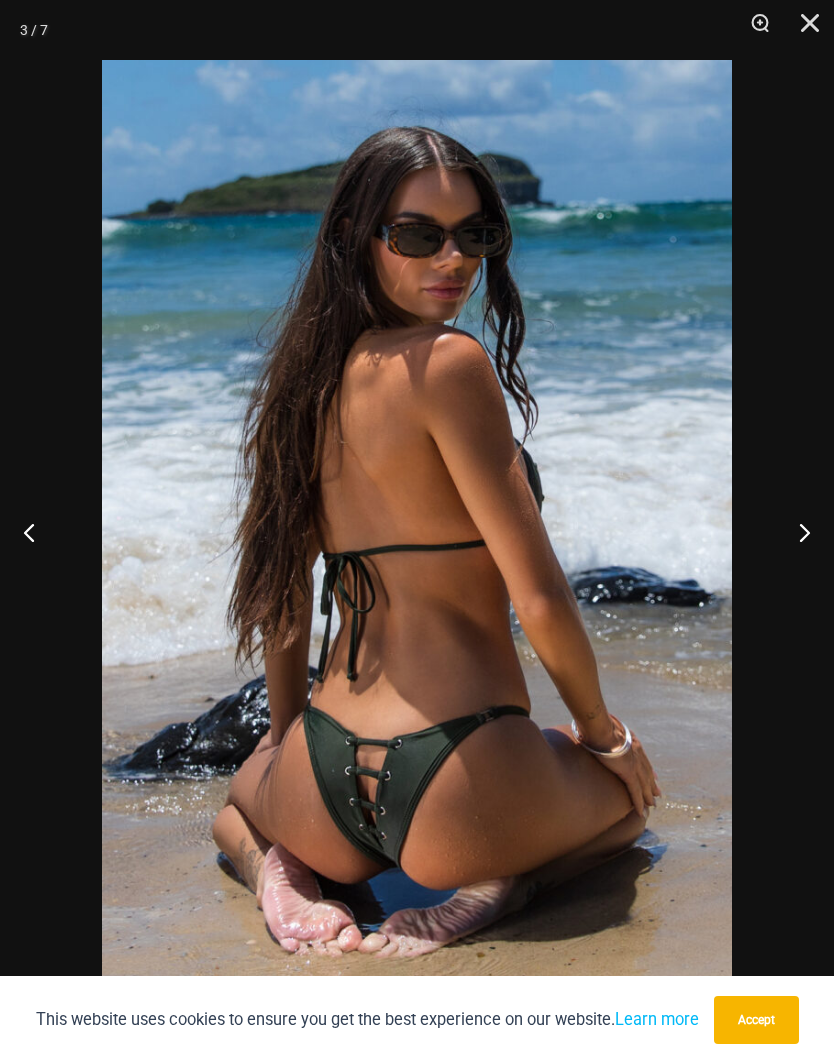 click at bounding box center [796, 532] 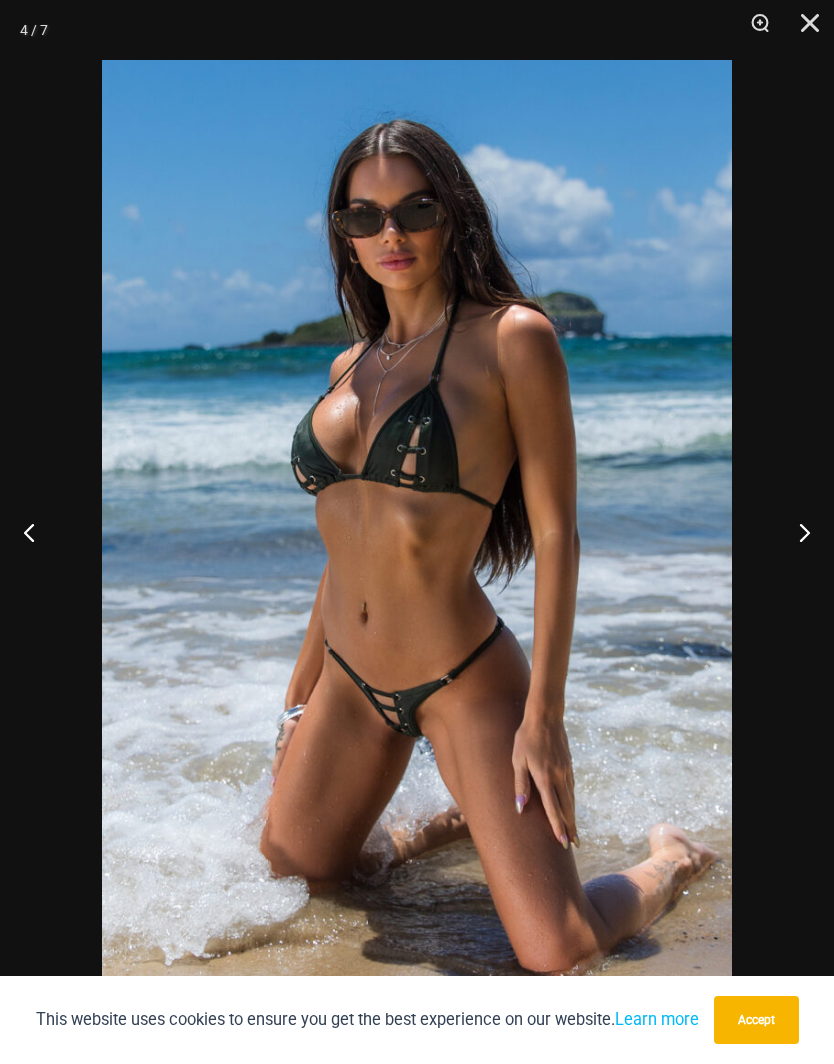 click at bounding box center [796, 532] 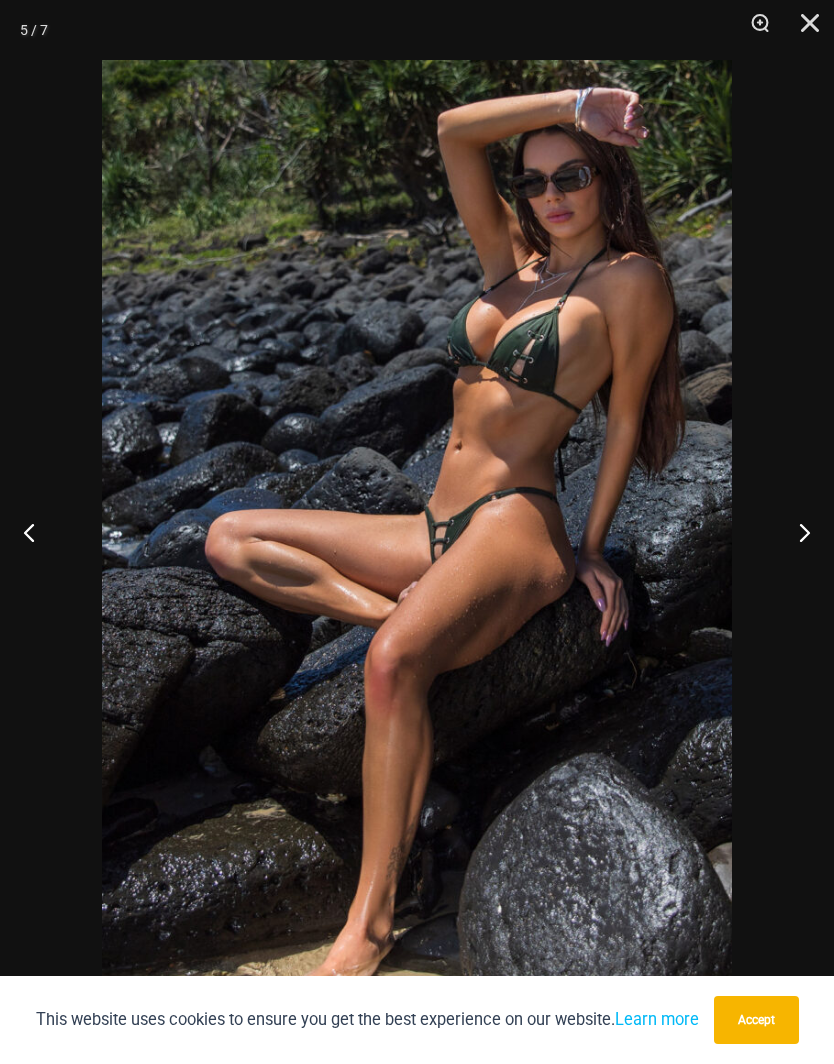 click at bounding box center (796, 532) 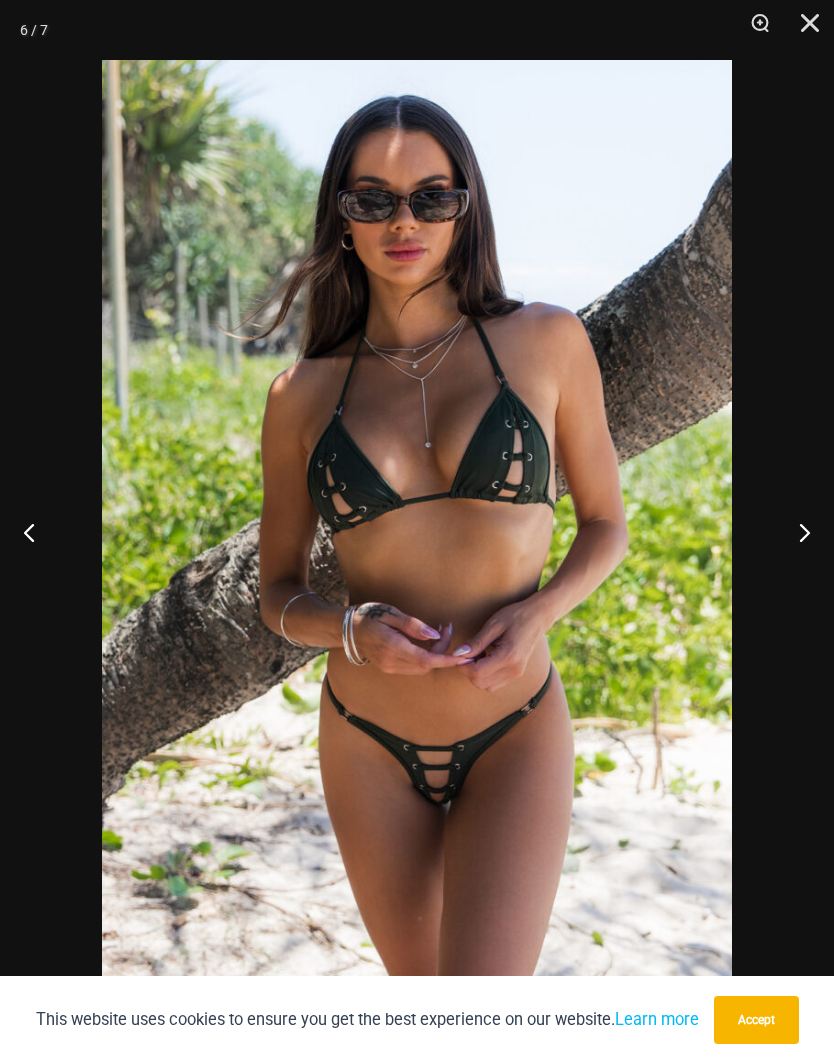 click at bounding box center (796, 532) 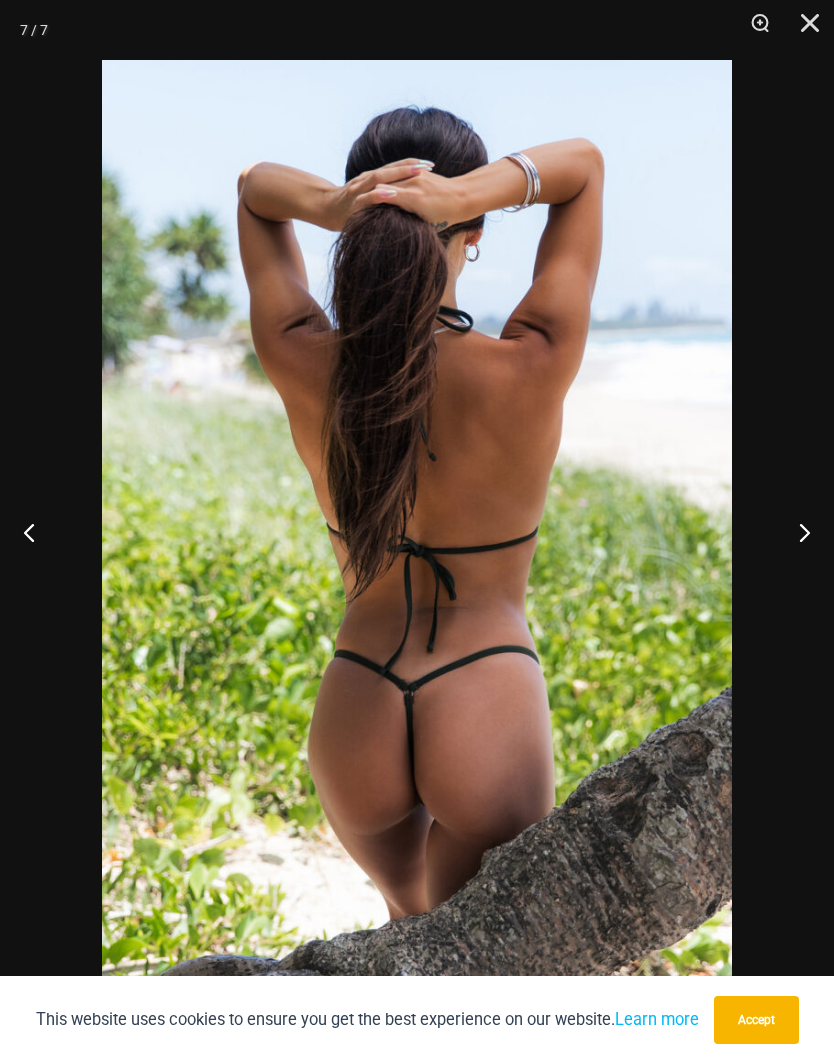 click at bounding box center (796, 532) 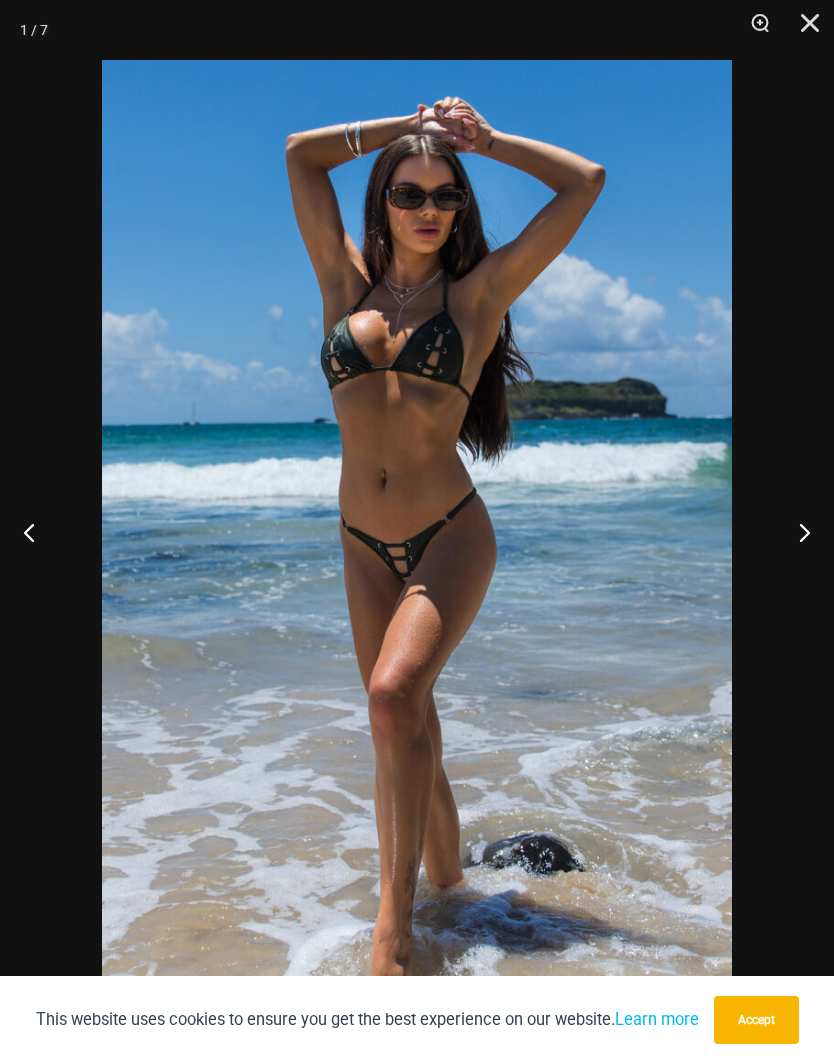 click at bounding box center (796, 532) 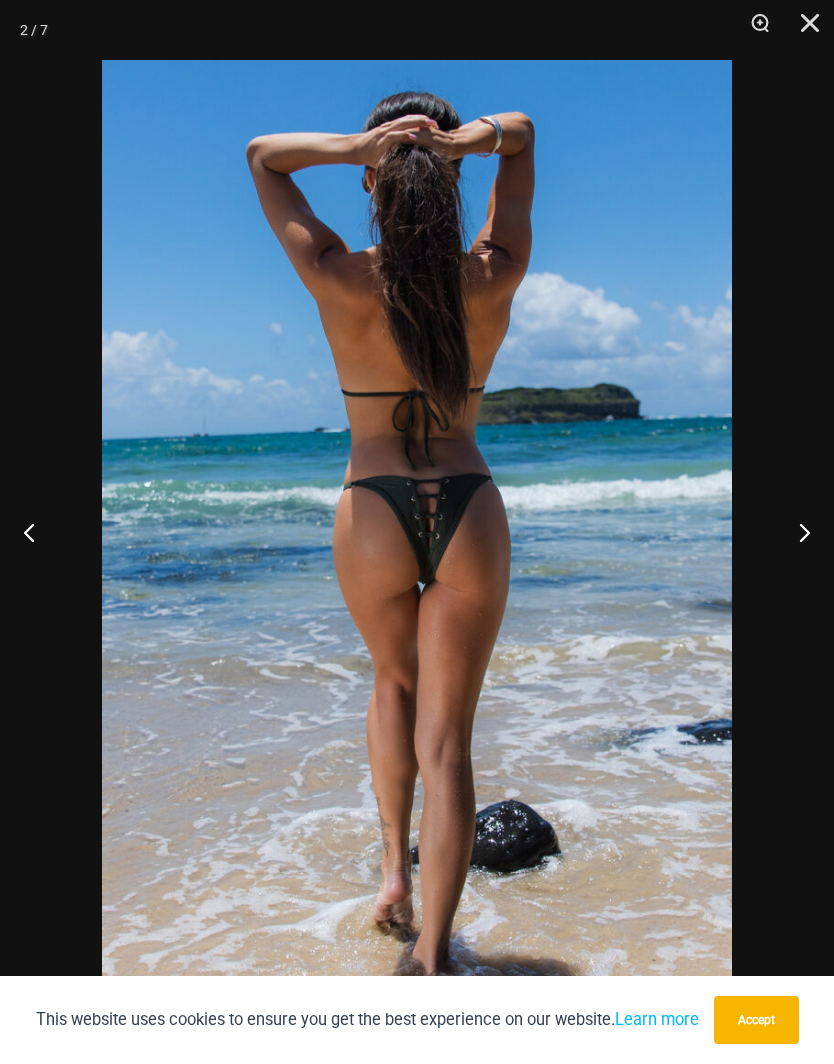 click at bounding box center [796, 532] 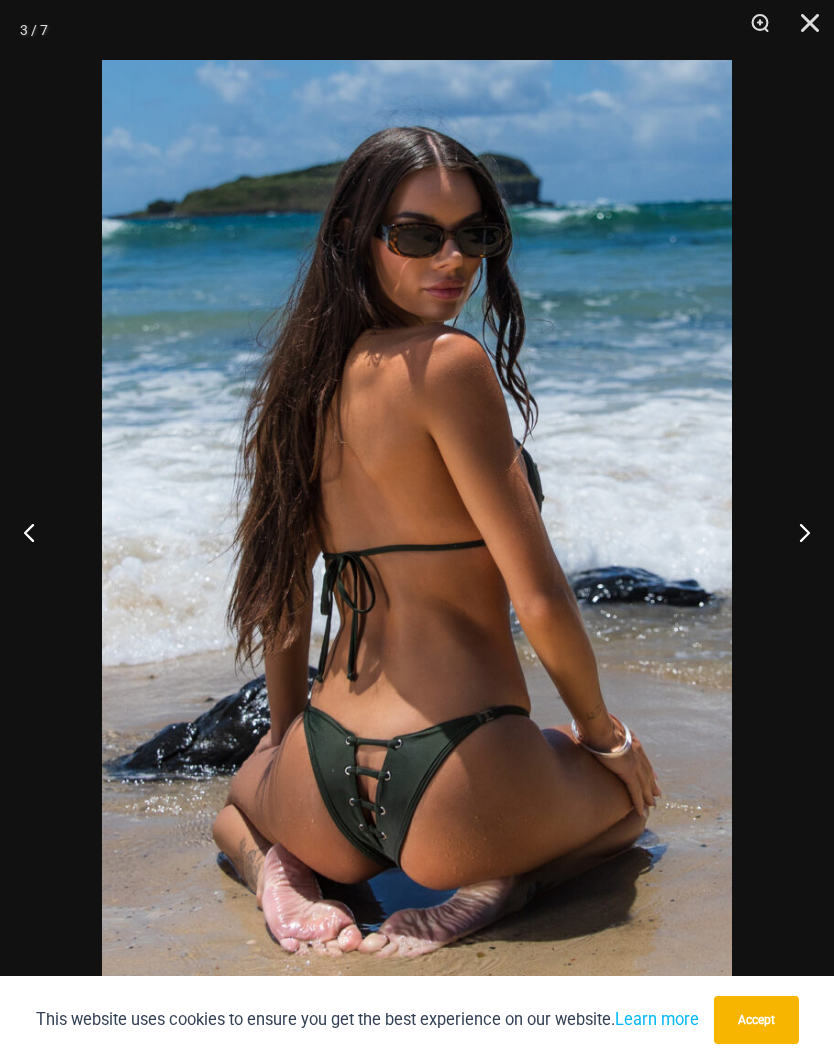 click at bounding box center [796, 532] 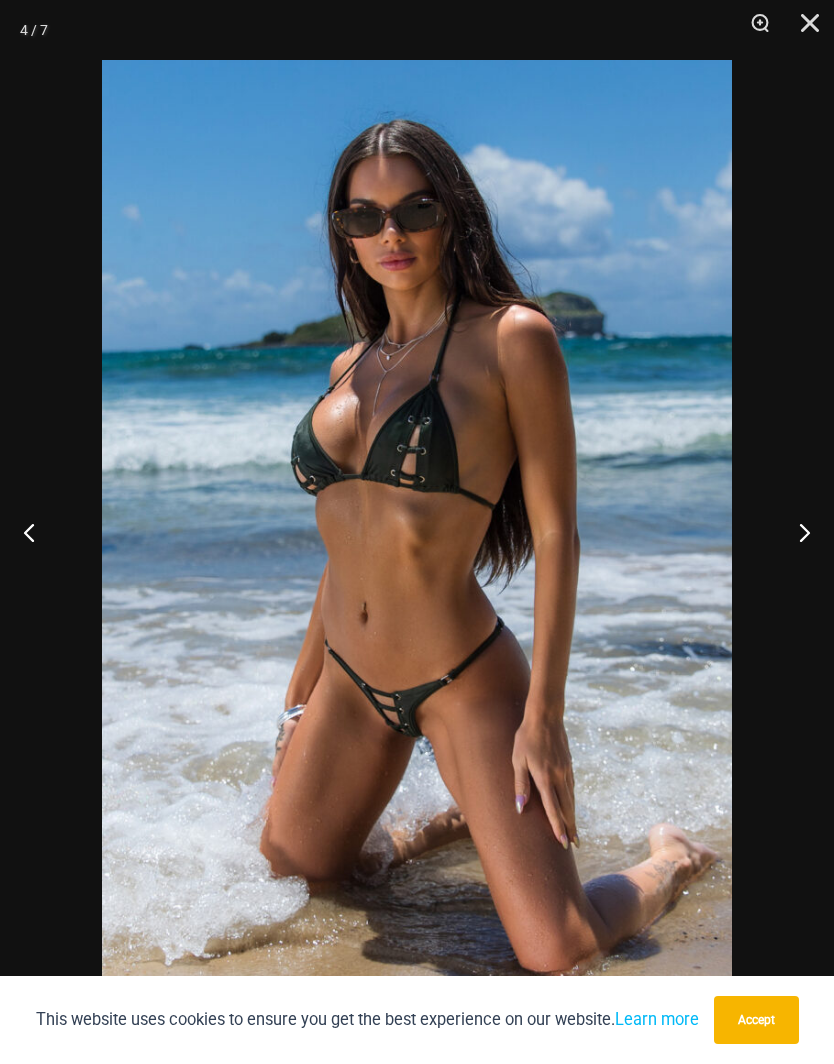 click at bounding box center (796, 532) 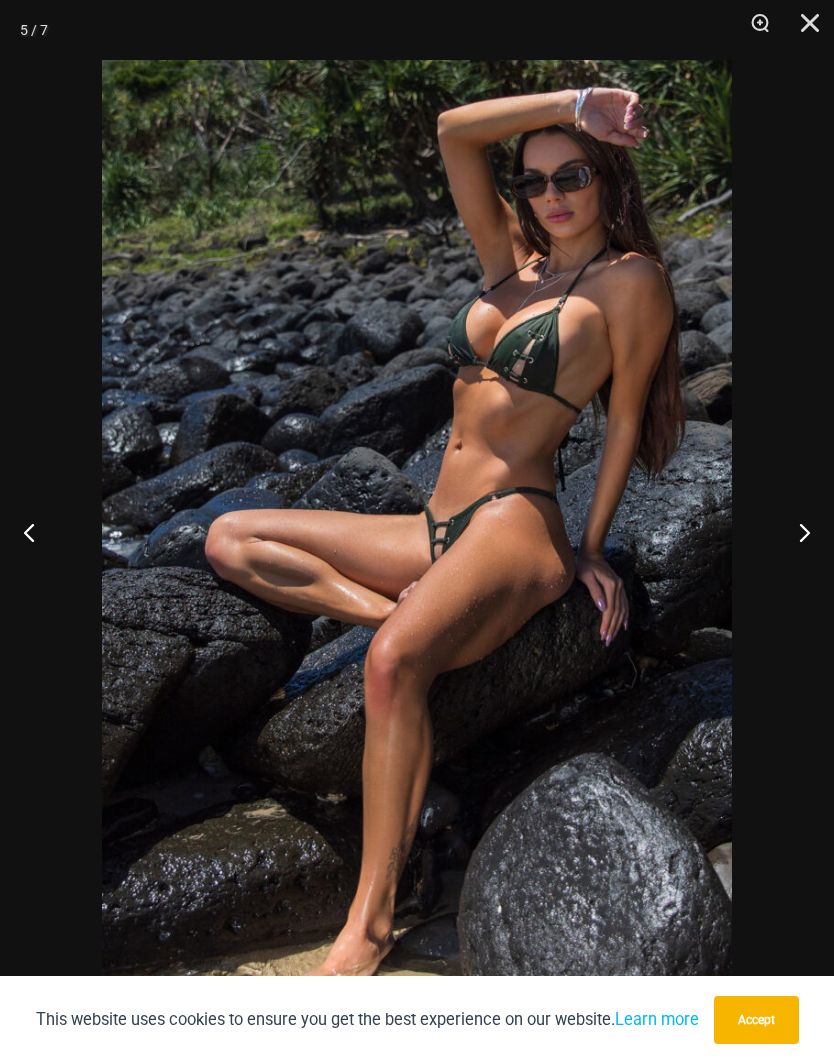 click at bounding box center [796, 532] 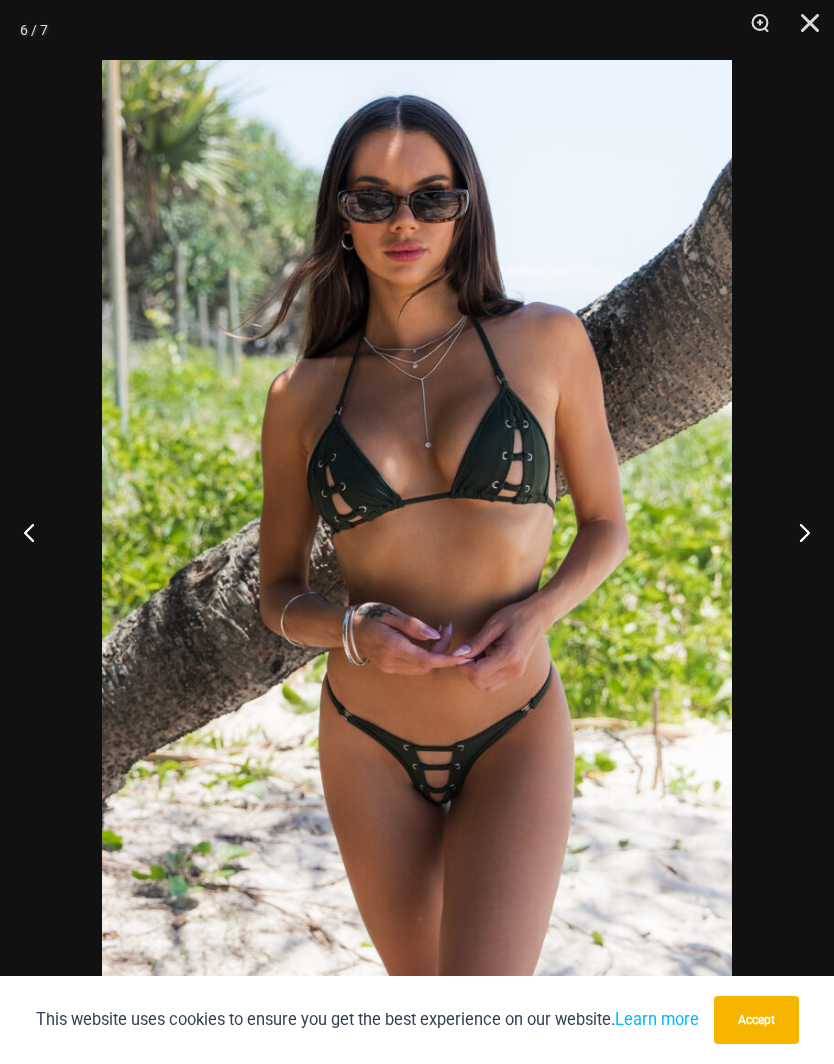 click at bounding box center (796, 532) 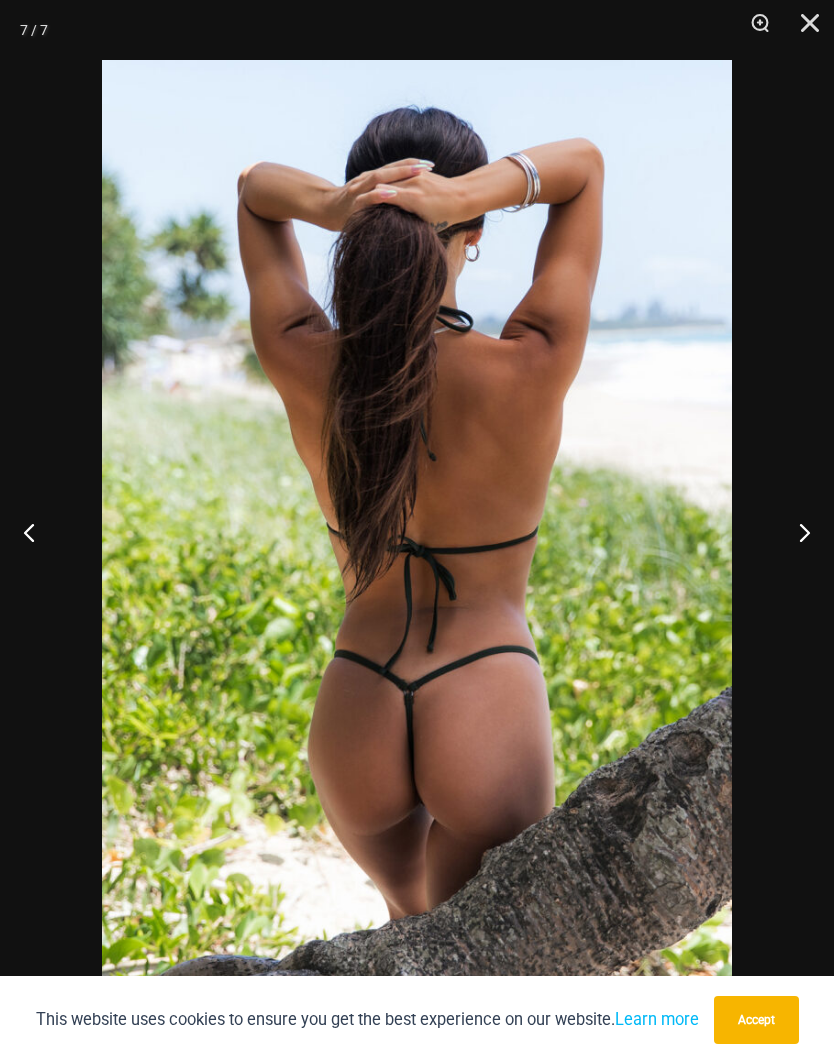 click at bounding box center [37, 532] 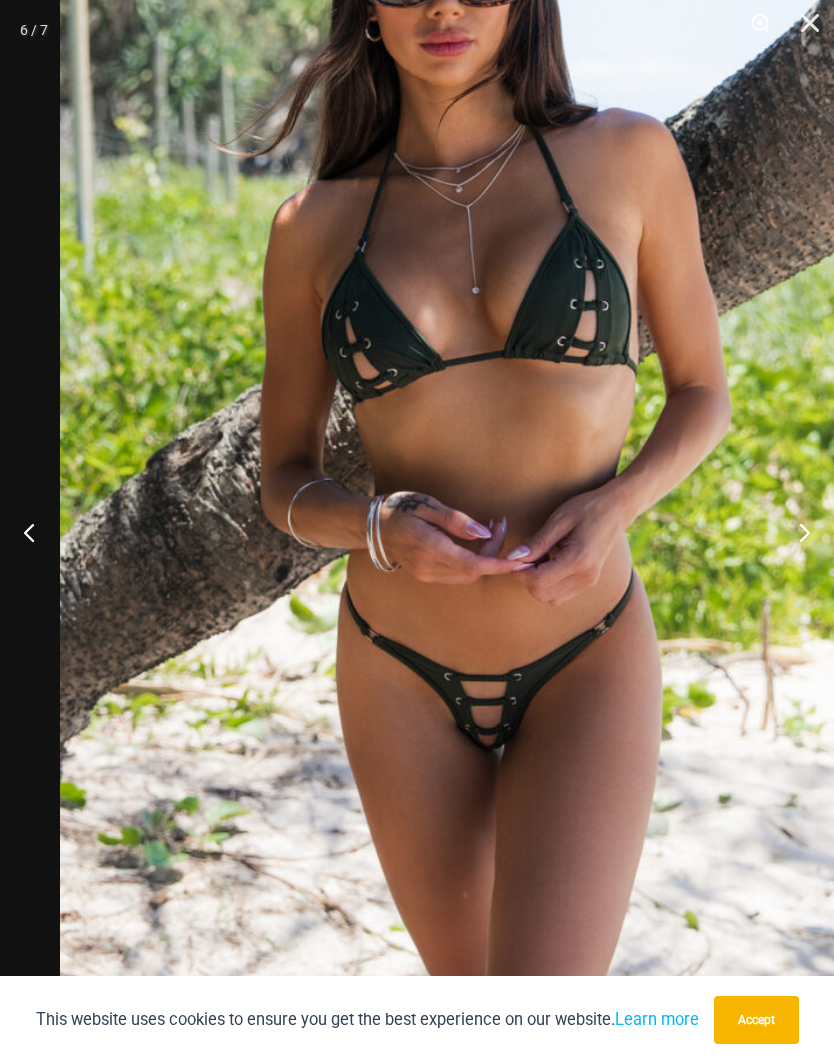 click at bounding box center (461, 401) 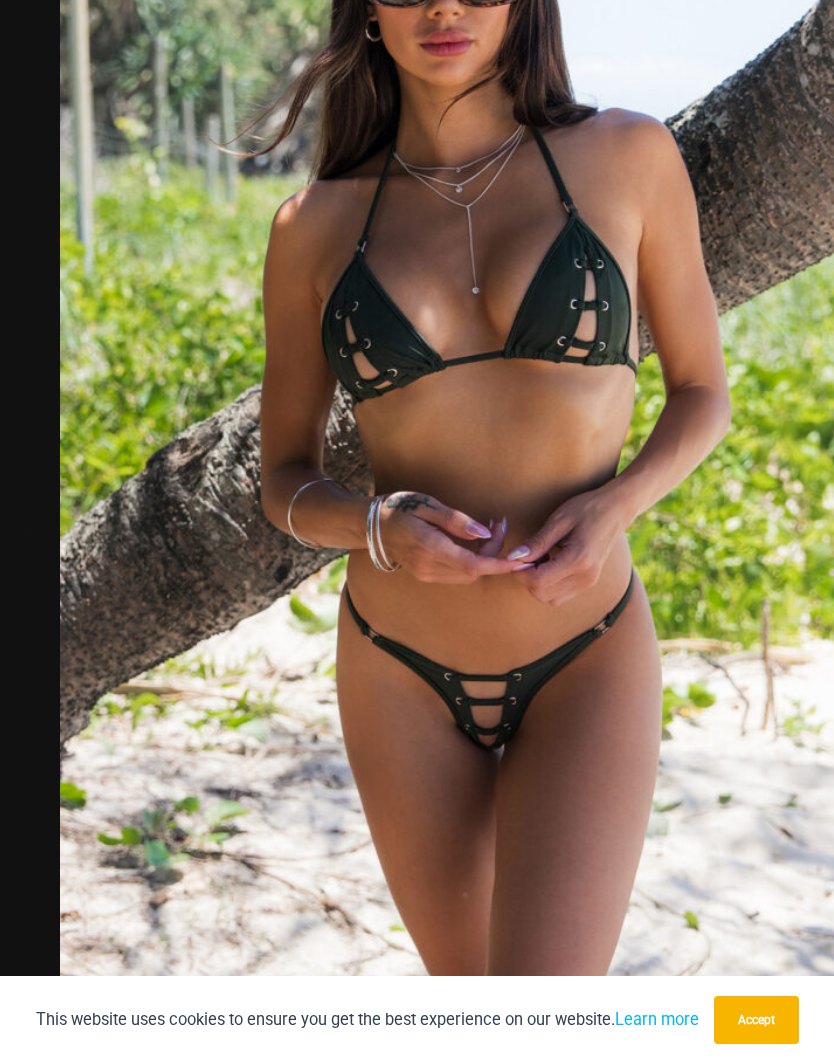 click at bounding box center (461, 401) 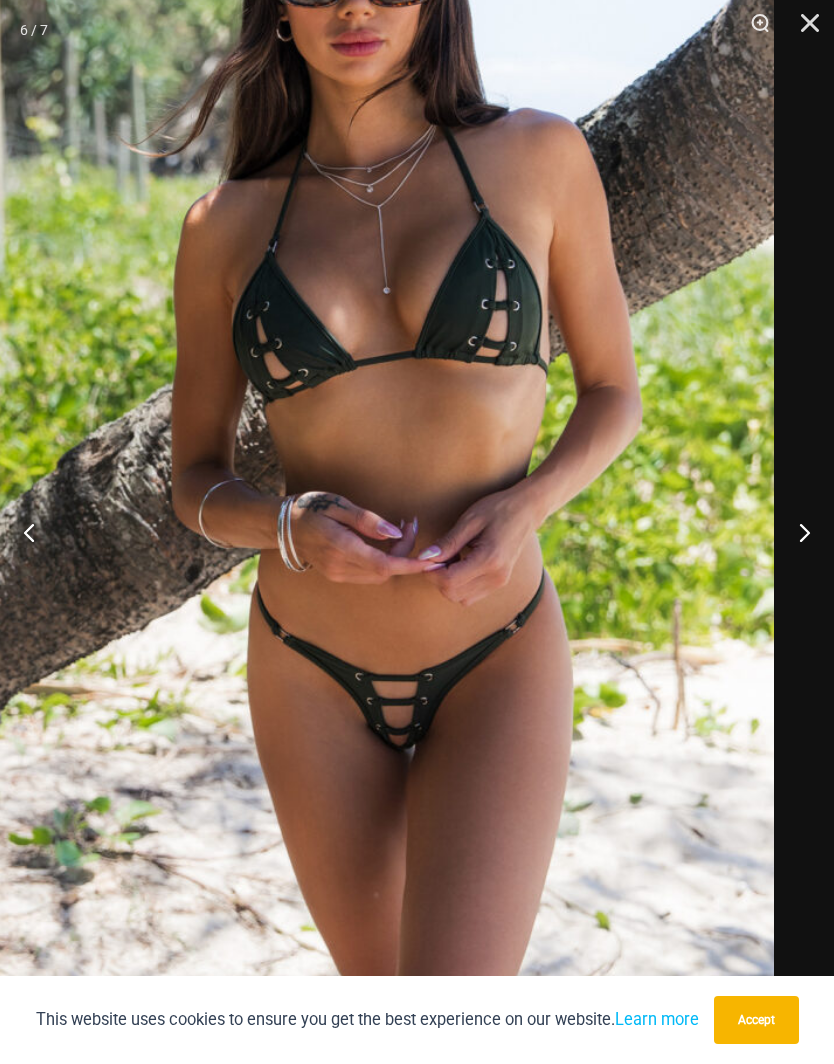 click at bounding box center (796, 532) 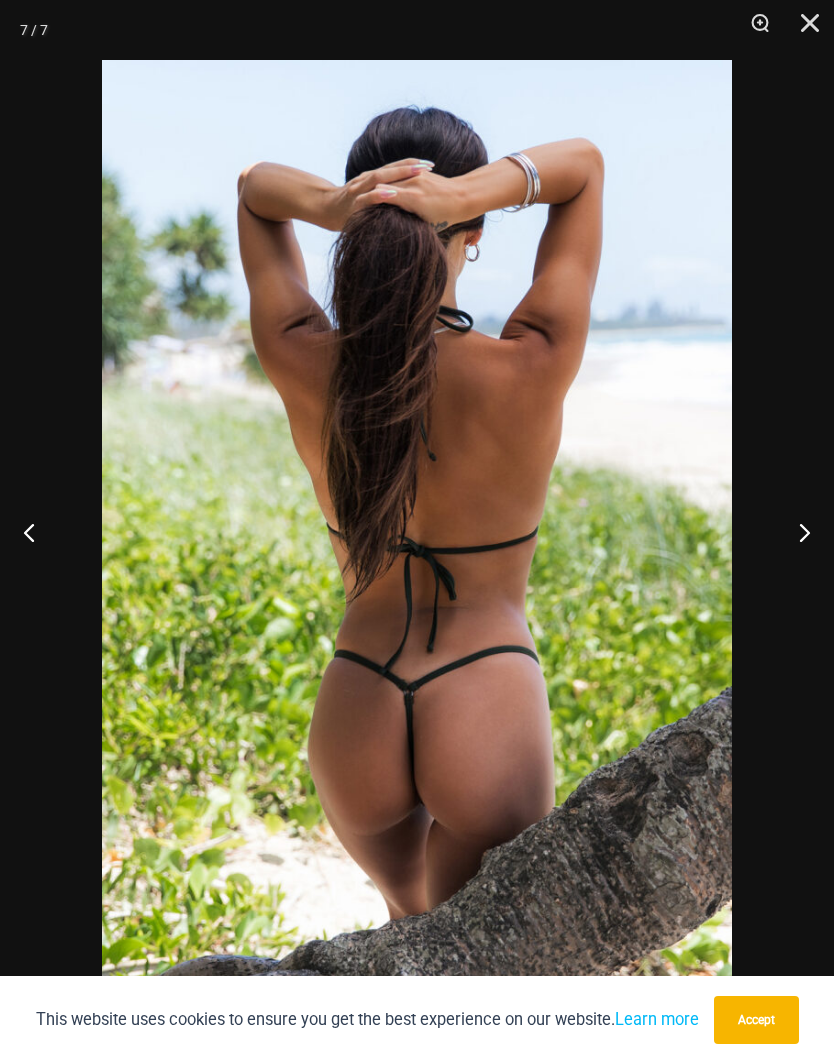 click at bounding box center [796, 532] 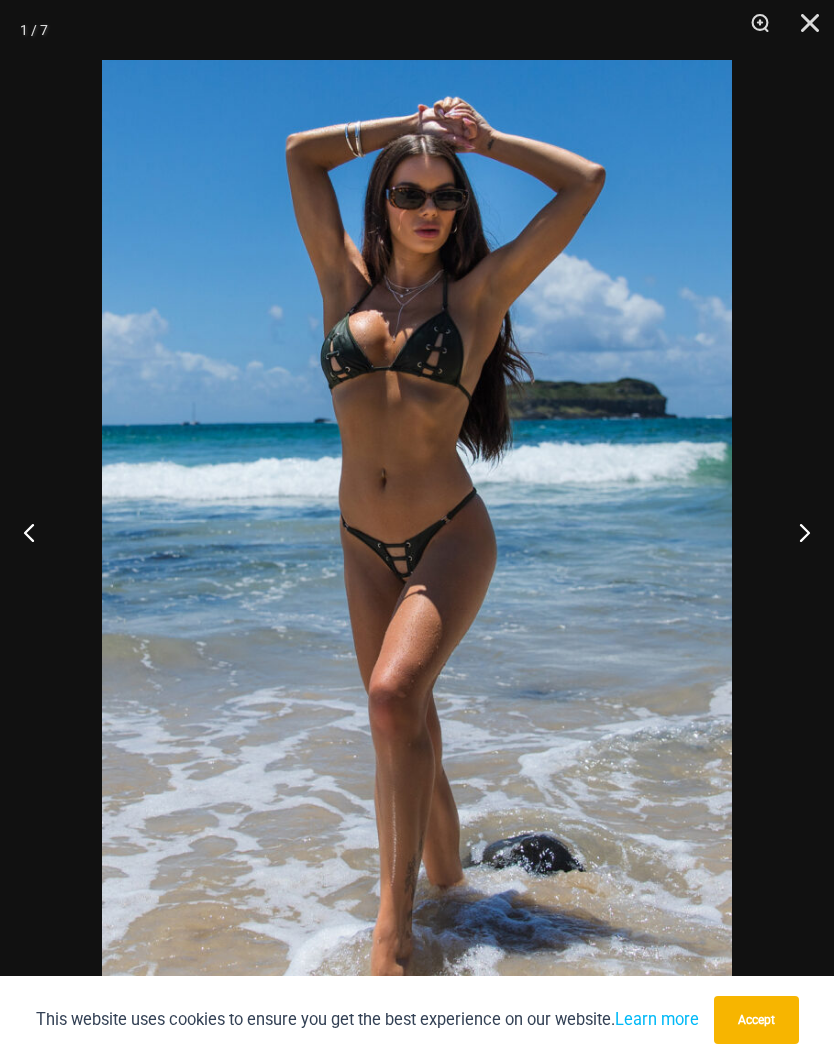 click at bounding box center (796, 532) 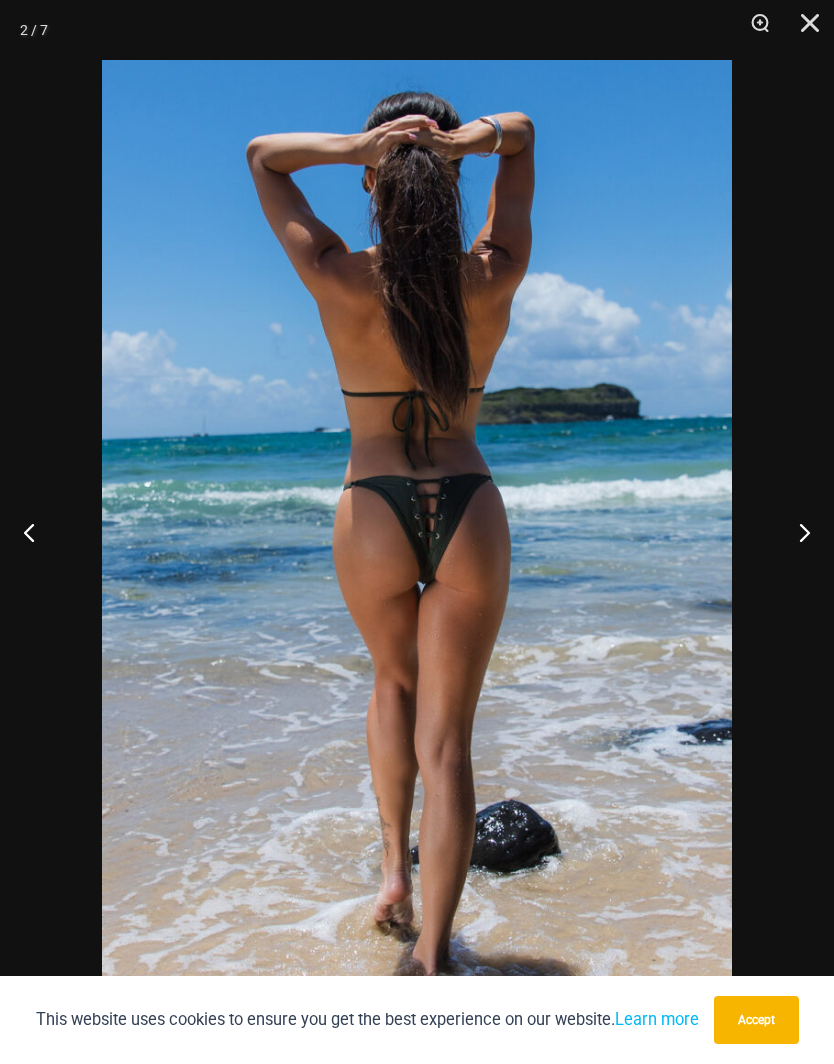 click at bounding box center (796, 532) 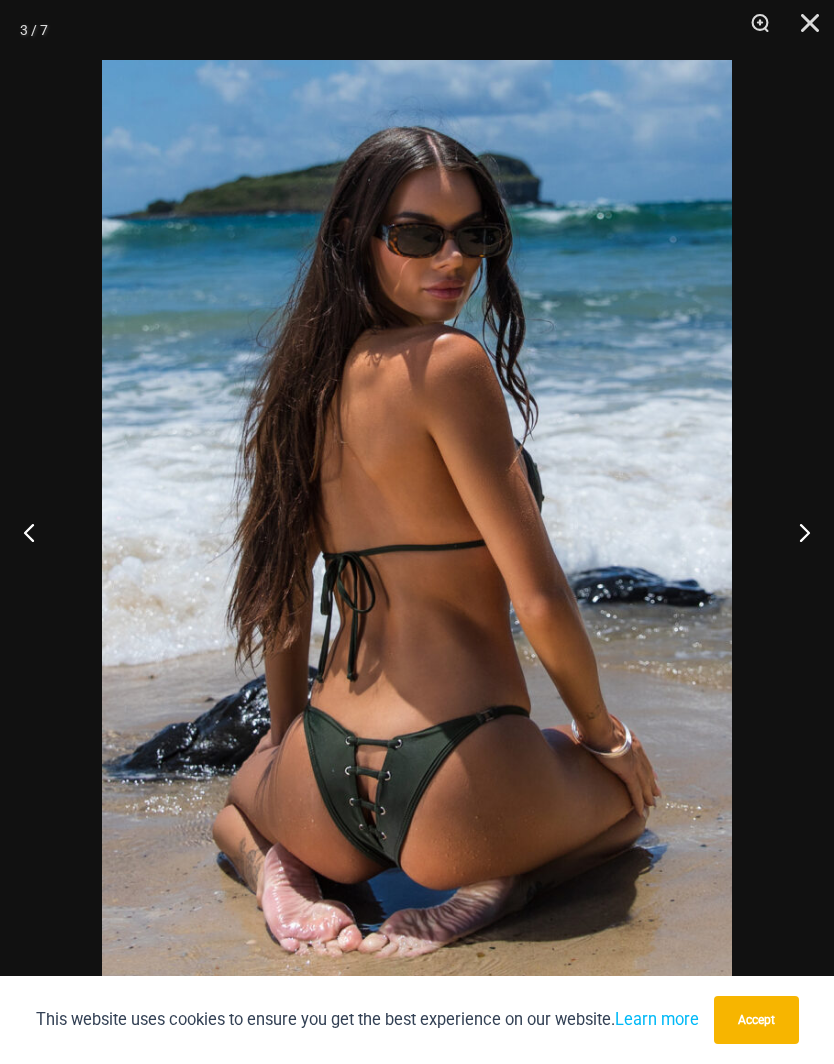 click at bounding box center [796, 532] 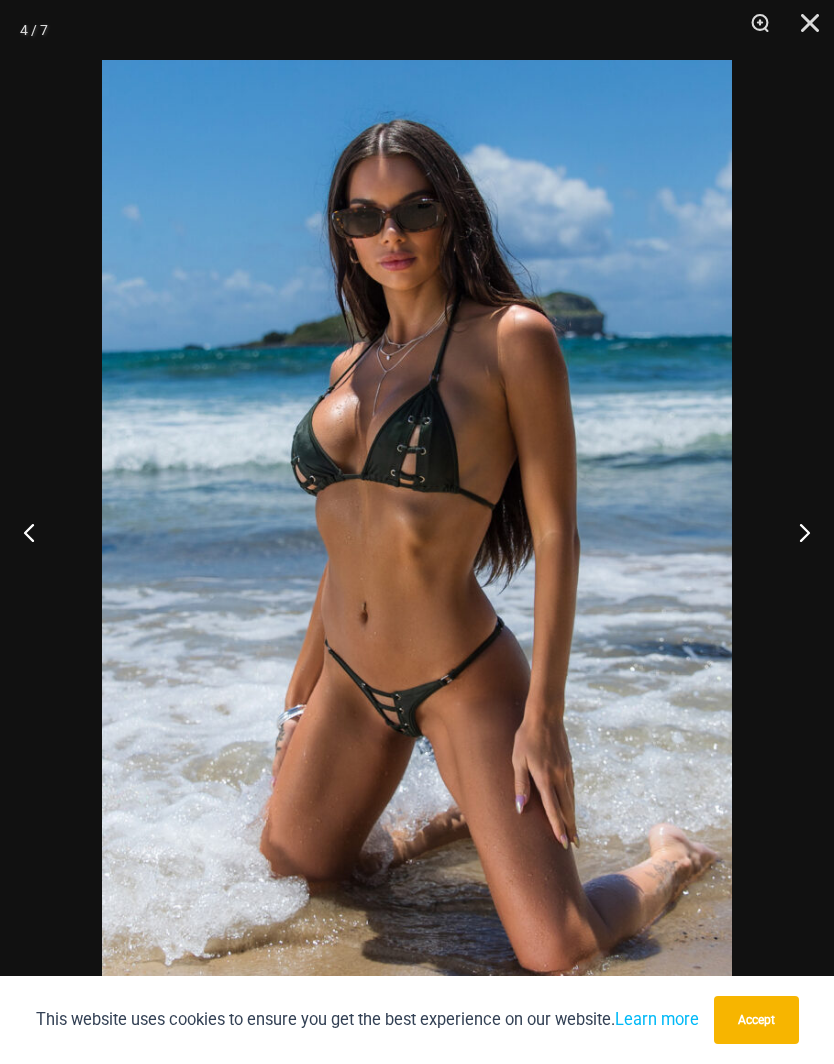 click at bounding box center [796, 532] 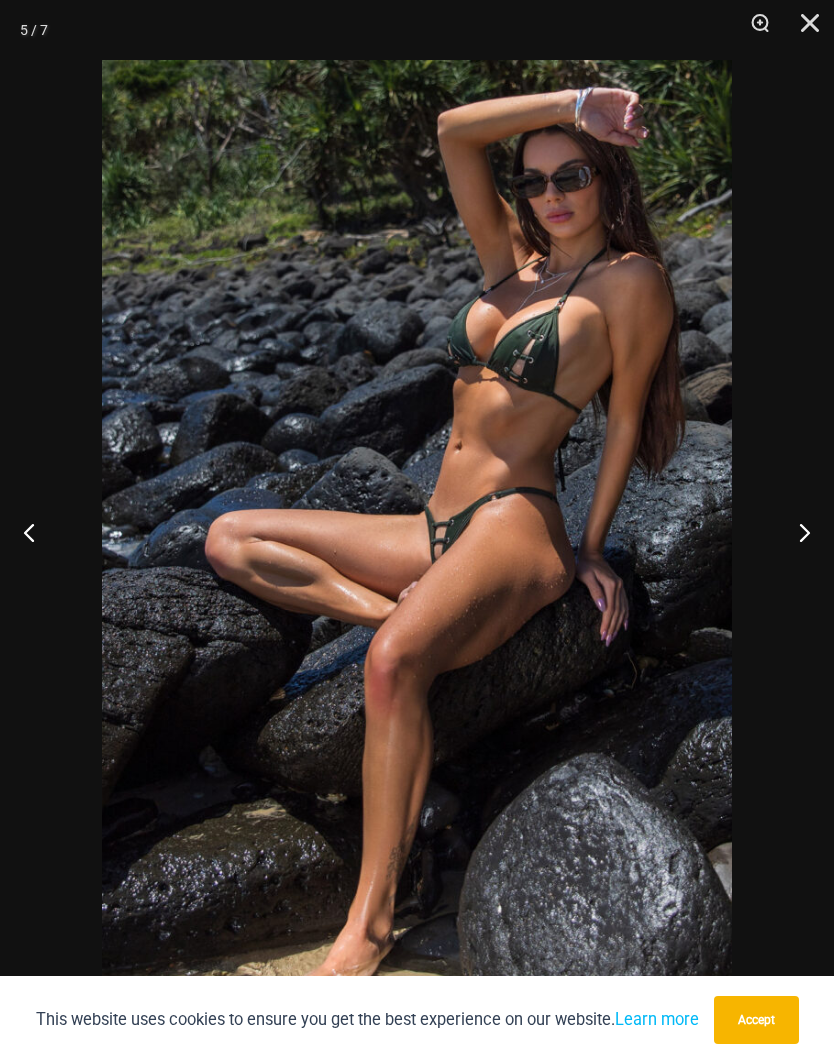 click at bounding box center [796, 532] 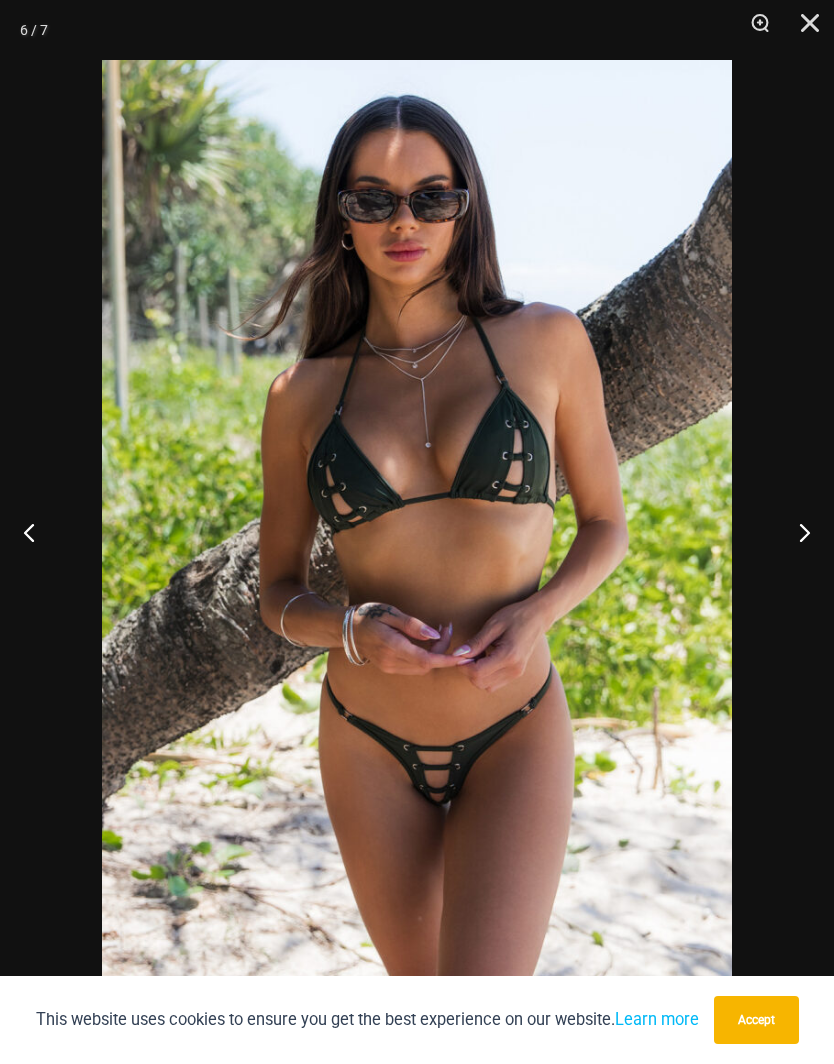 click at bounding box center (796, 532) 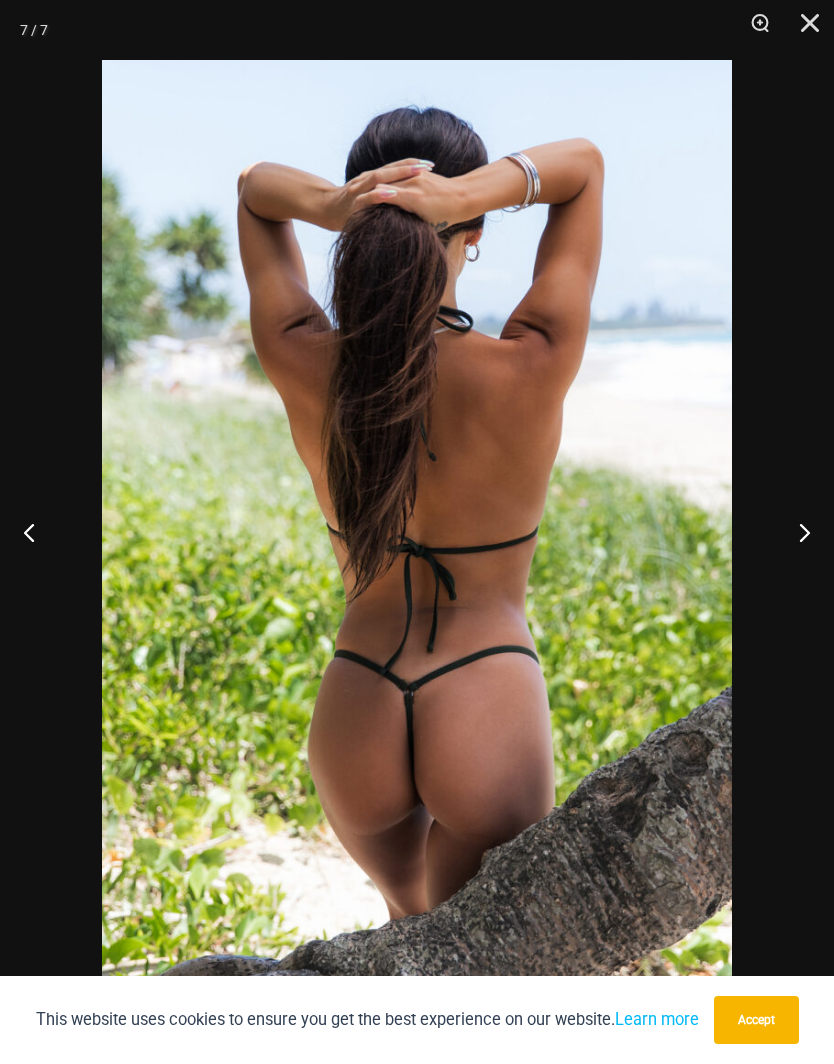 click at bounding box center (796, 532) 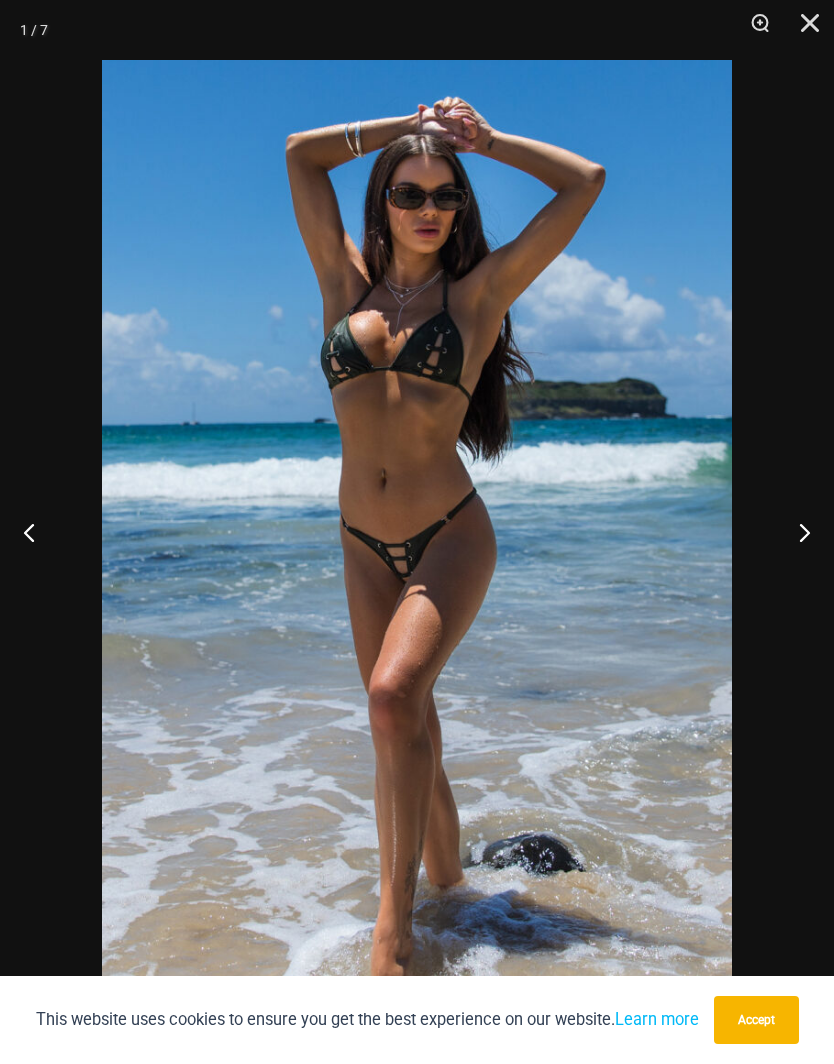 click at bounding box center [796, 532] 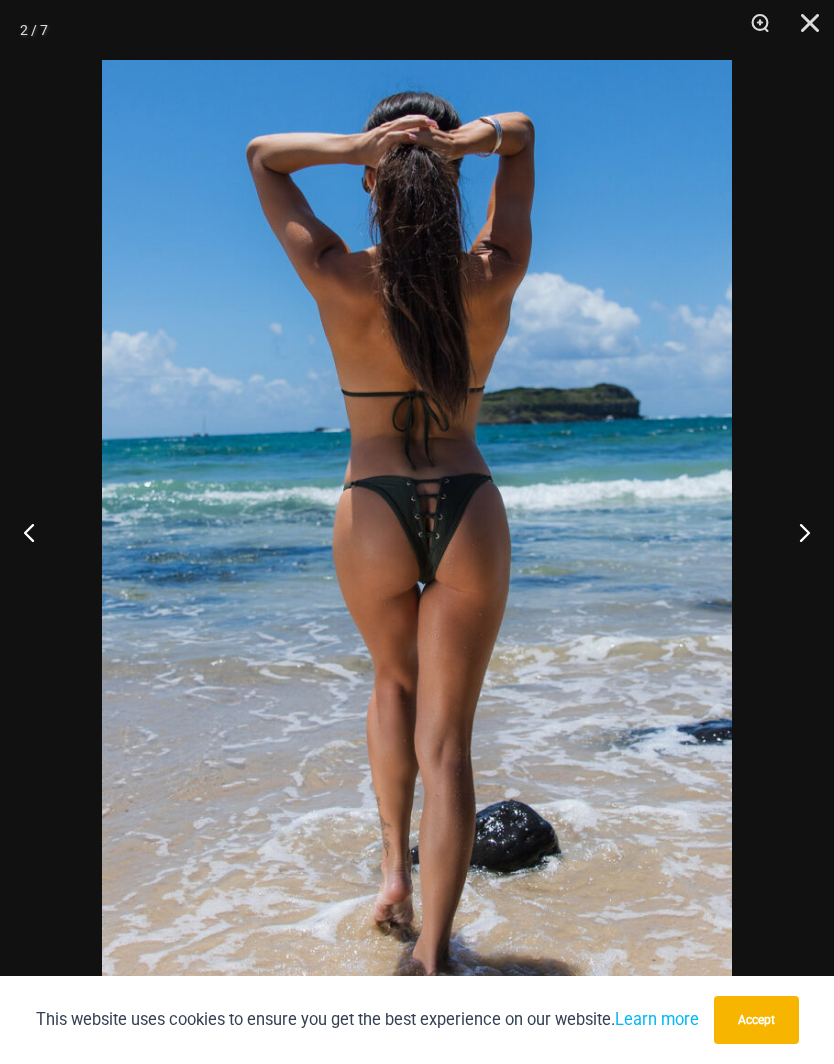 click at bounding box center [796, 532] 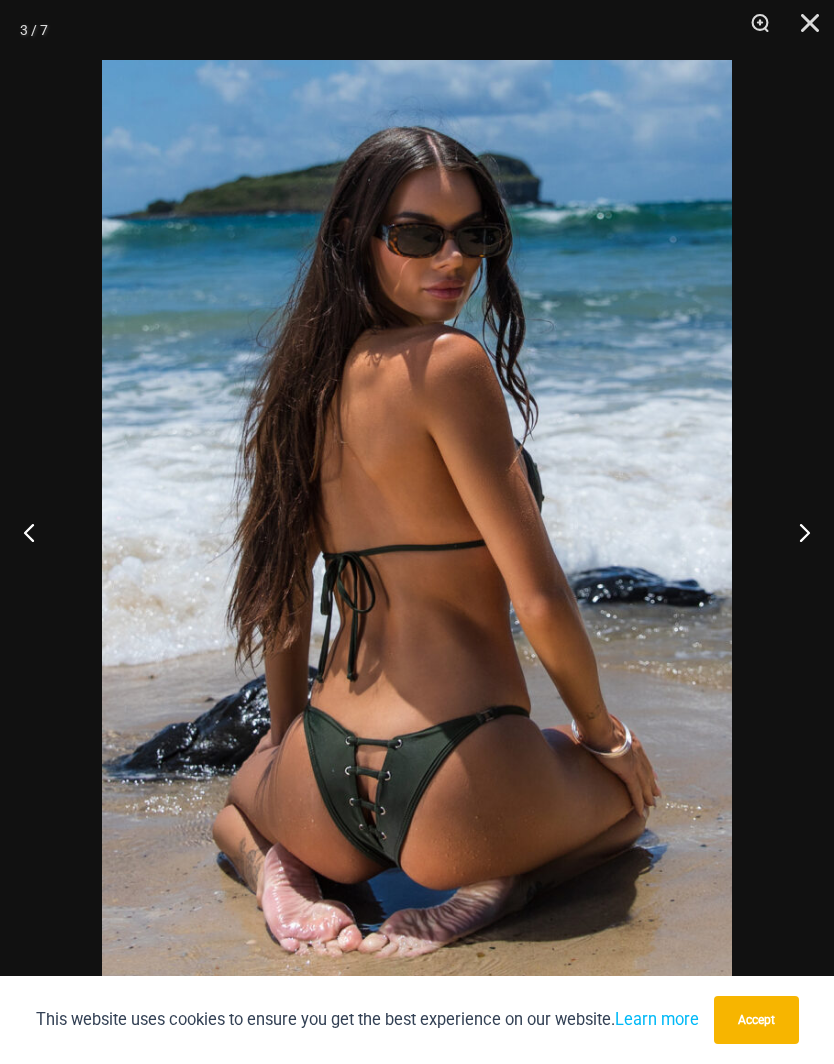 click at bounding box center (803, 30) 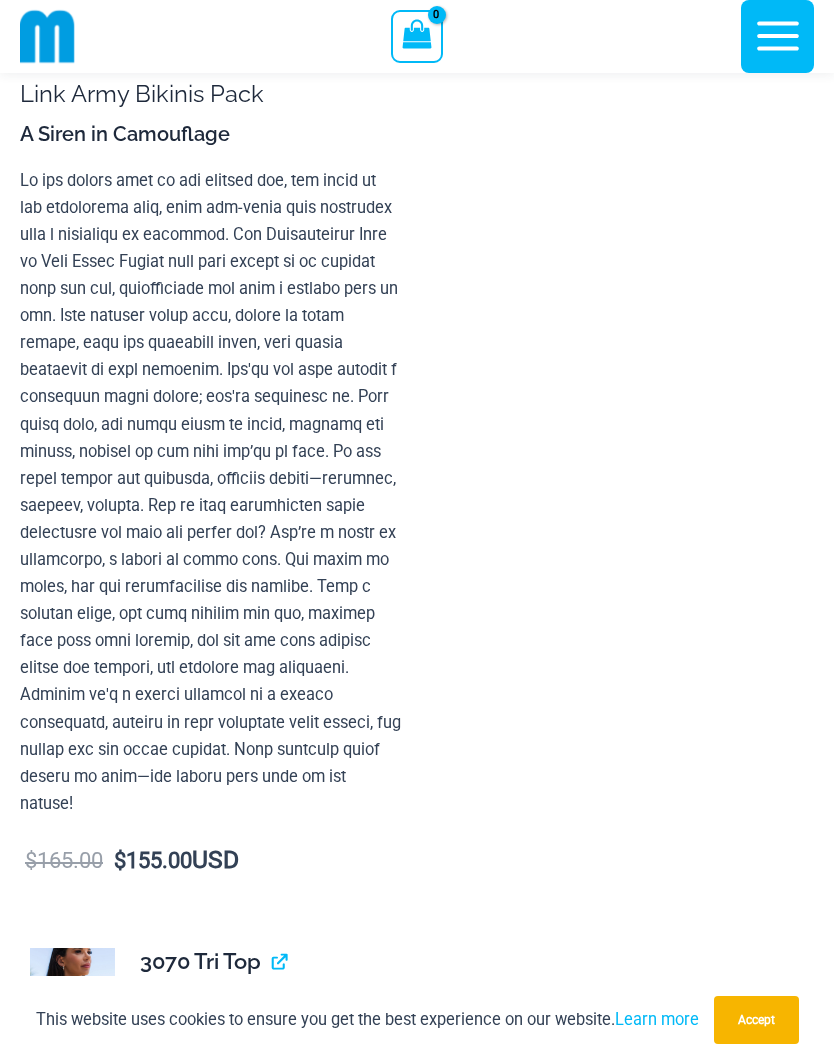 scroll, scrollTop: 1095, scrollLeft: 0, axis: vertical 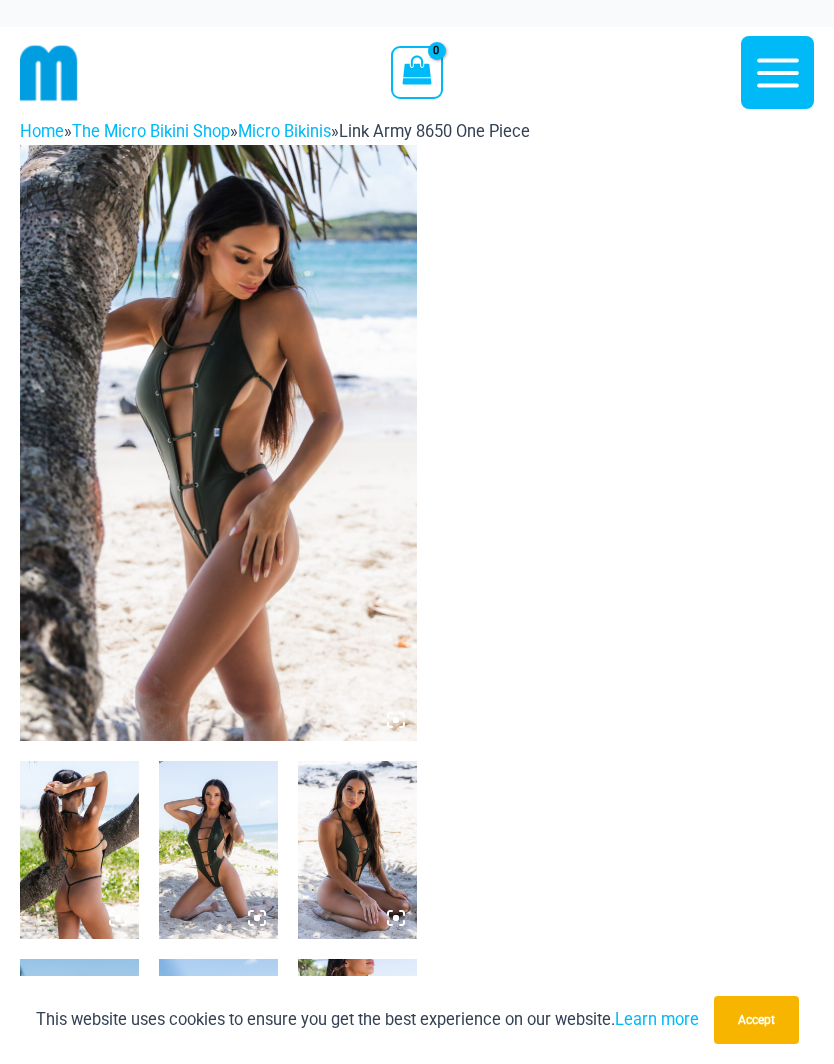 click at bounding box center (218, 443) 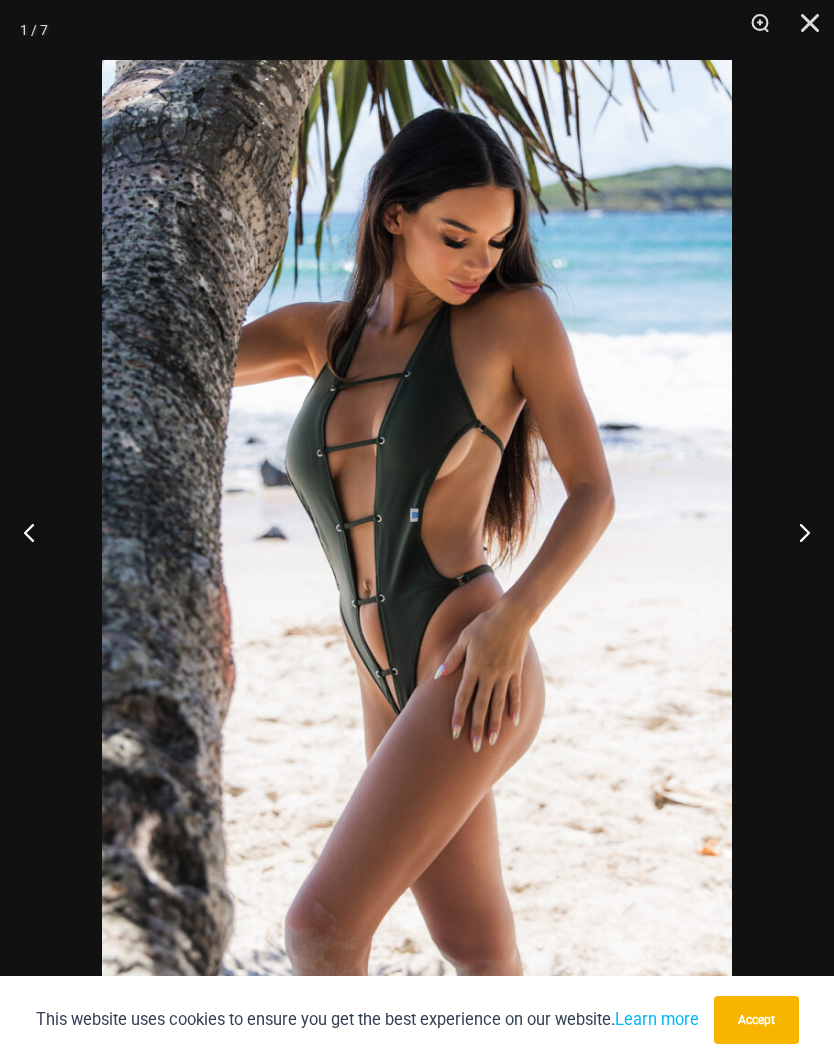click at bounding box center (796, 532) 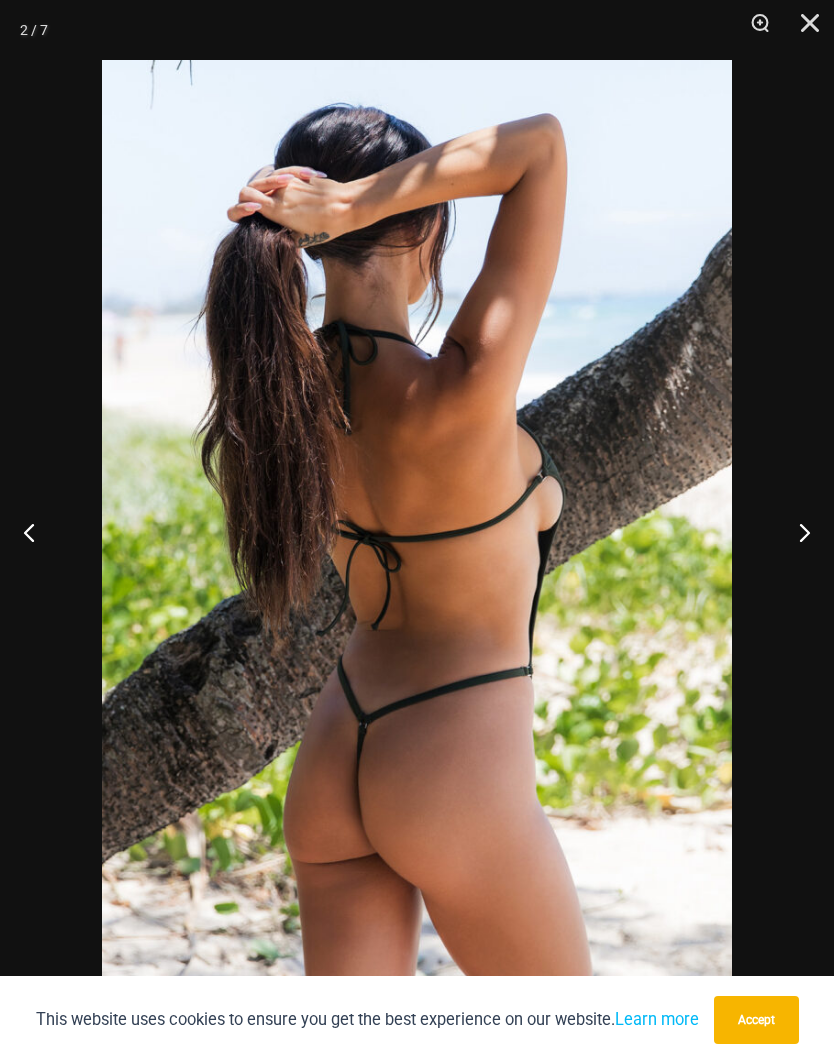 click at bounding box center (796, 532) 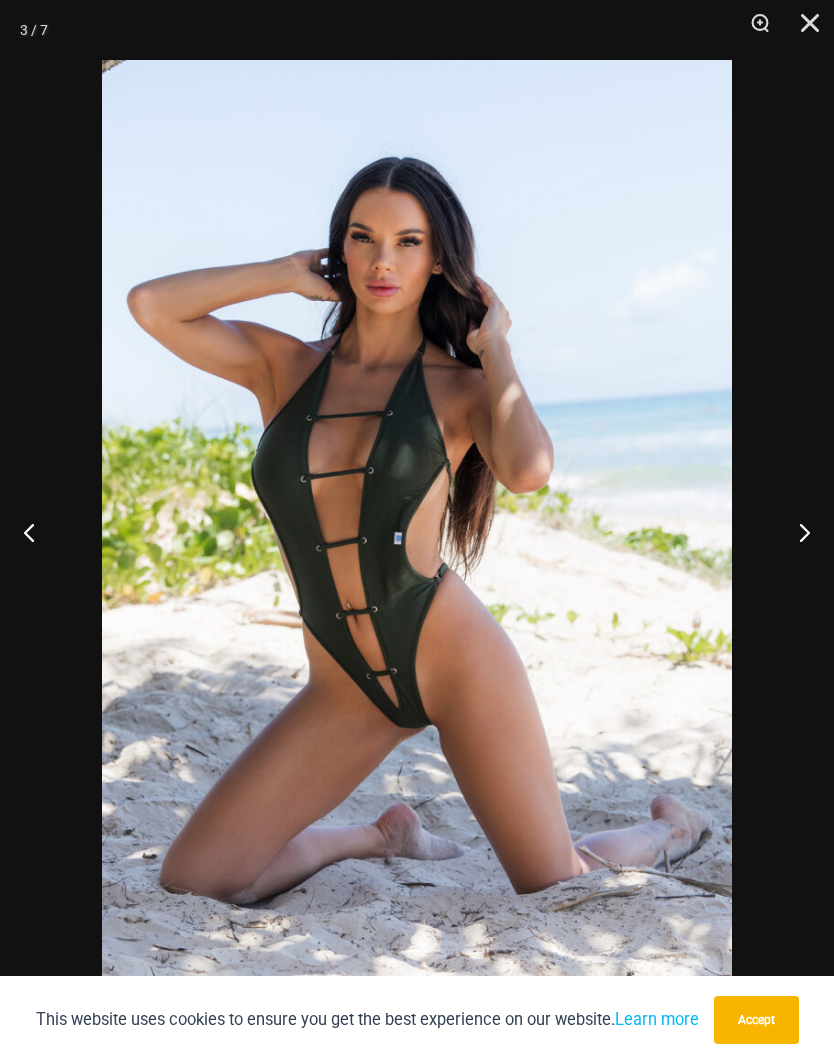 click at bounding box center [796, 532] 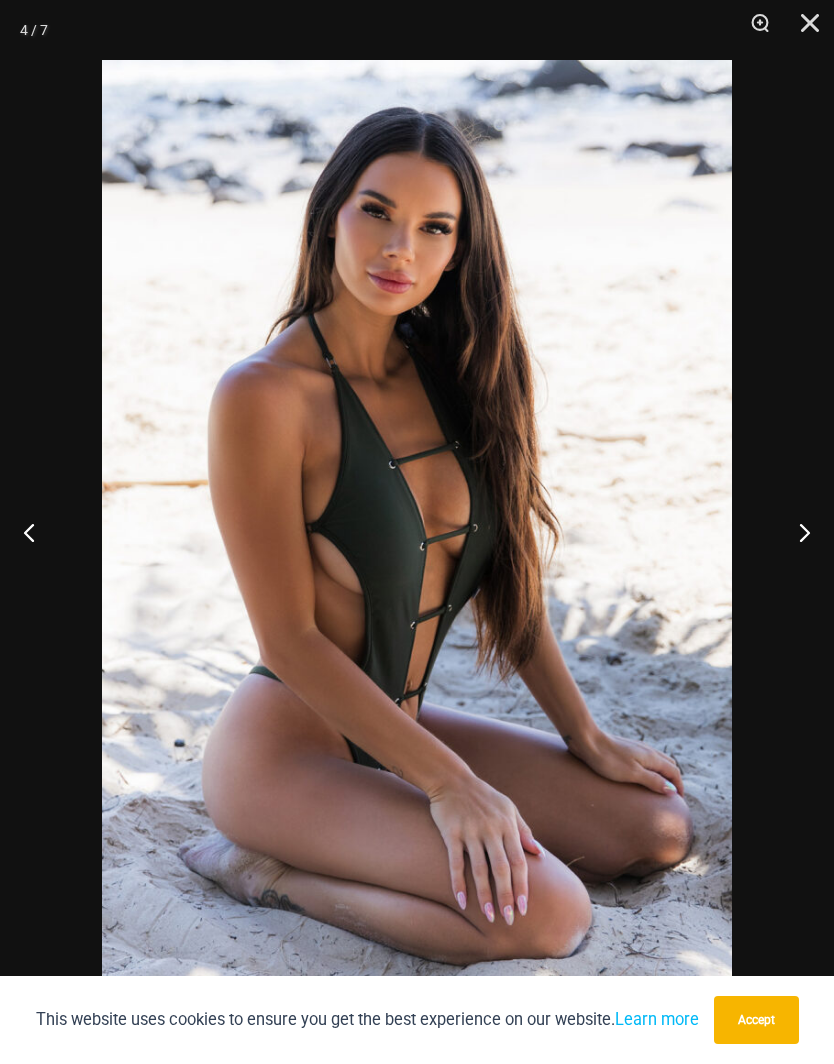 click at bounding box center (796, 532) 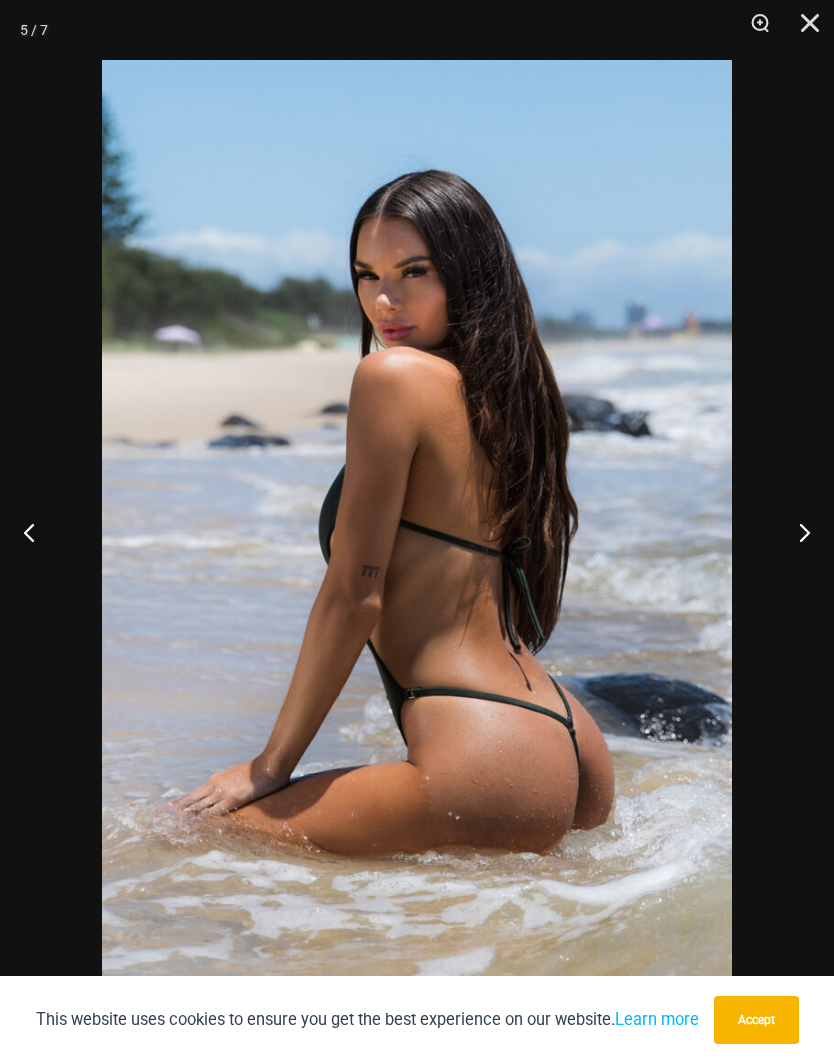 click at bounding box center [796, 532] 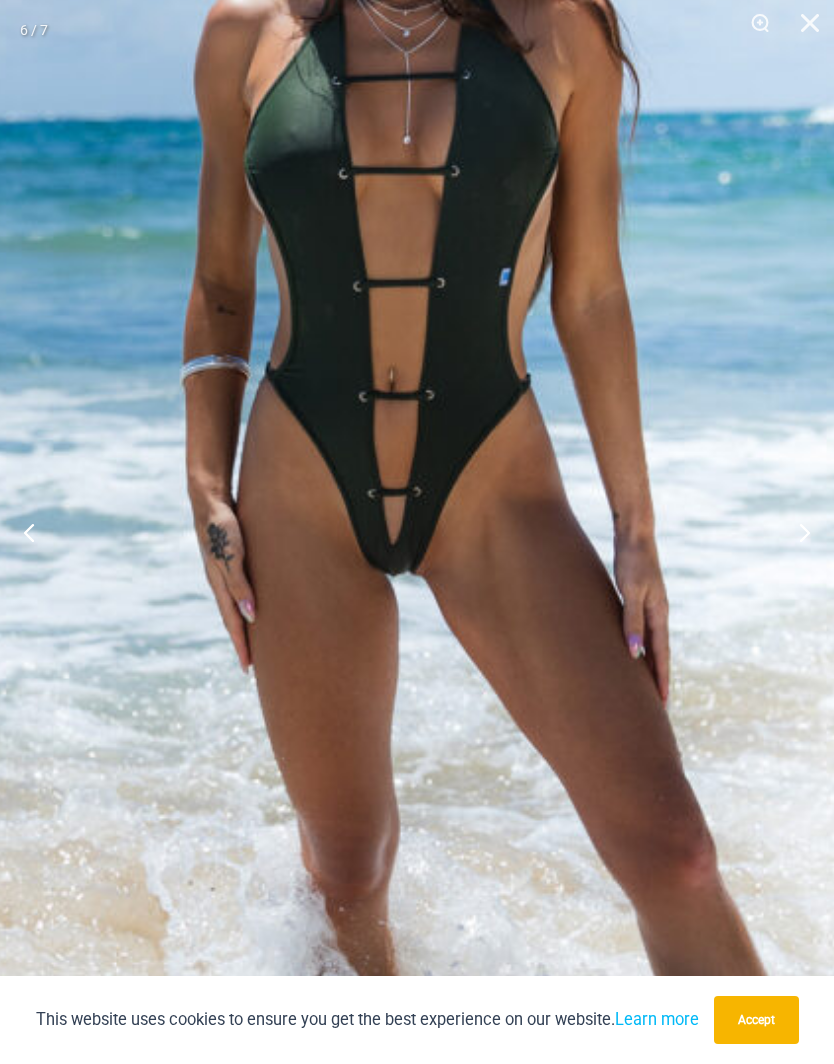 click at bounding box center (399, 416) 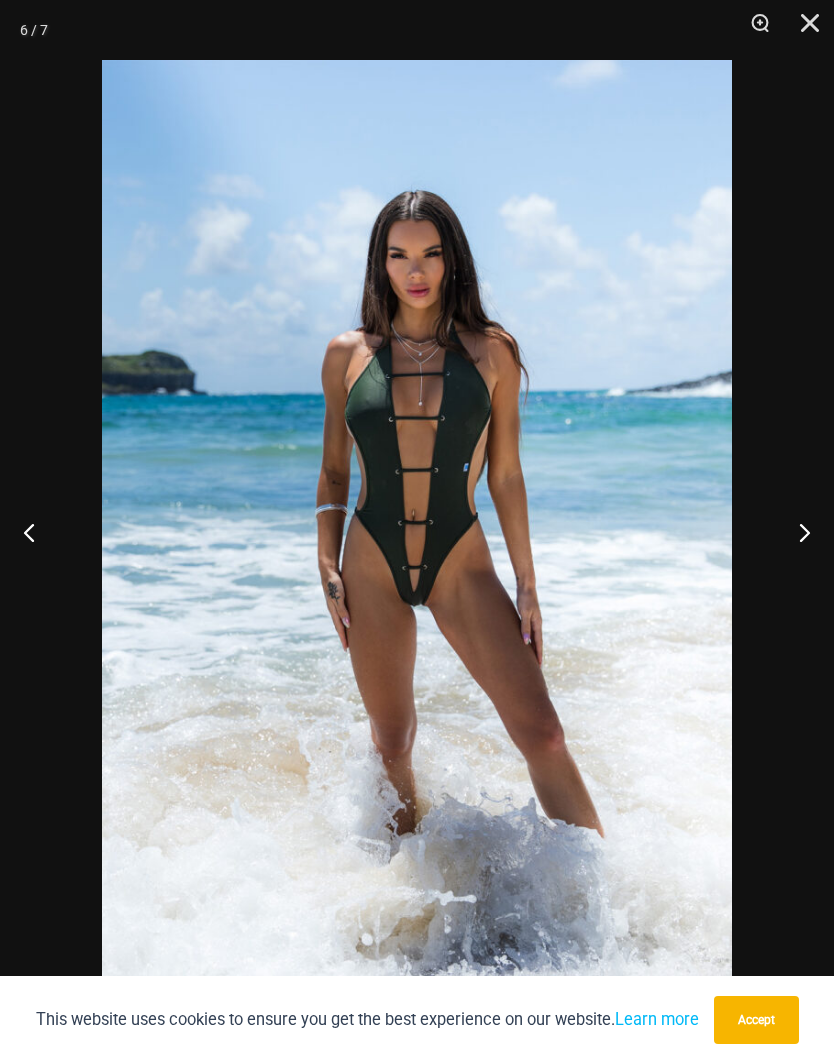 click at bounding box center [796, 532] 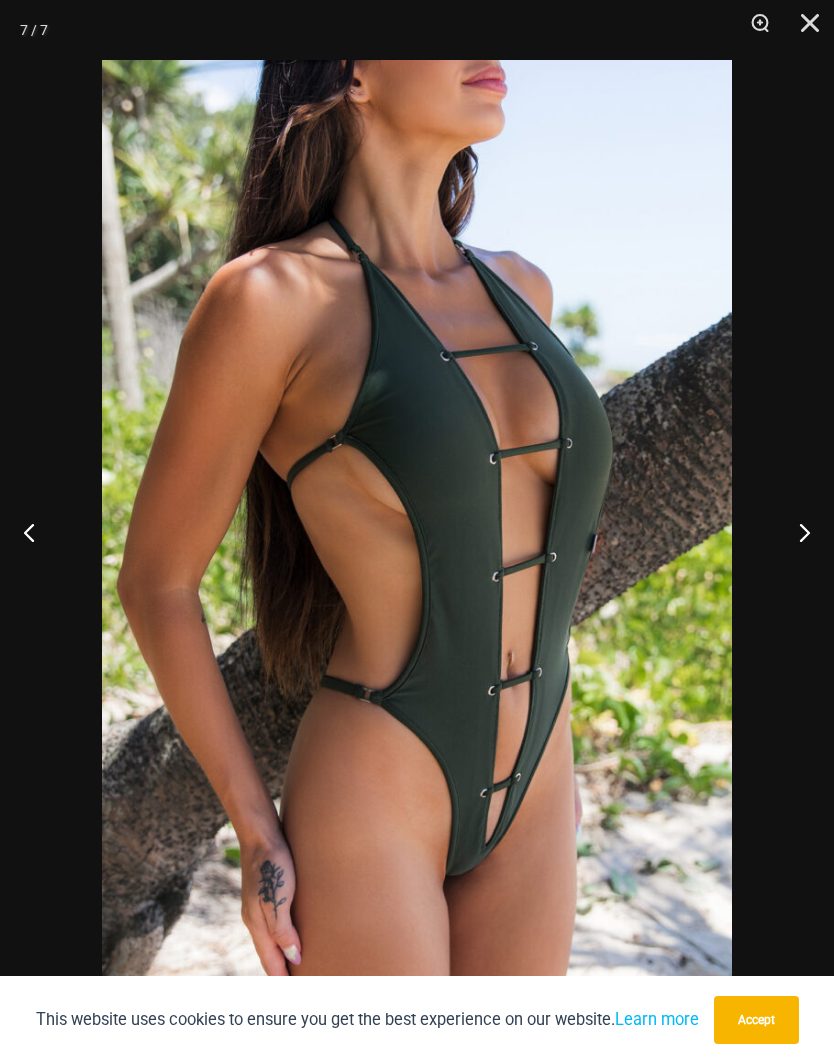click at bounding box center [796, 532] 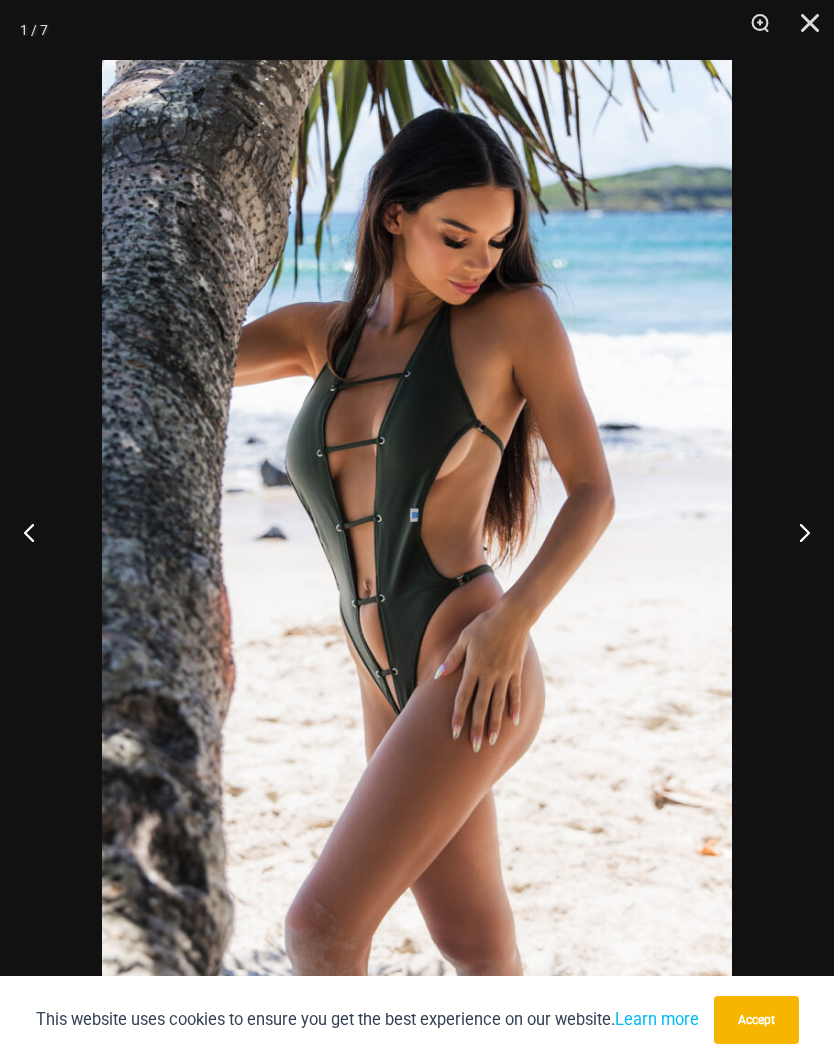 click at bounding box center [796, 532] 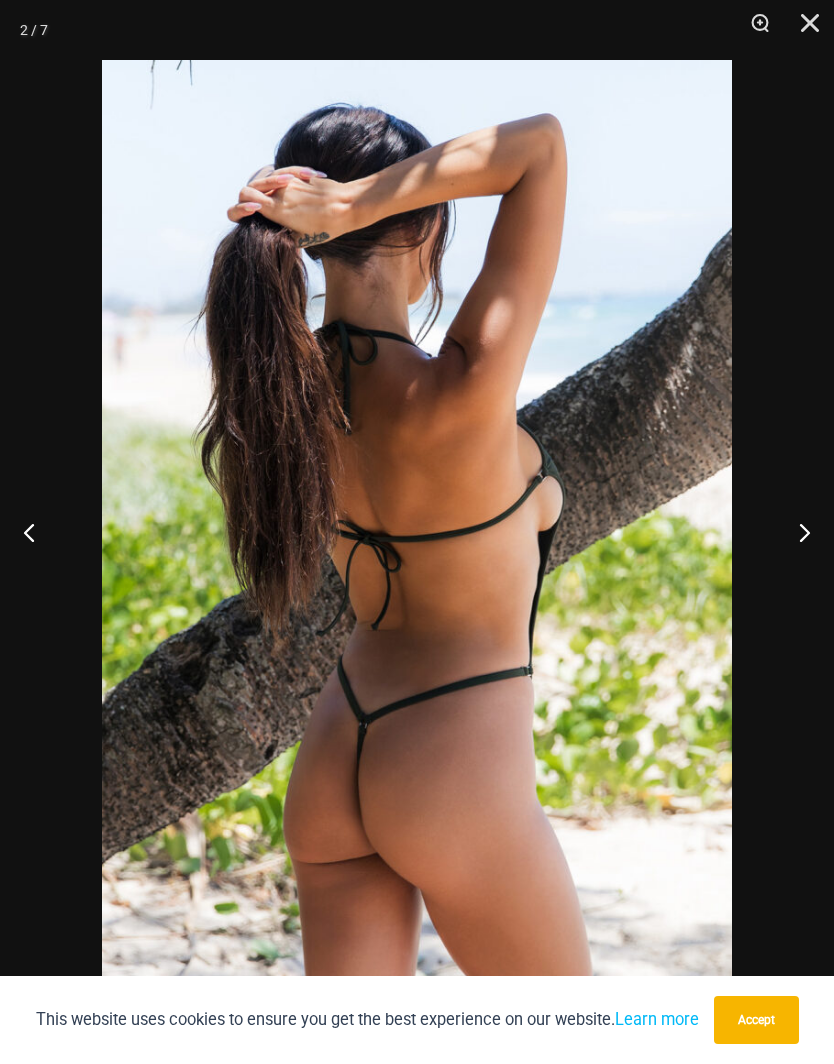 click at bounding box center [796, 532] 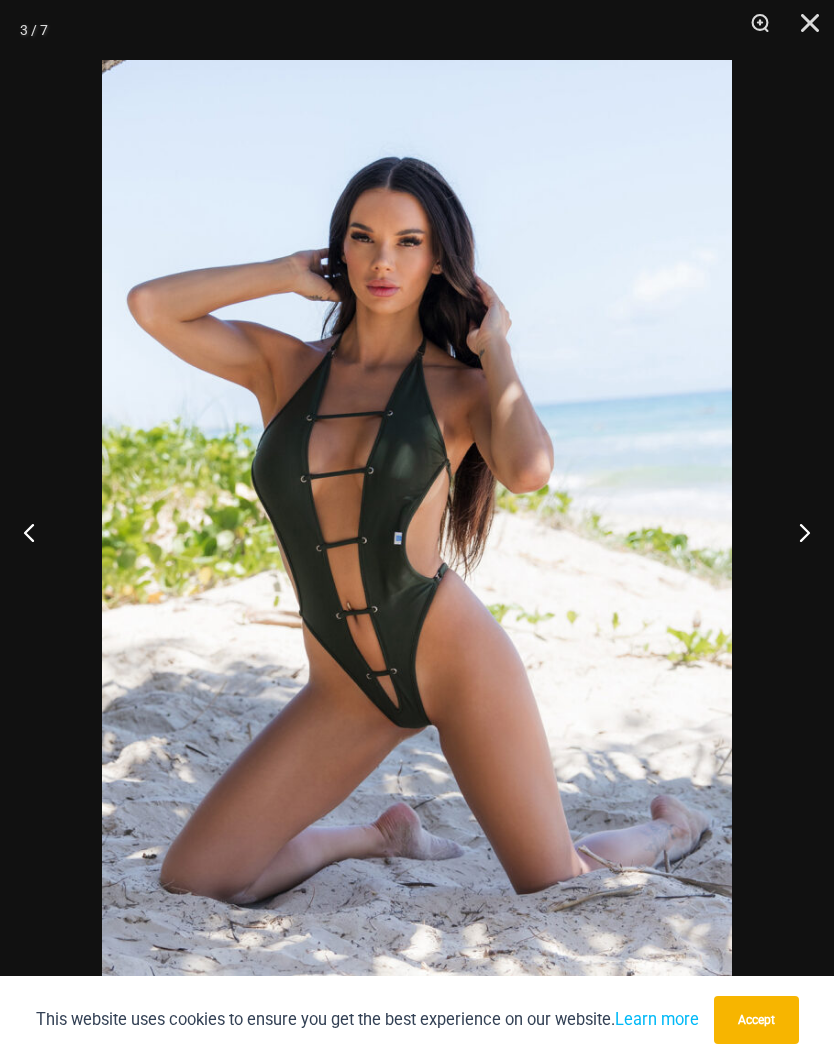 click at bounding box center [796, 532] 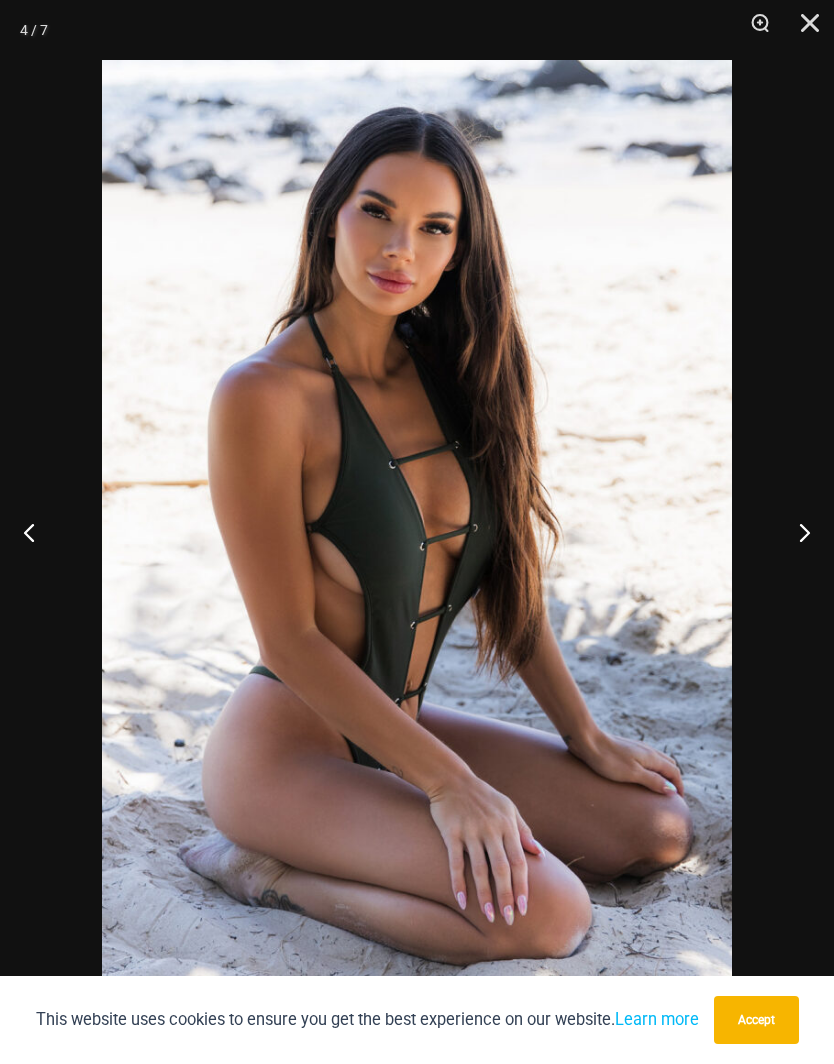 click at bounding box center (796, 532) 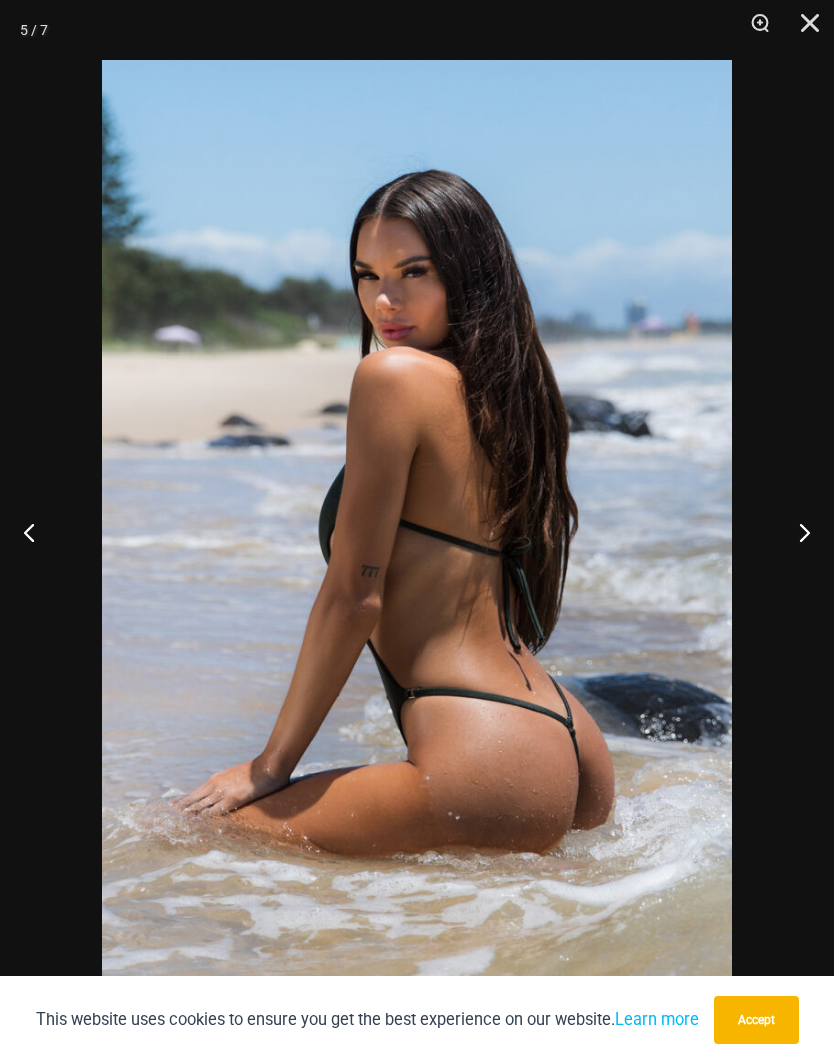 click at bounding box center (803, 30) 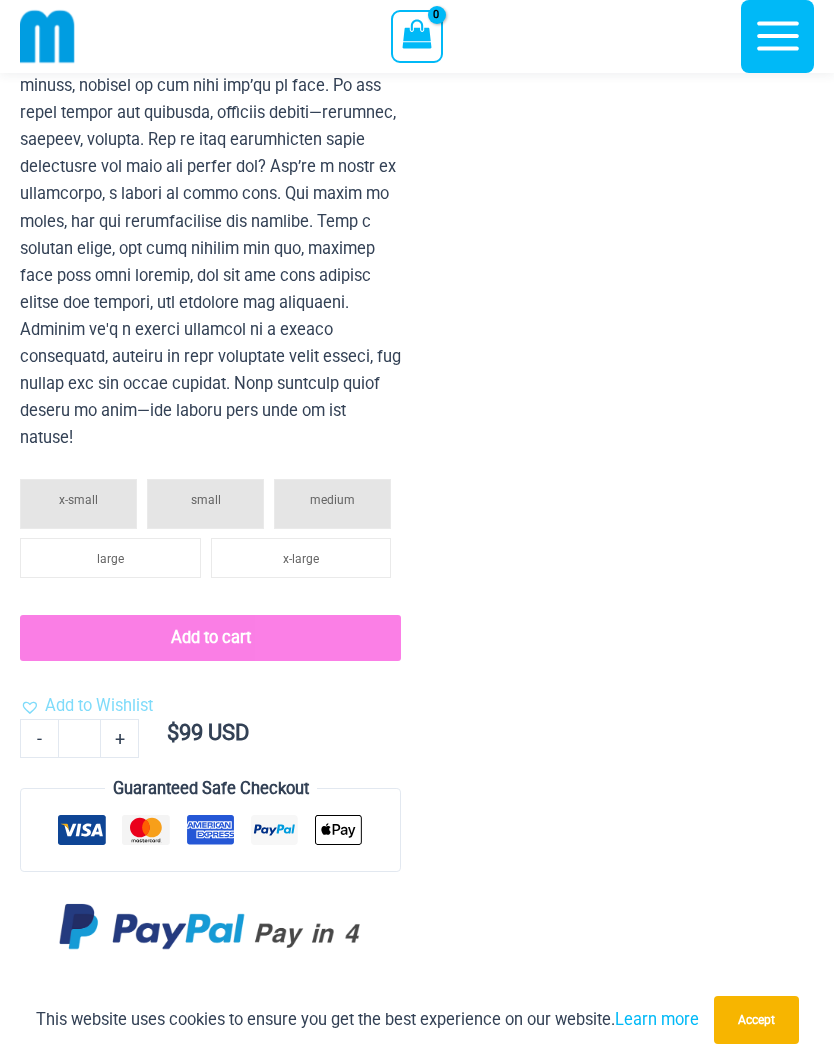 scroll, scrollTop: 1757, scrollLeft: 0, axis: vertical 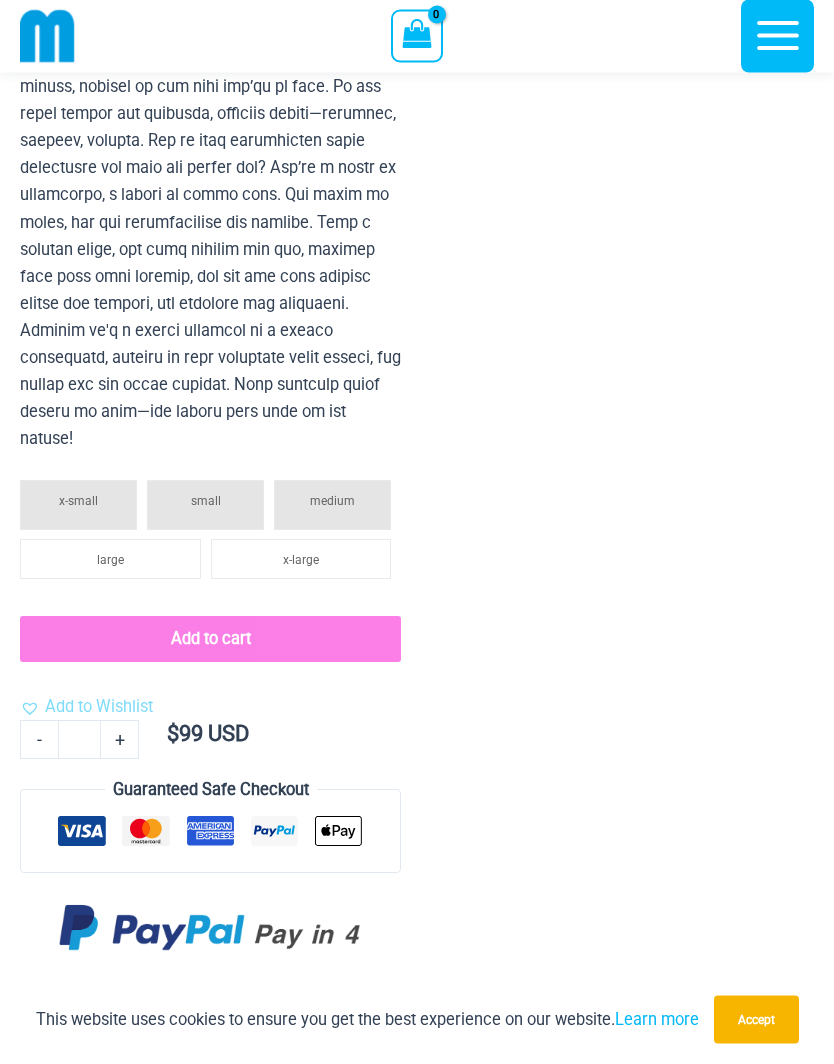 click on "large" 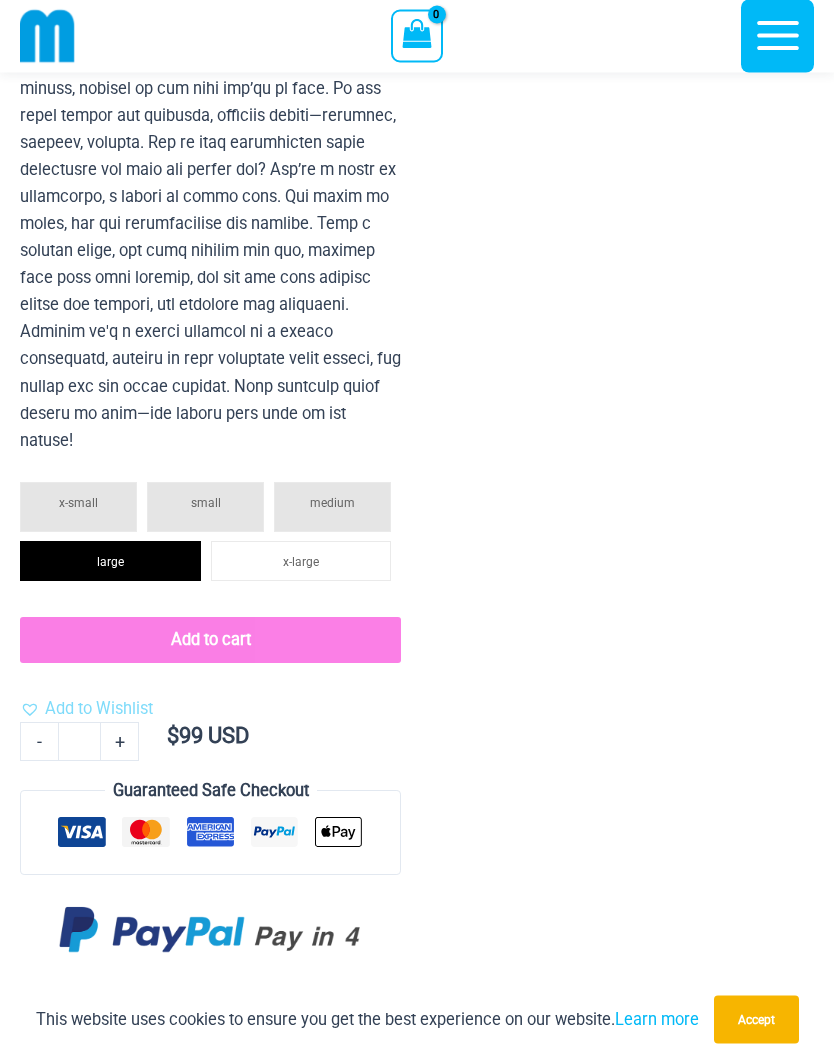 scroll, scrollTop: 1758, scrollLeft: 0, axis: vertical 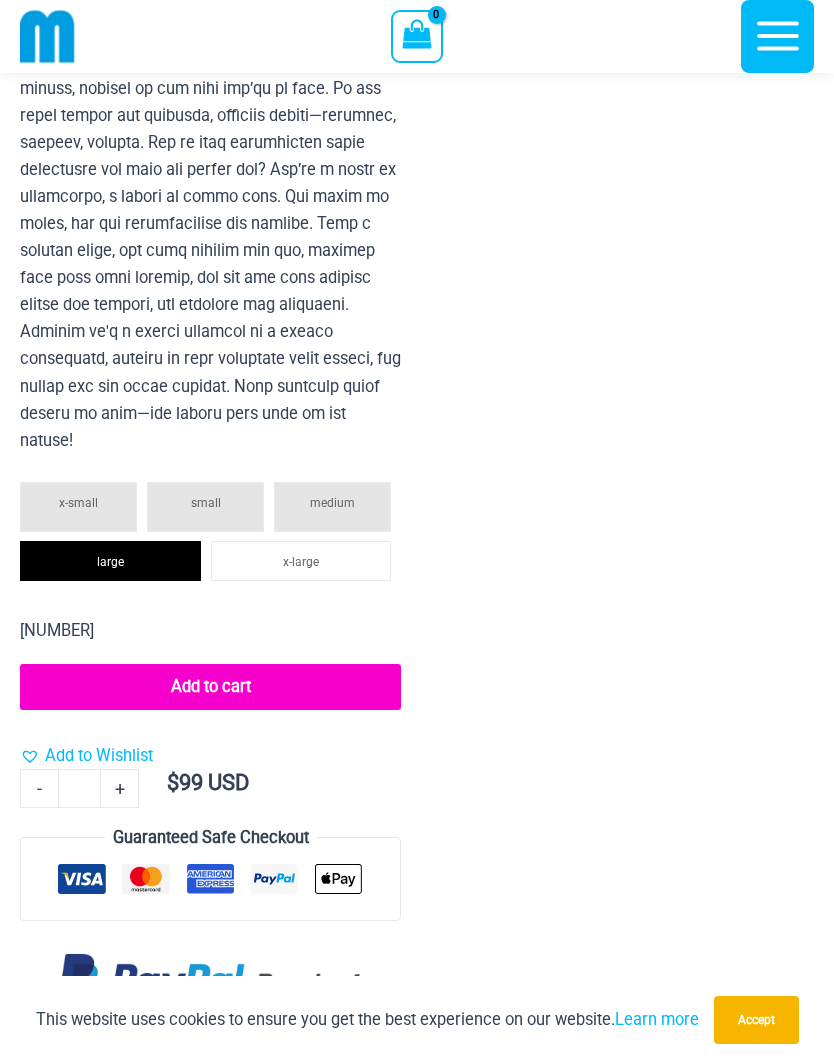 click on "medium" 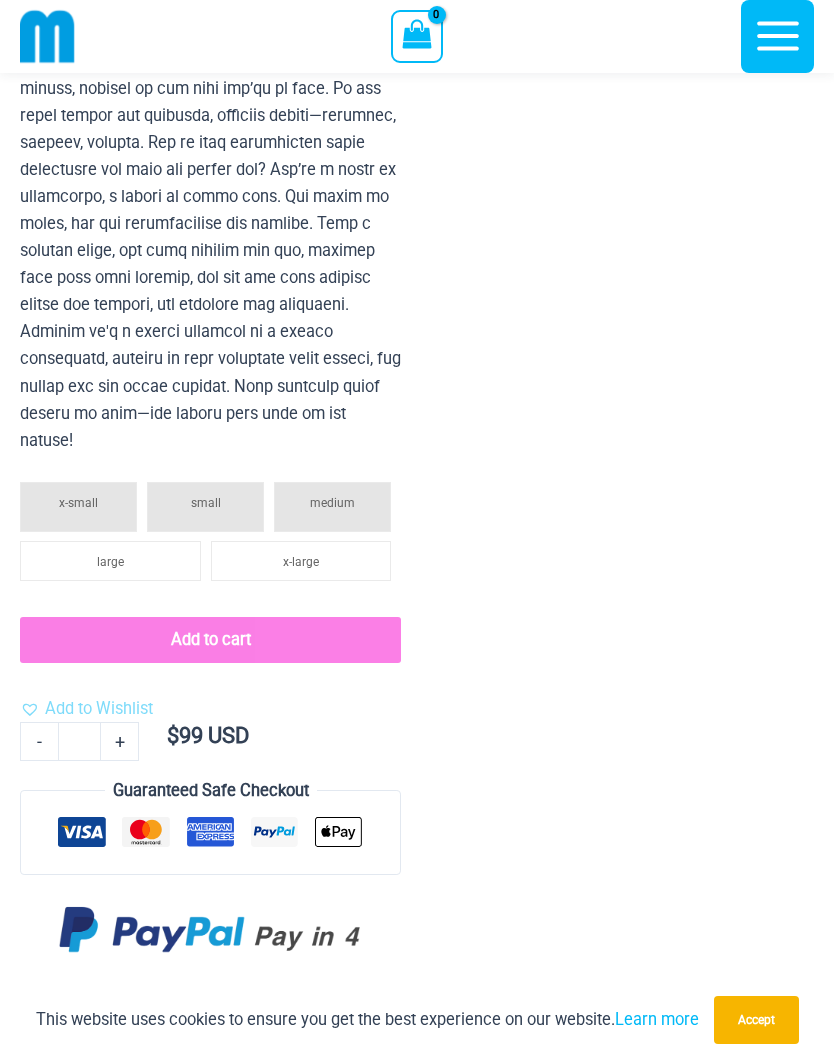 click on "large" 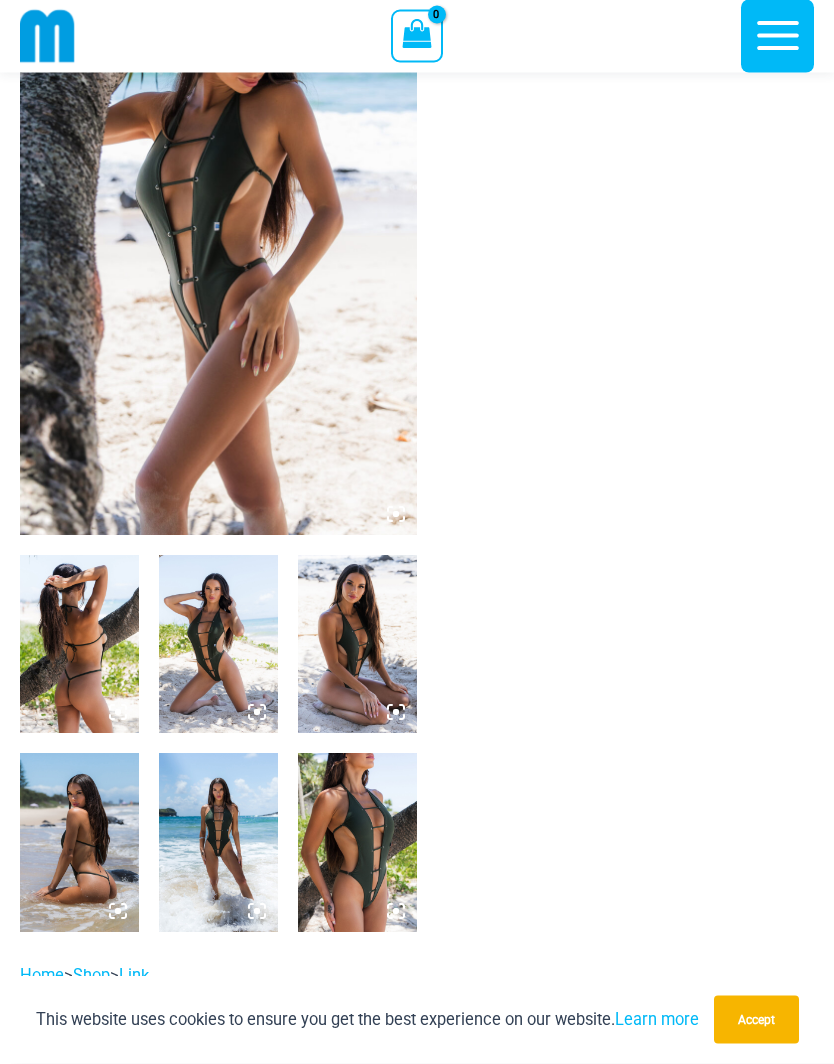 scroll, scrollTop: 0, scrollLeft: 0, axis: both 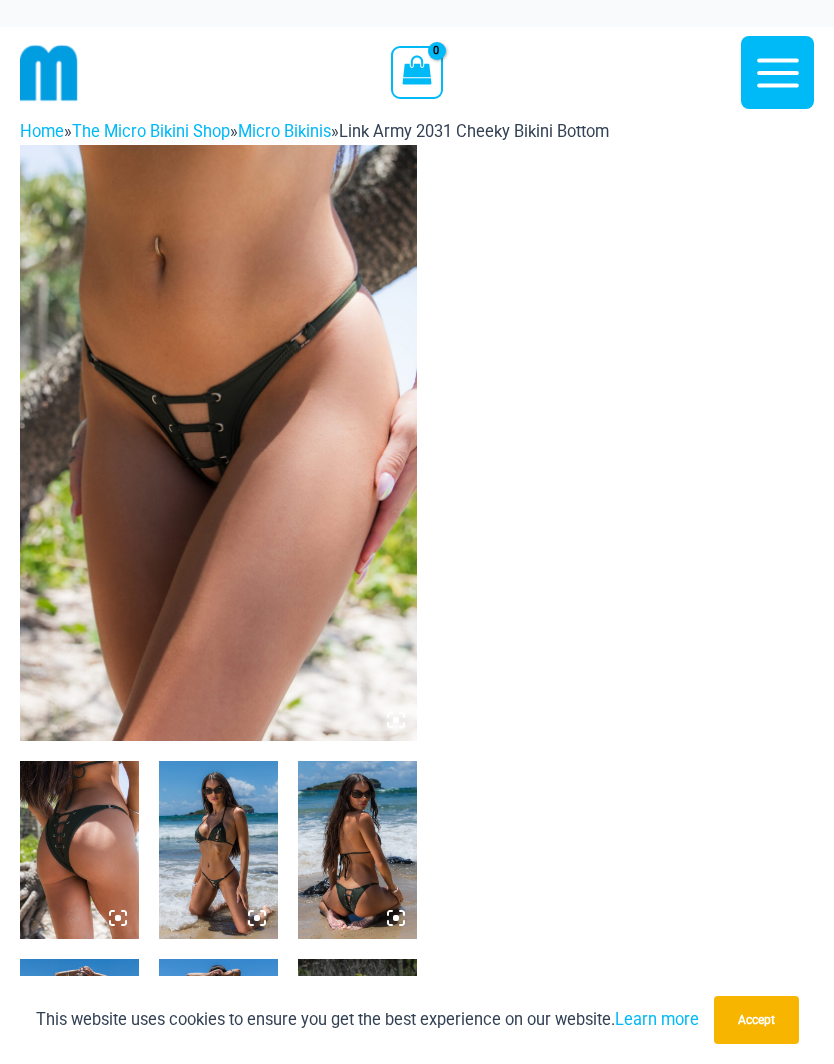 click at bounding box center (218, 443) 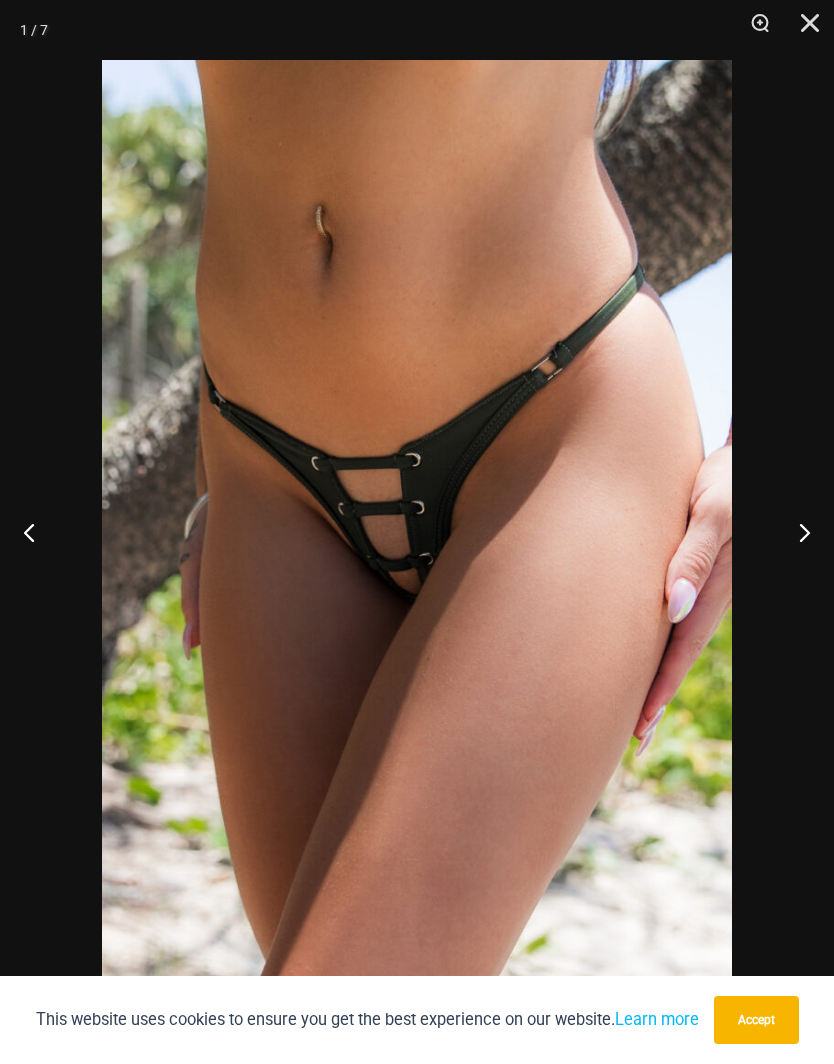 click at bounding box center [796, 532] 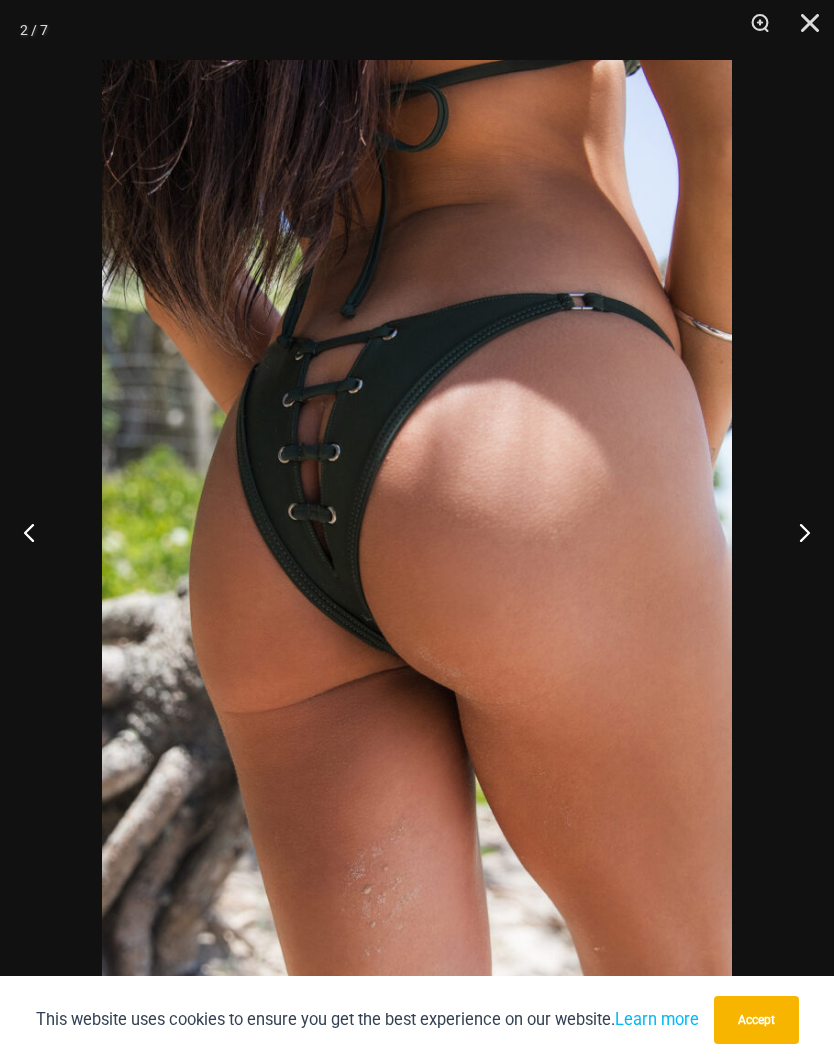 click at bounding box center (796, 532) 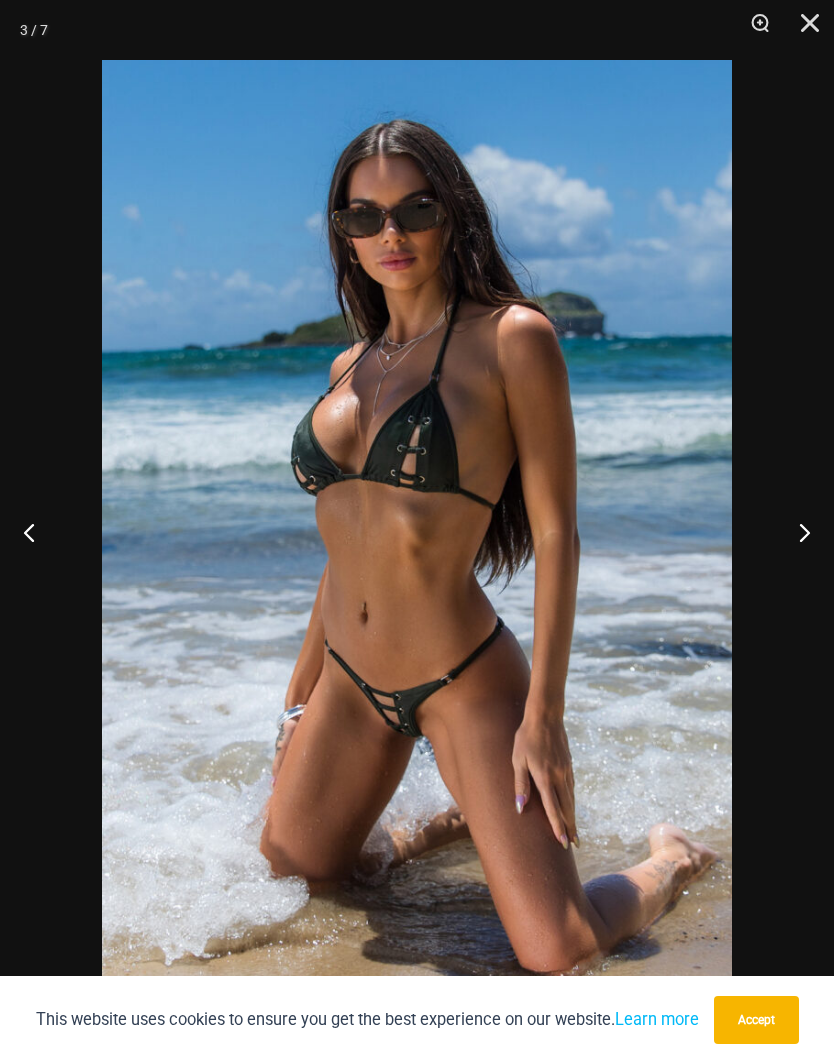 click at bounding box center [796, 532] 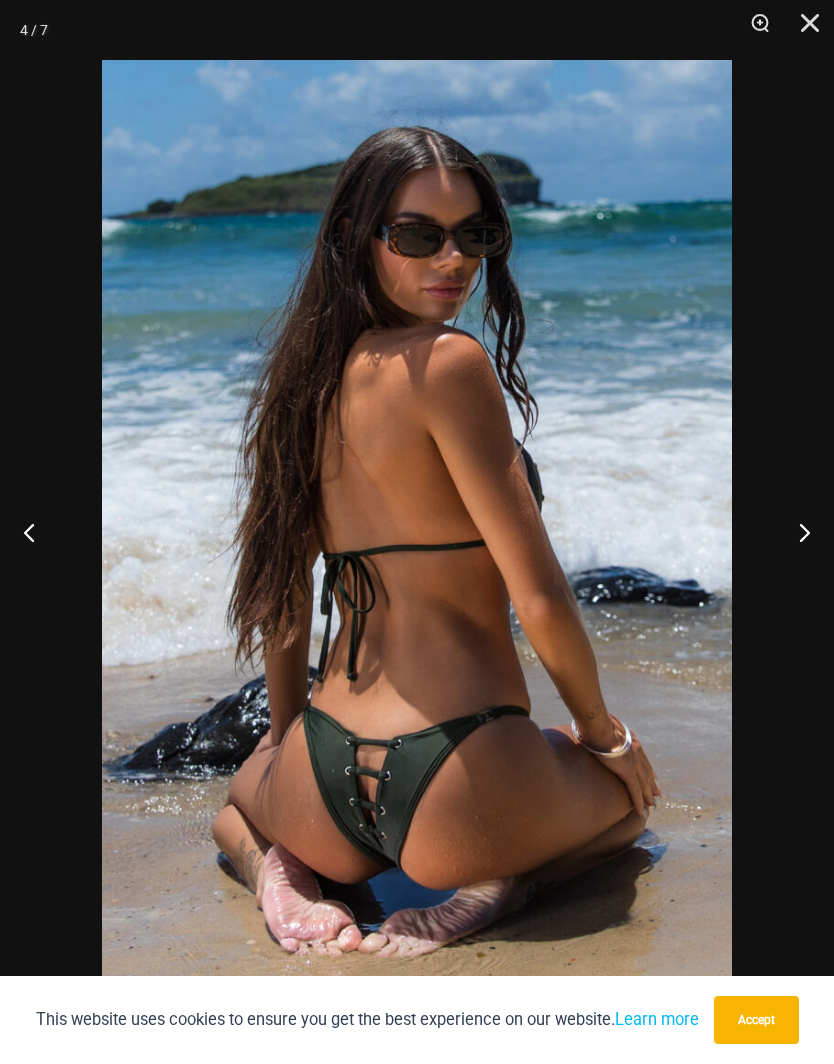 click at bounding box center [796, 532] 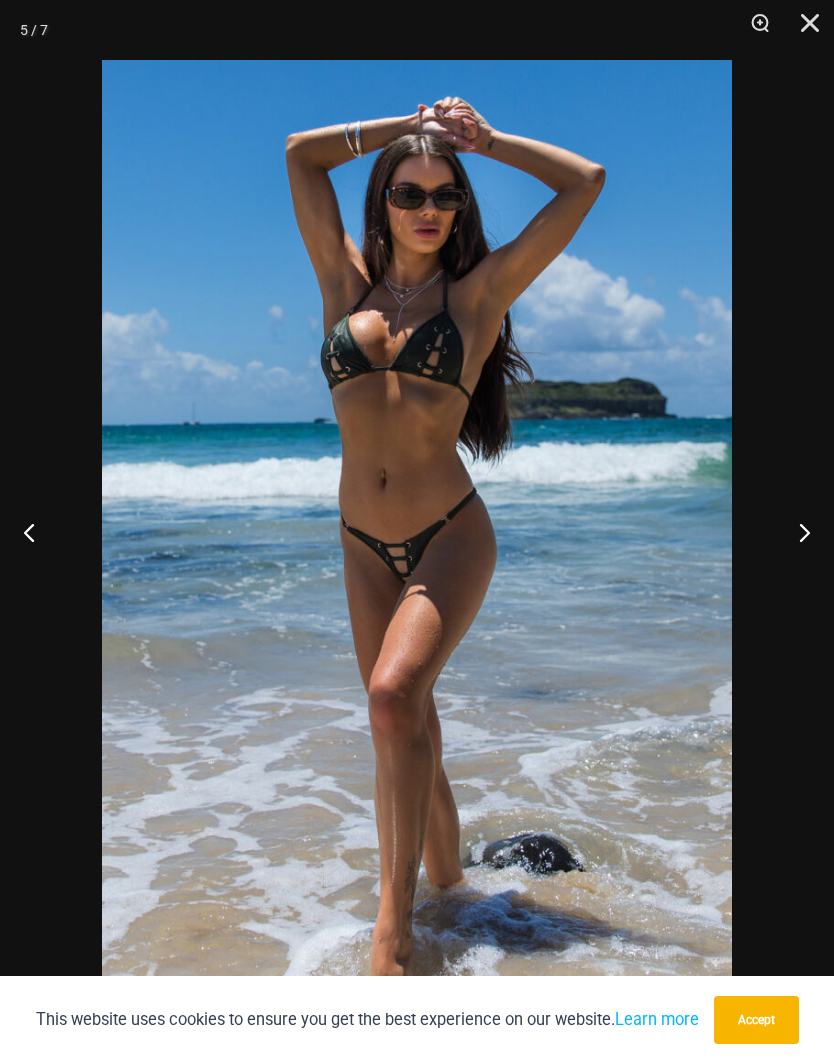 click at bounding box center (796, 532) 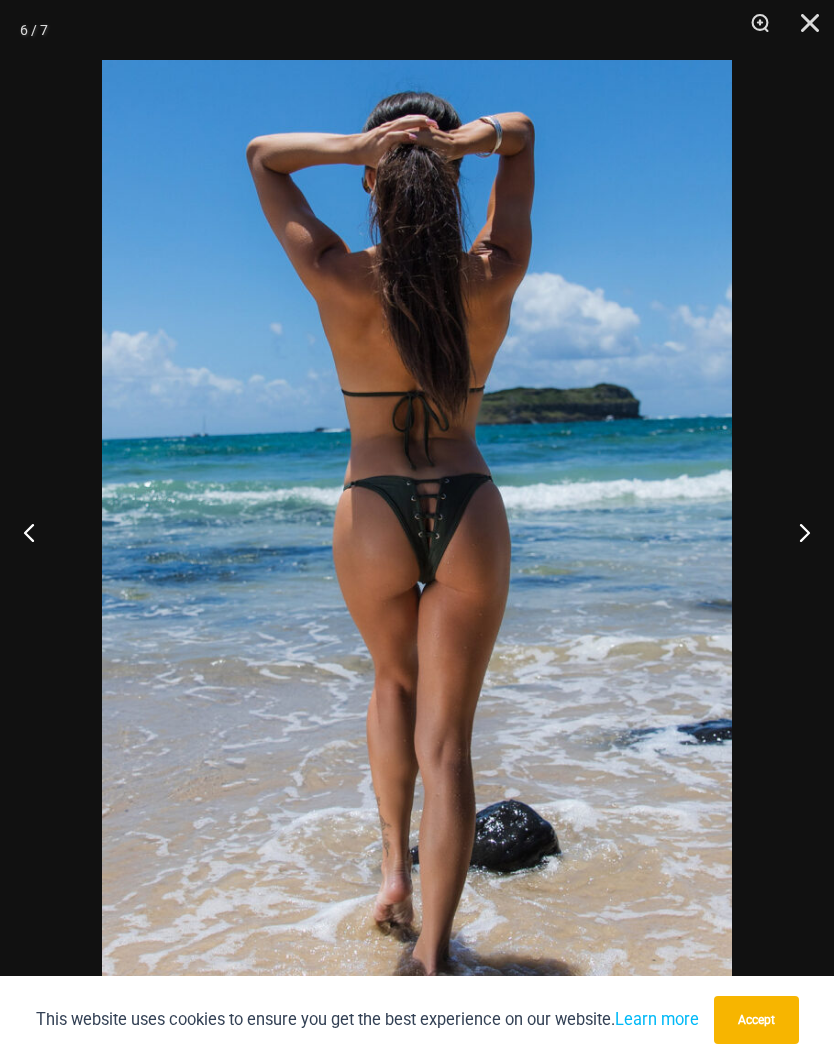 click at bounding box center [796, 532] 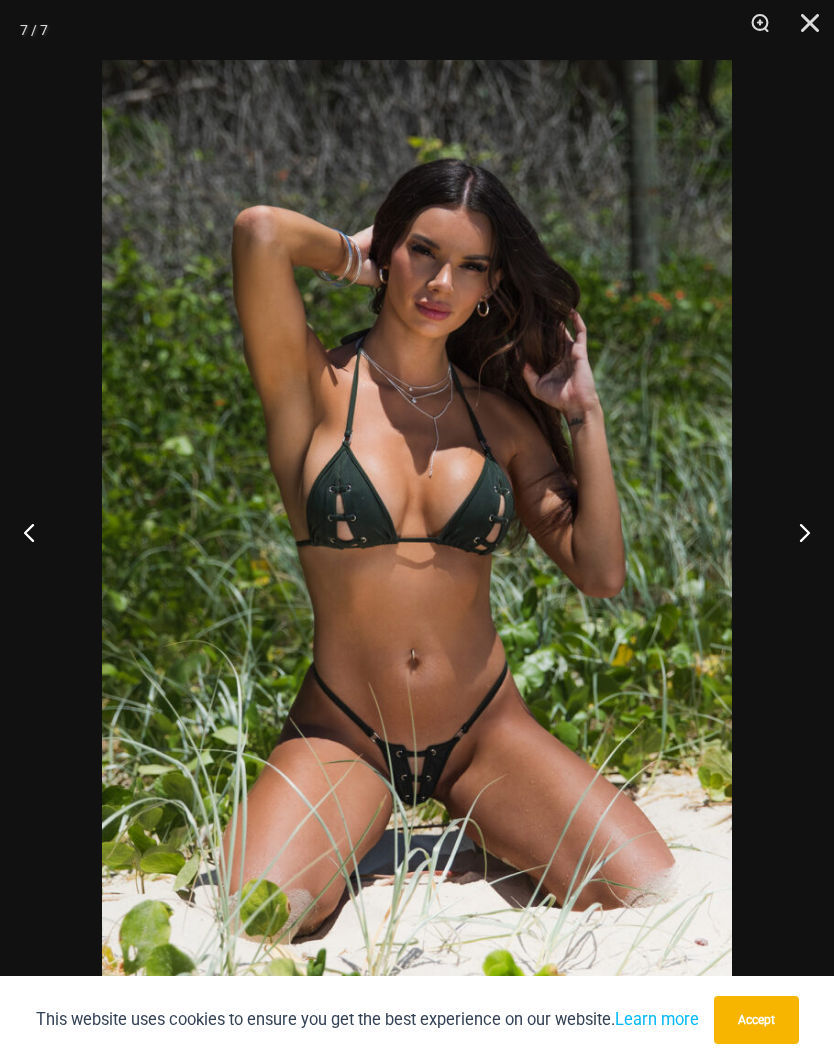 click at bounding box center [796, 532] 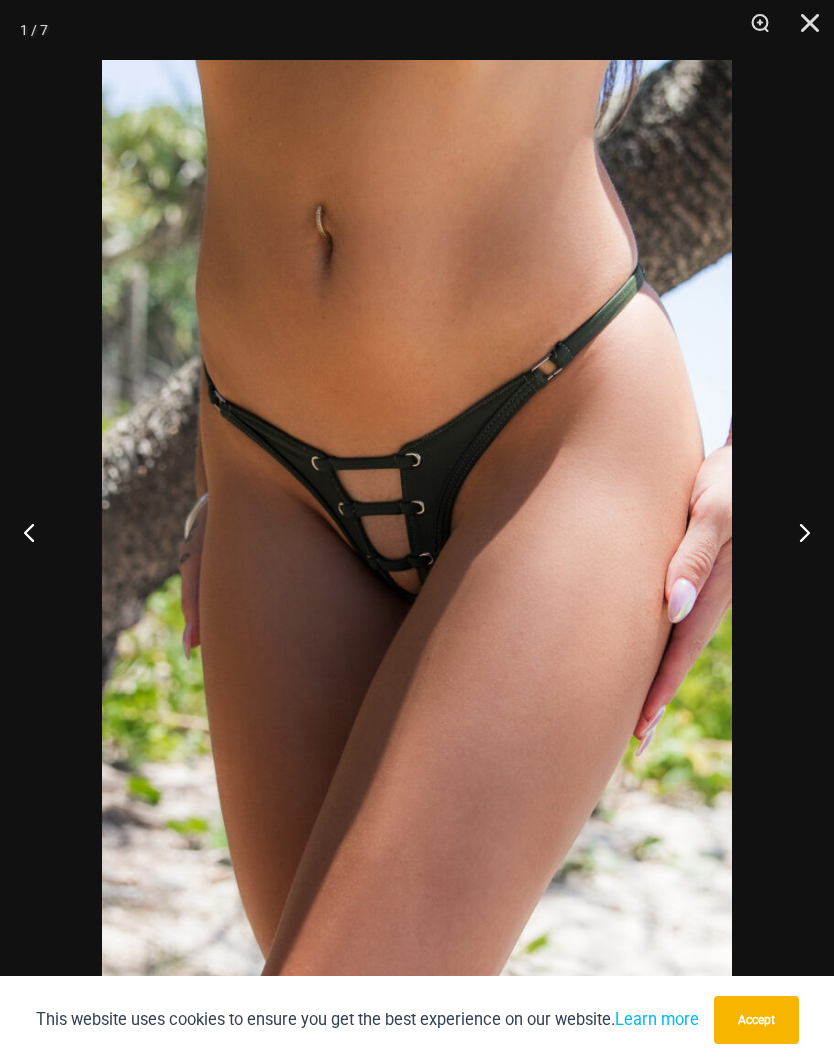 click at bounding box center (796, 532) 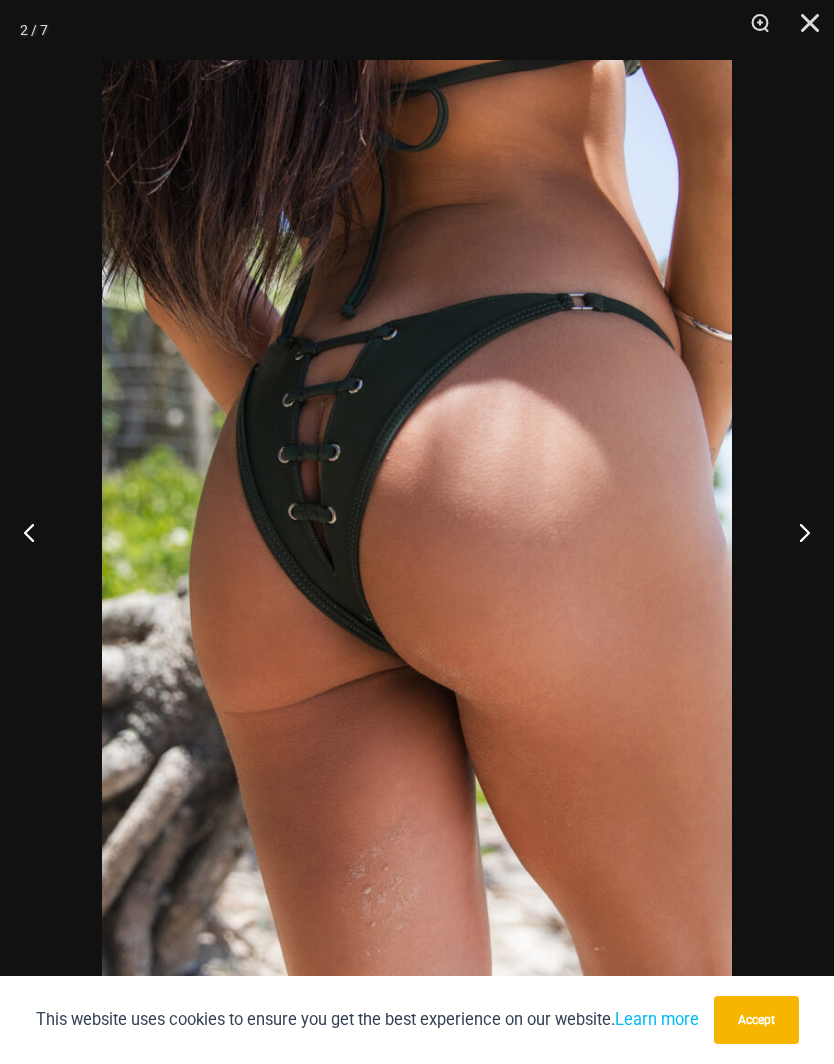 click at bounding box center [796, 532] 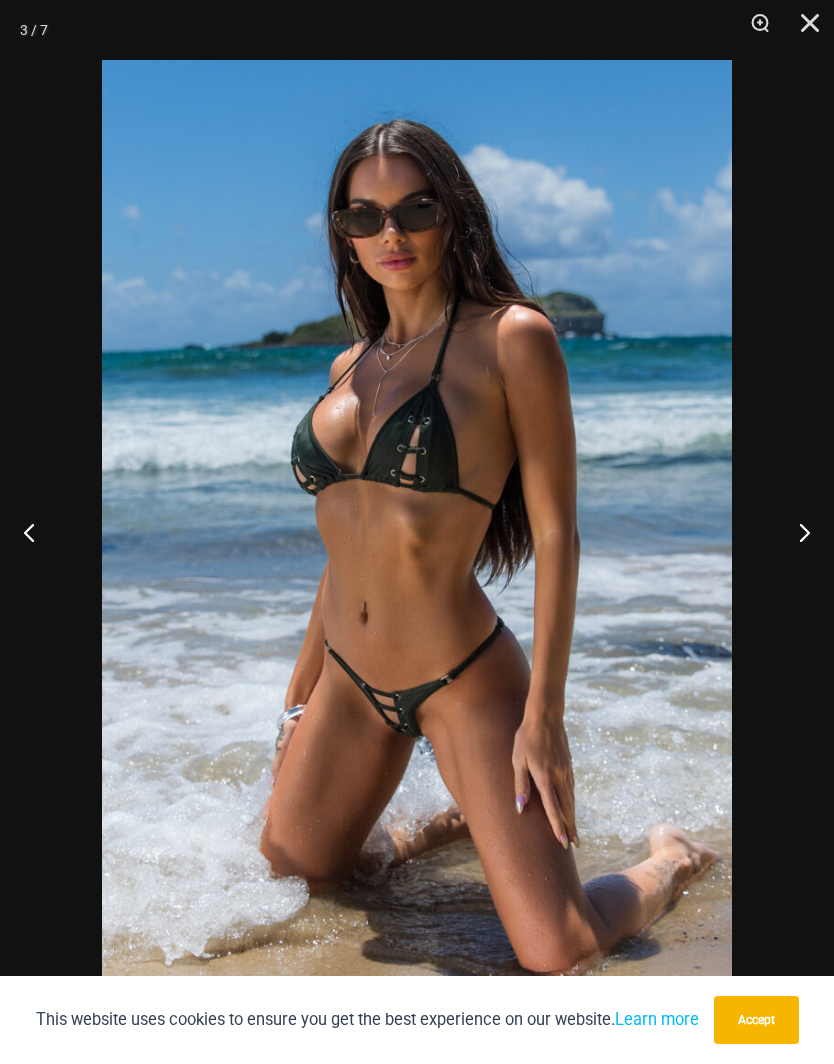 click at bounding box center [796, 532] 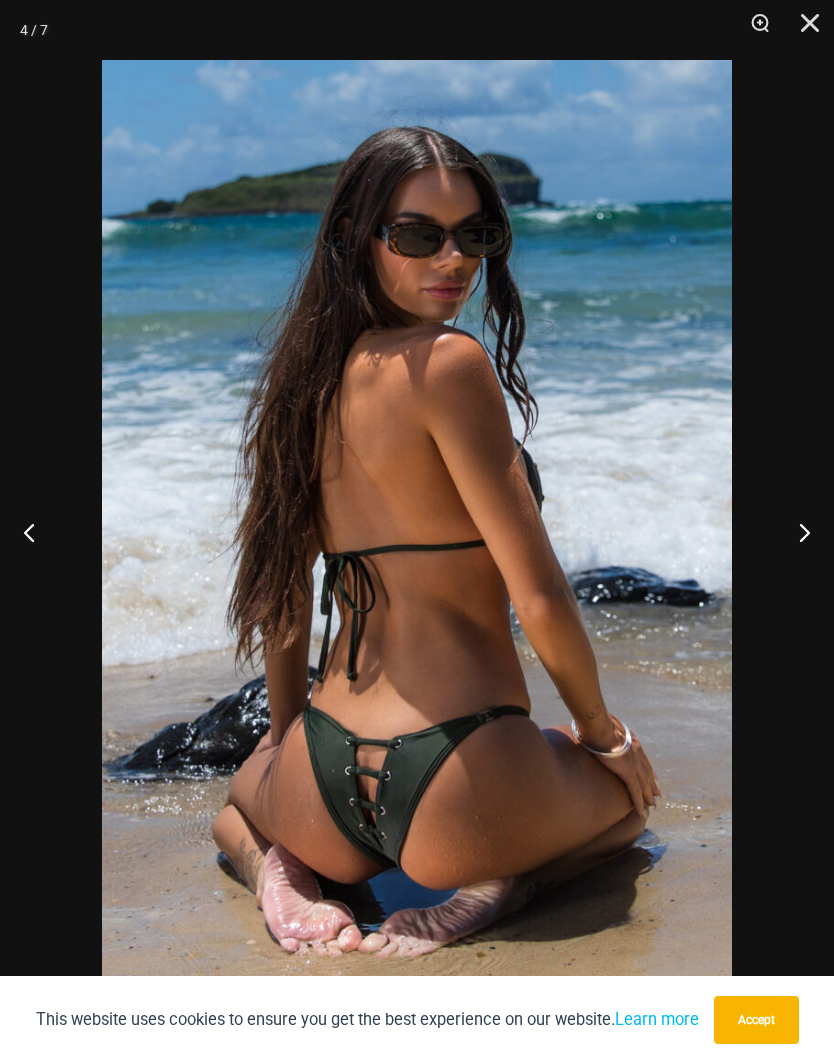 click at bounding box center [796, 532] 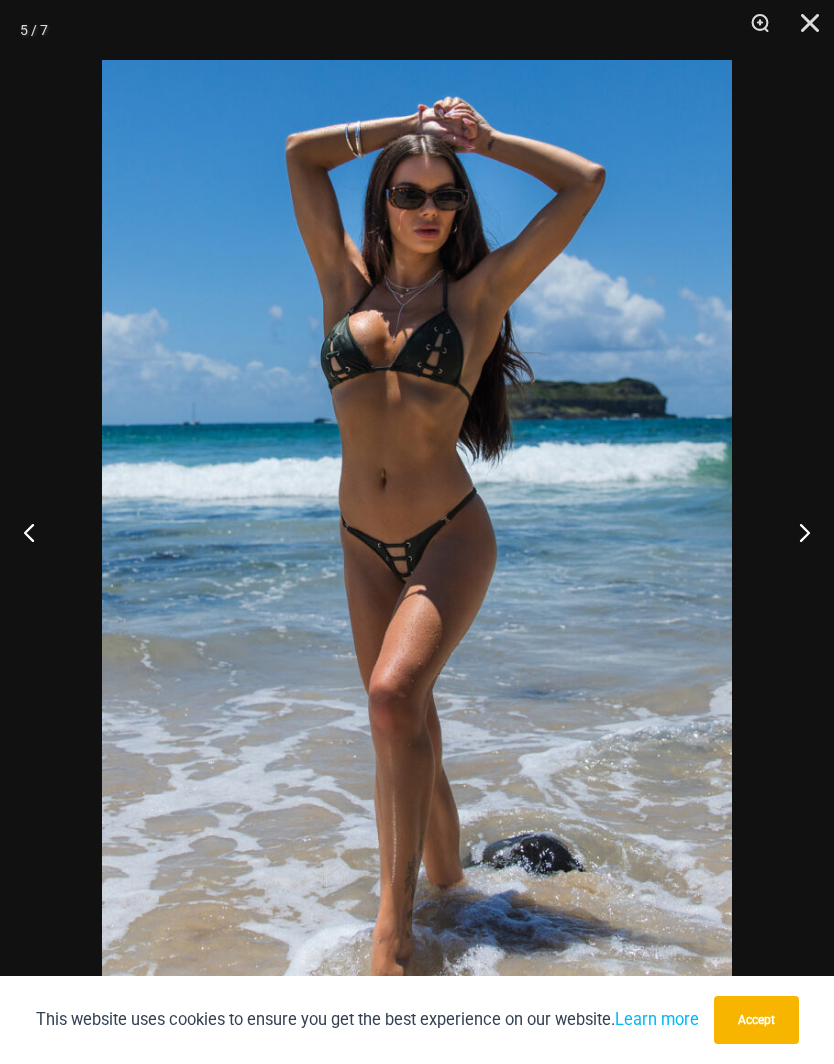 click at bounding box center (796, 532) 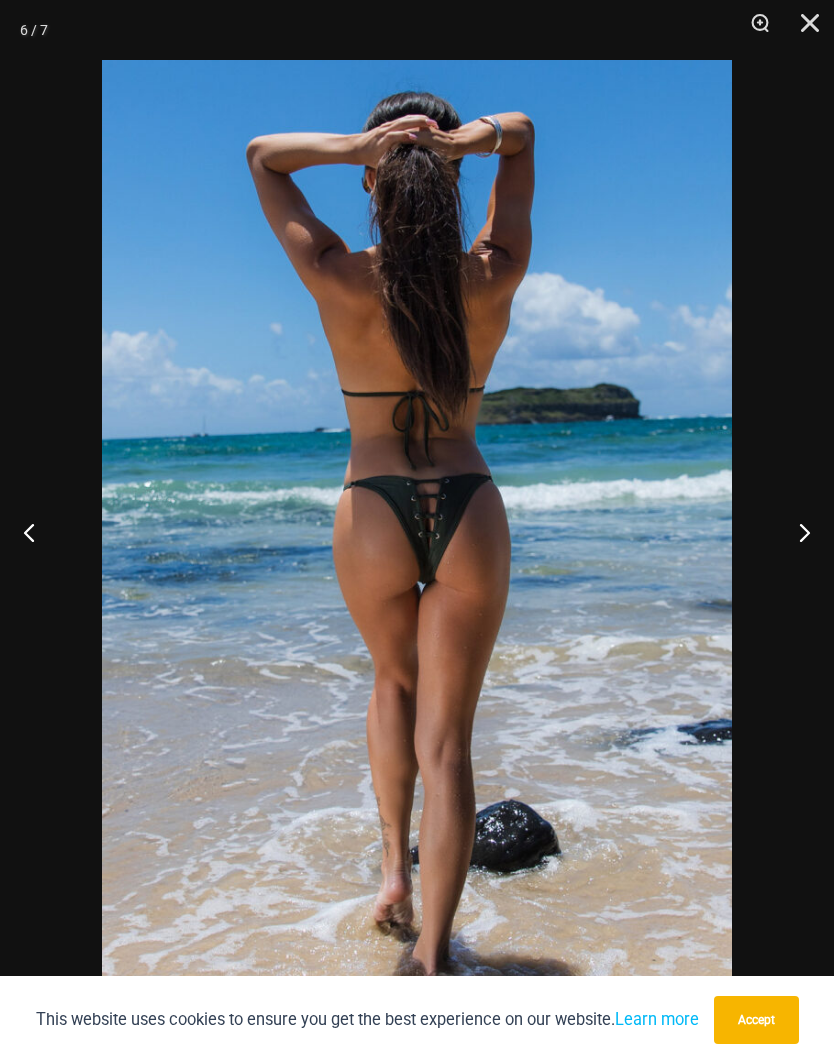 click at bounding box center (796, 532) 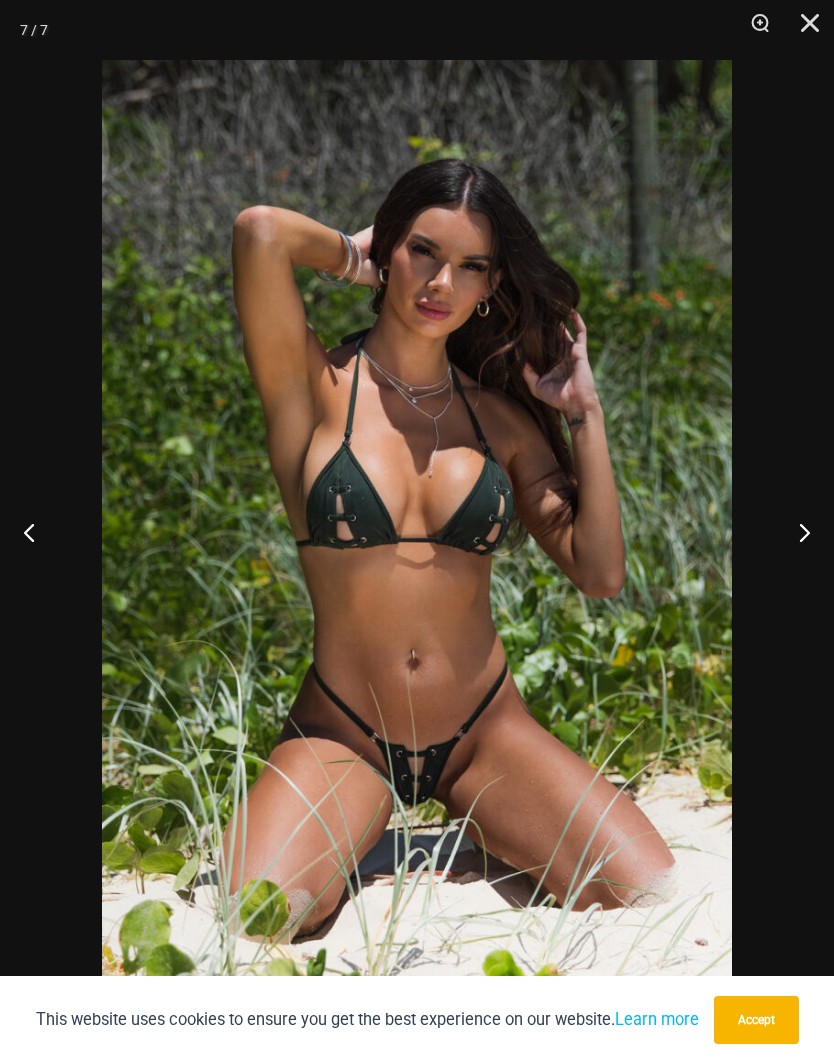 click at bounding box center (803, 30) 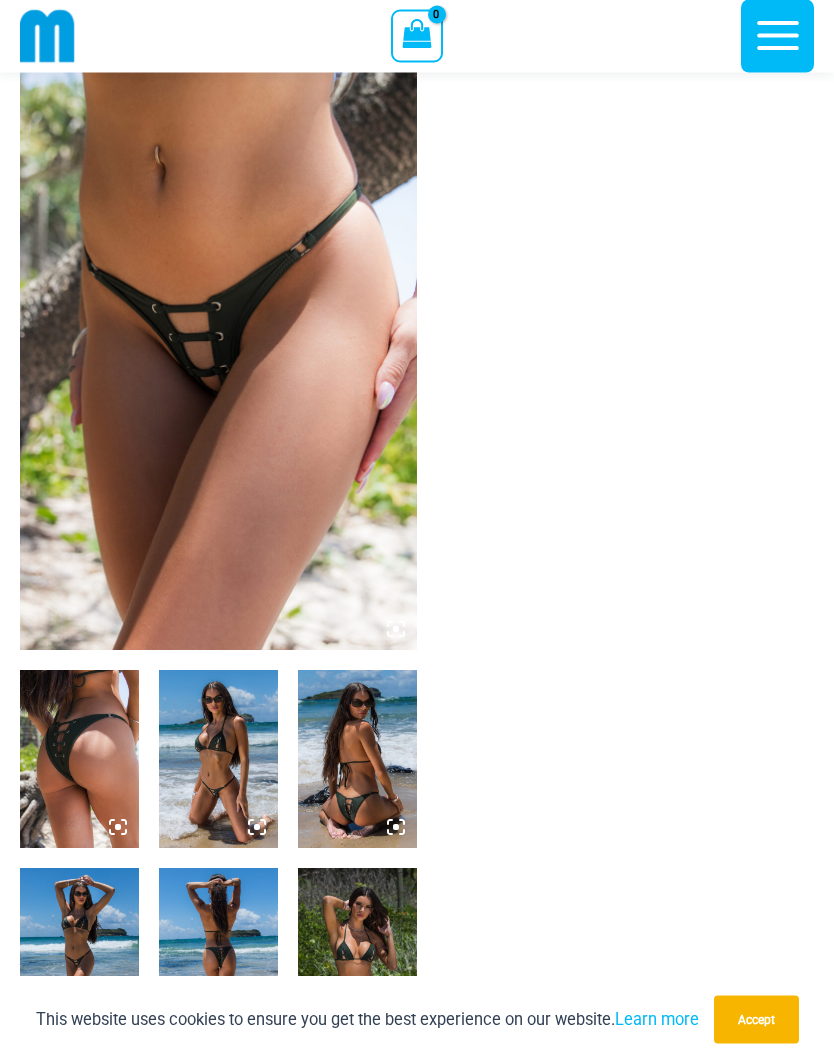 scroll, scrollTop: 0, scrollLeft: 0, axis: both 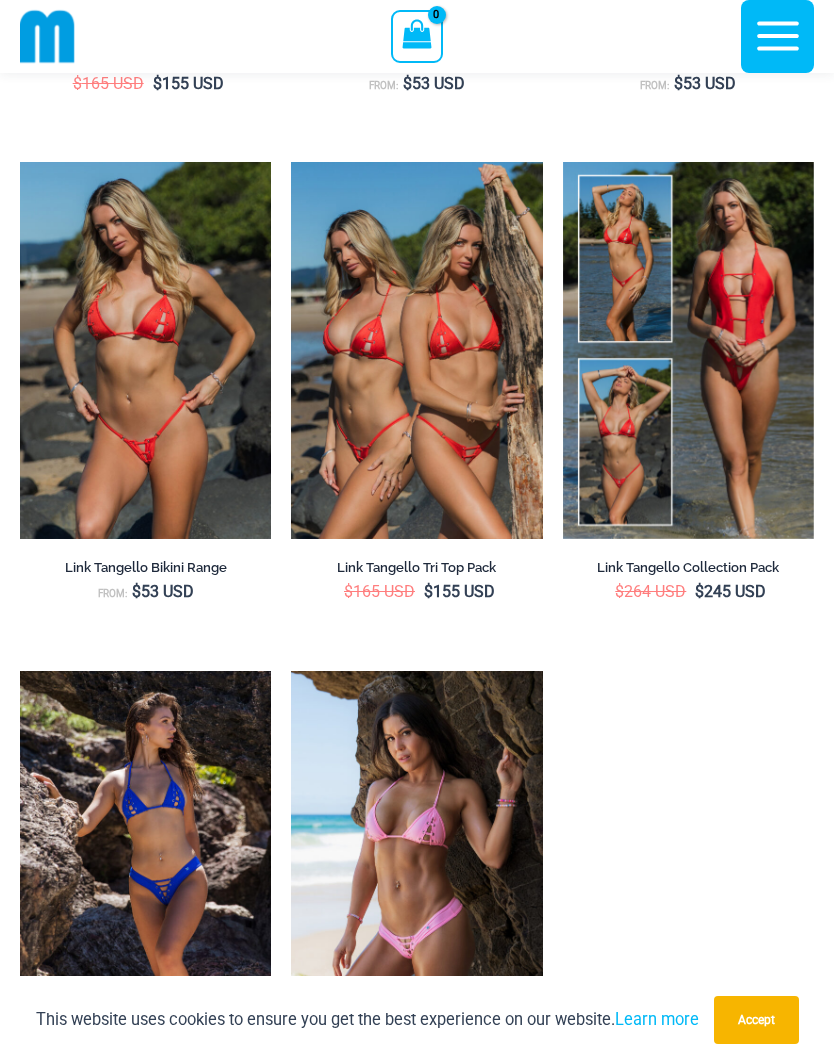 click at bounding box center [563, 162] 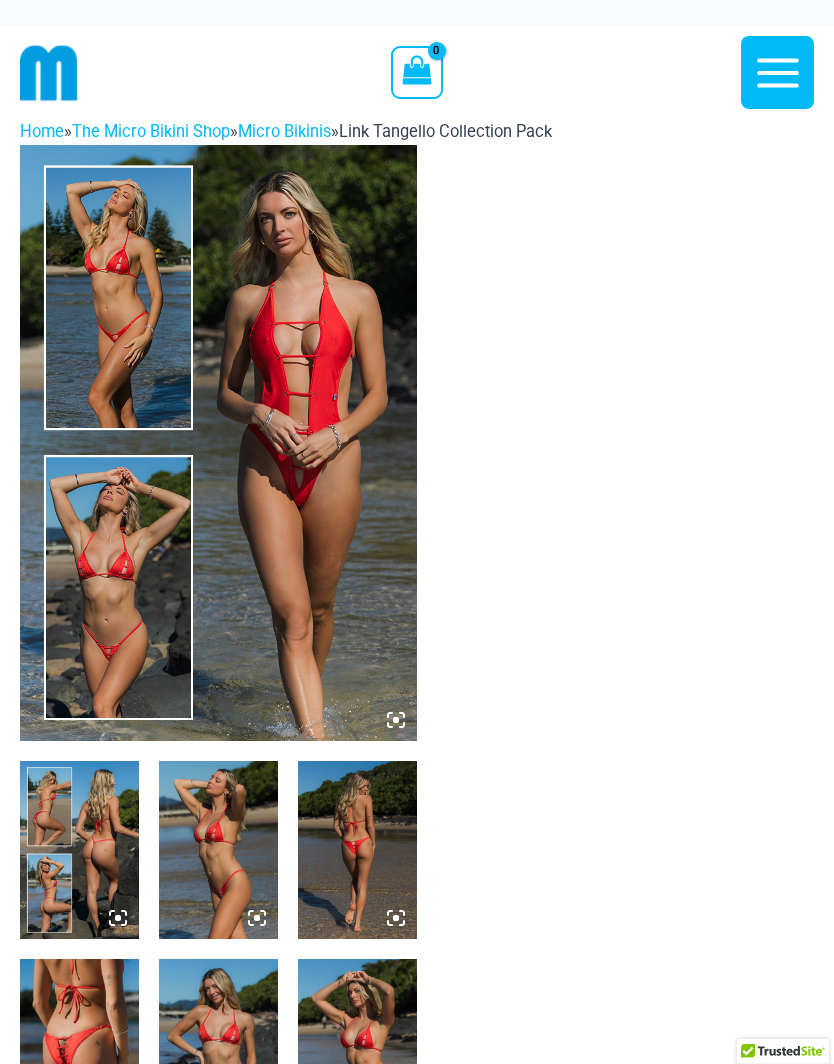 scroll, scrollTop: 0, scrollLeft: 0, axis: both 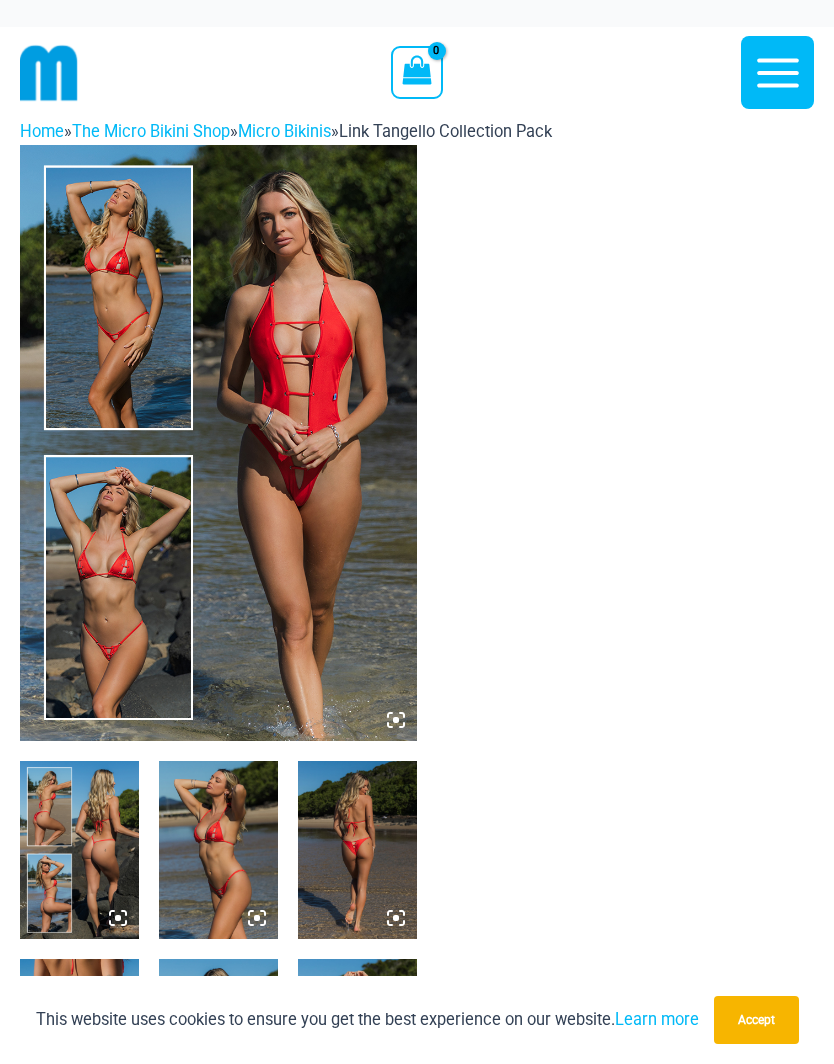 click at bounding box center (218, 443) 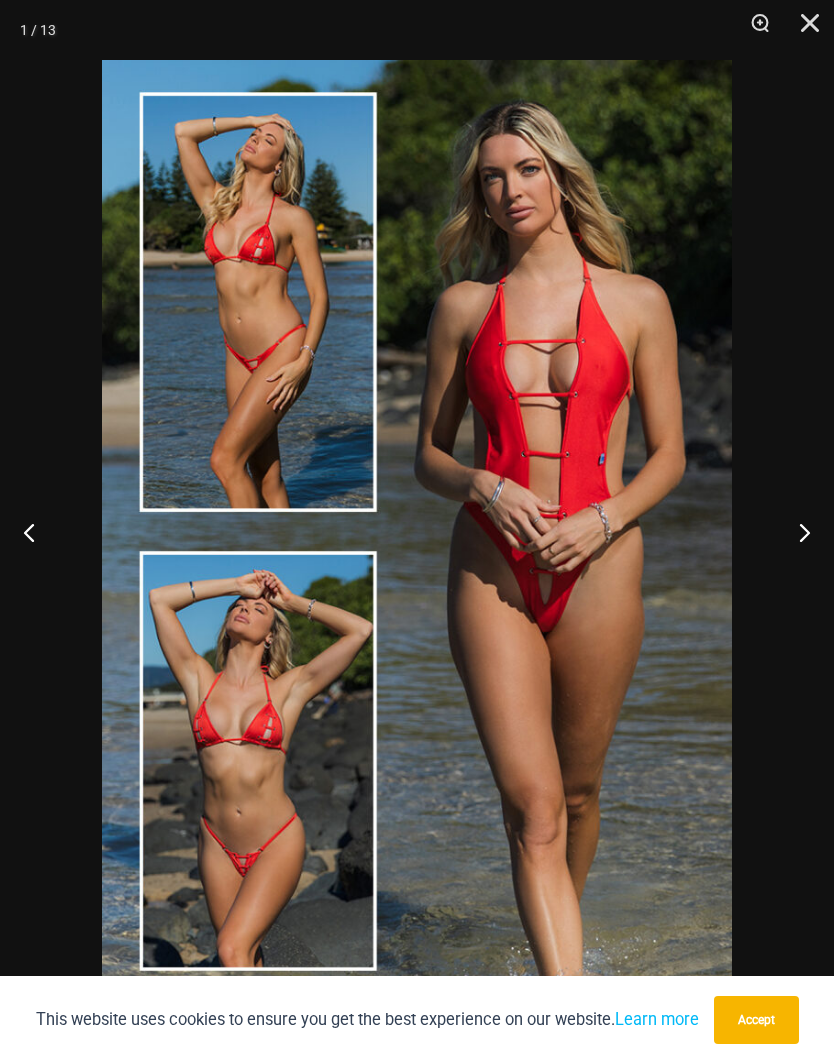 click at bounding box center (796, 532) 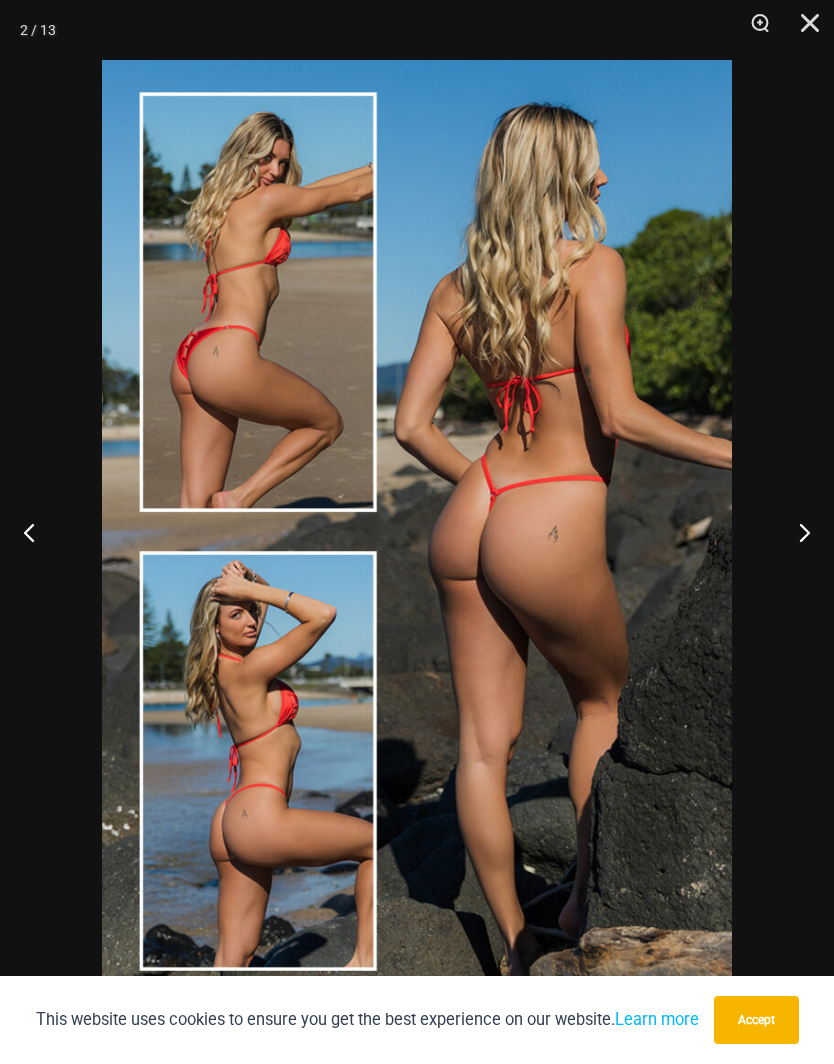 click at bounding box center [796, 532] 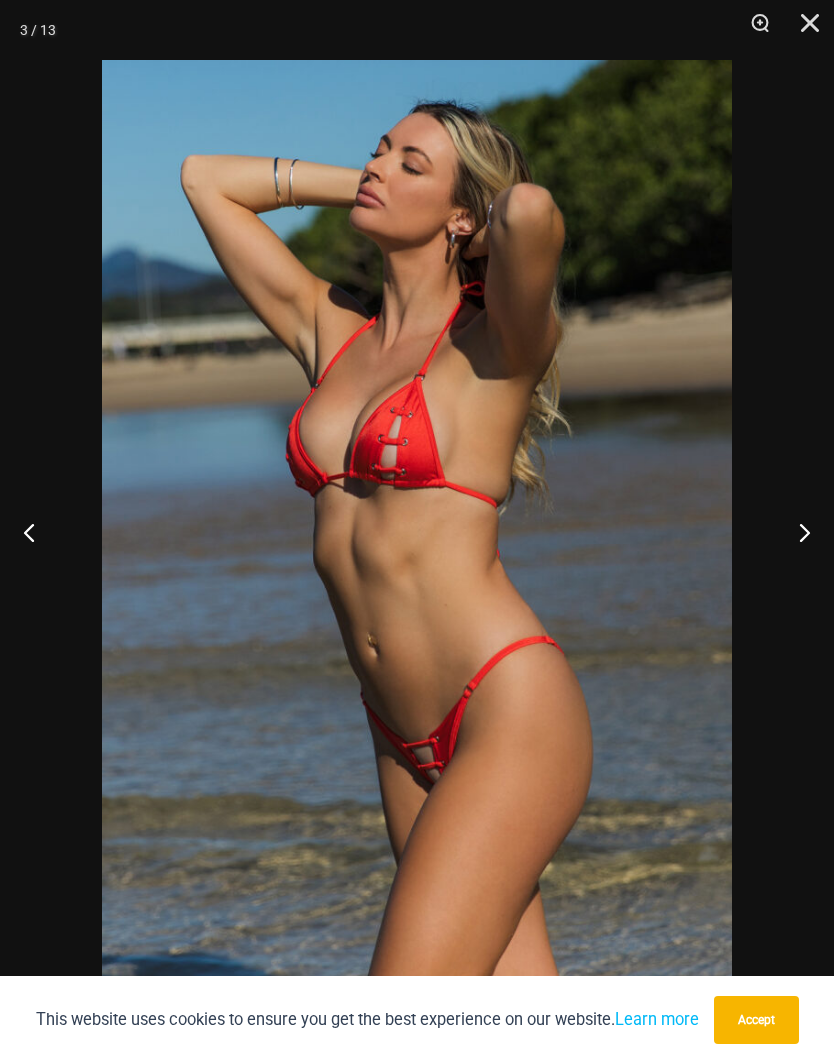 click at bounding box center (796, 532) 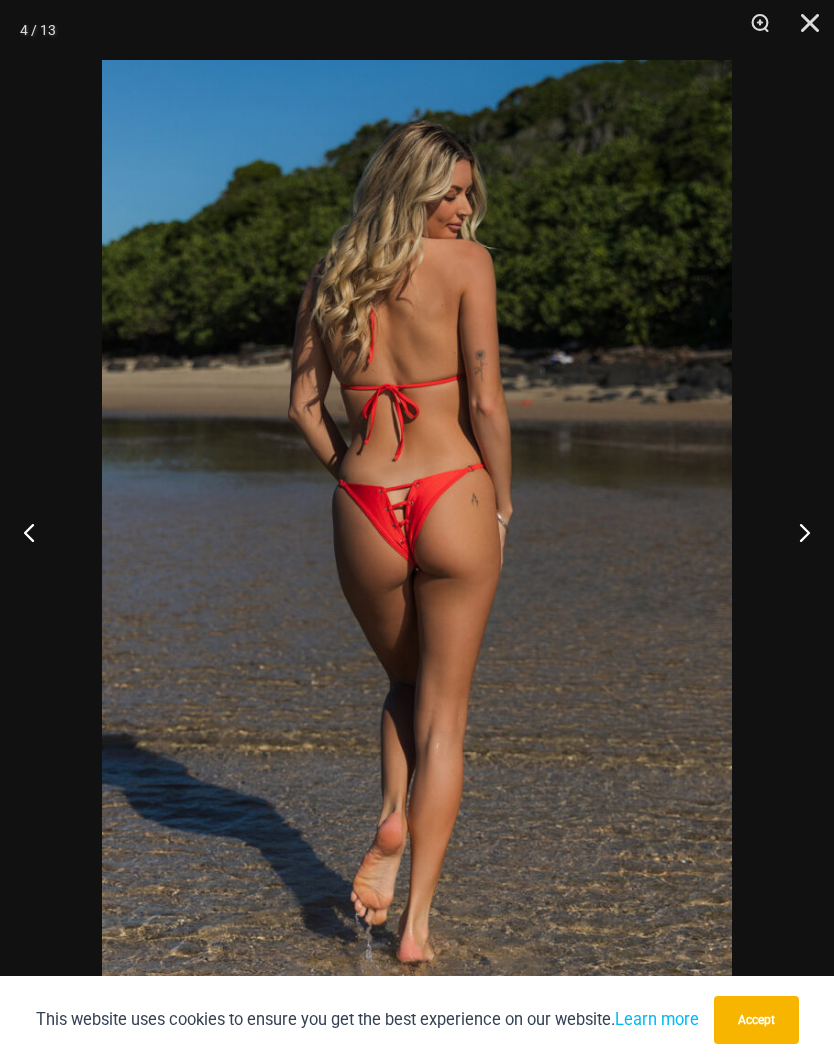 click at bounding box center (796, 532) 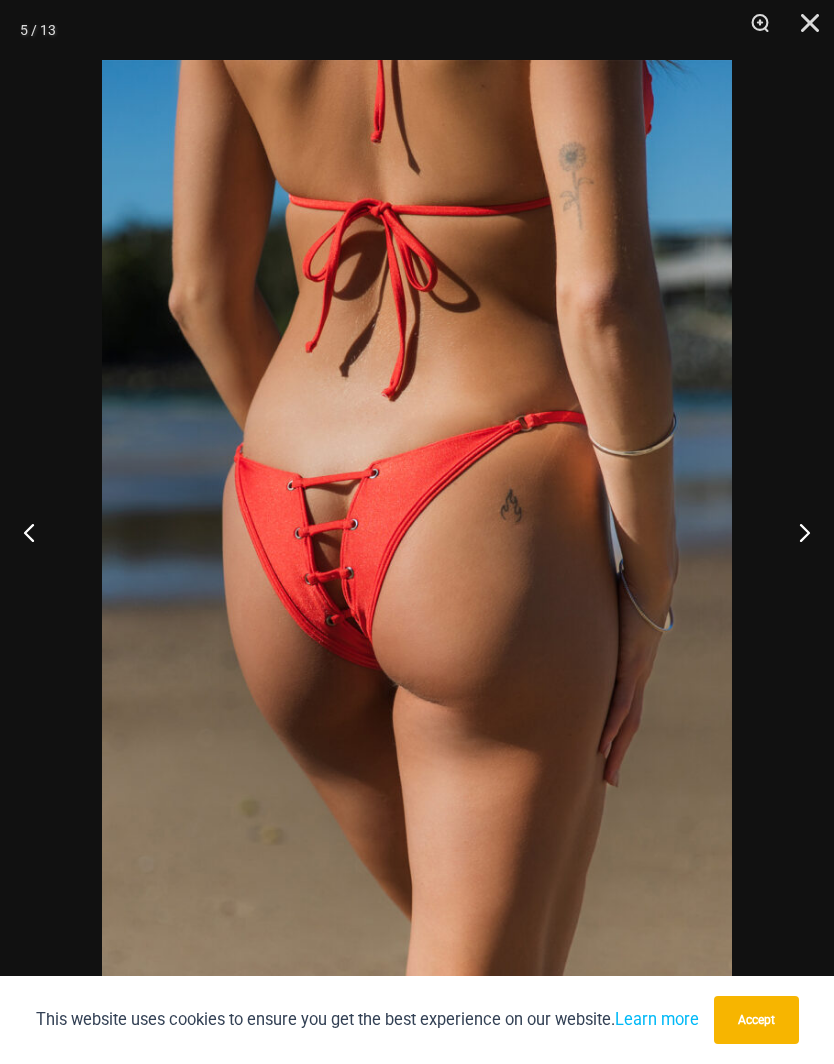 click at bounding box center (796, 532) 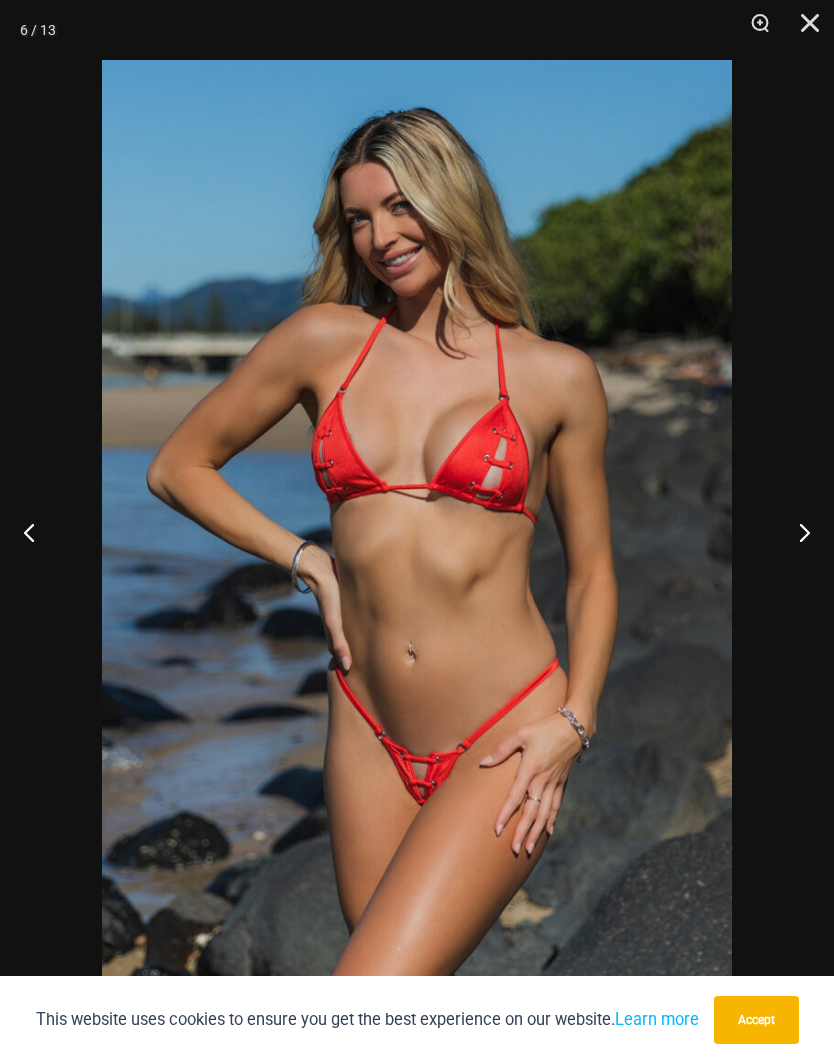 click at bounding box center [796, 532] 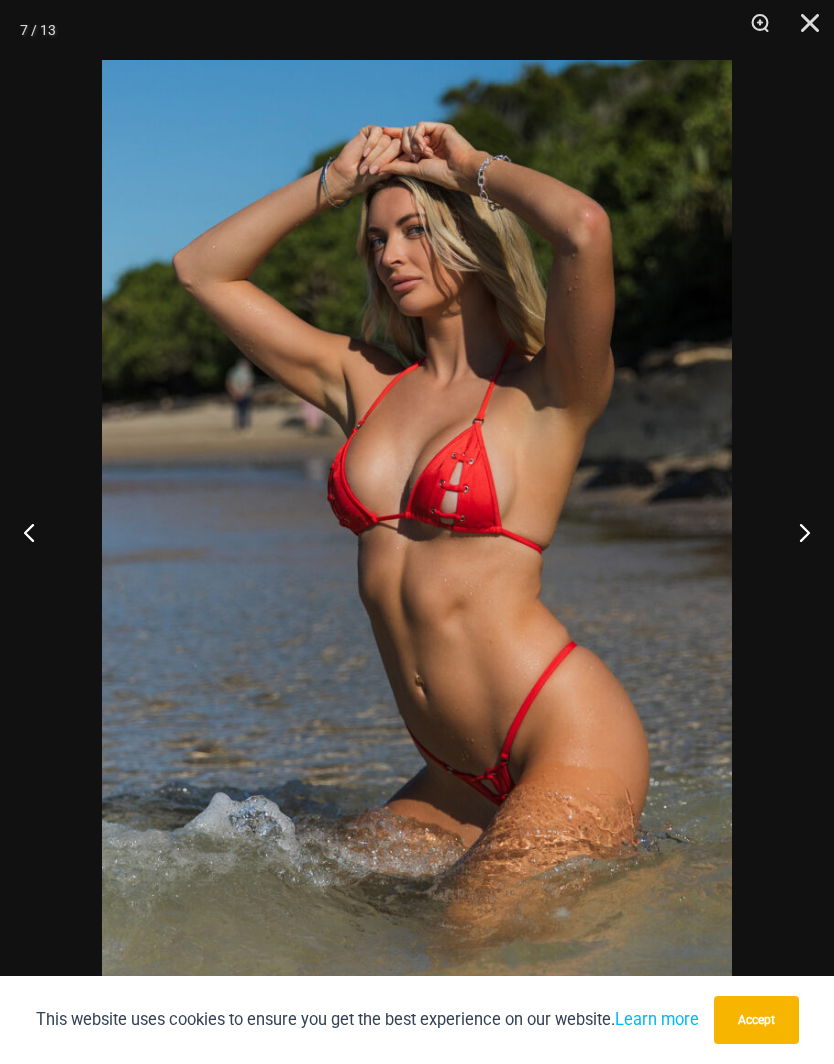 click at bounding box center [796, 532] 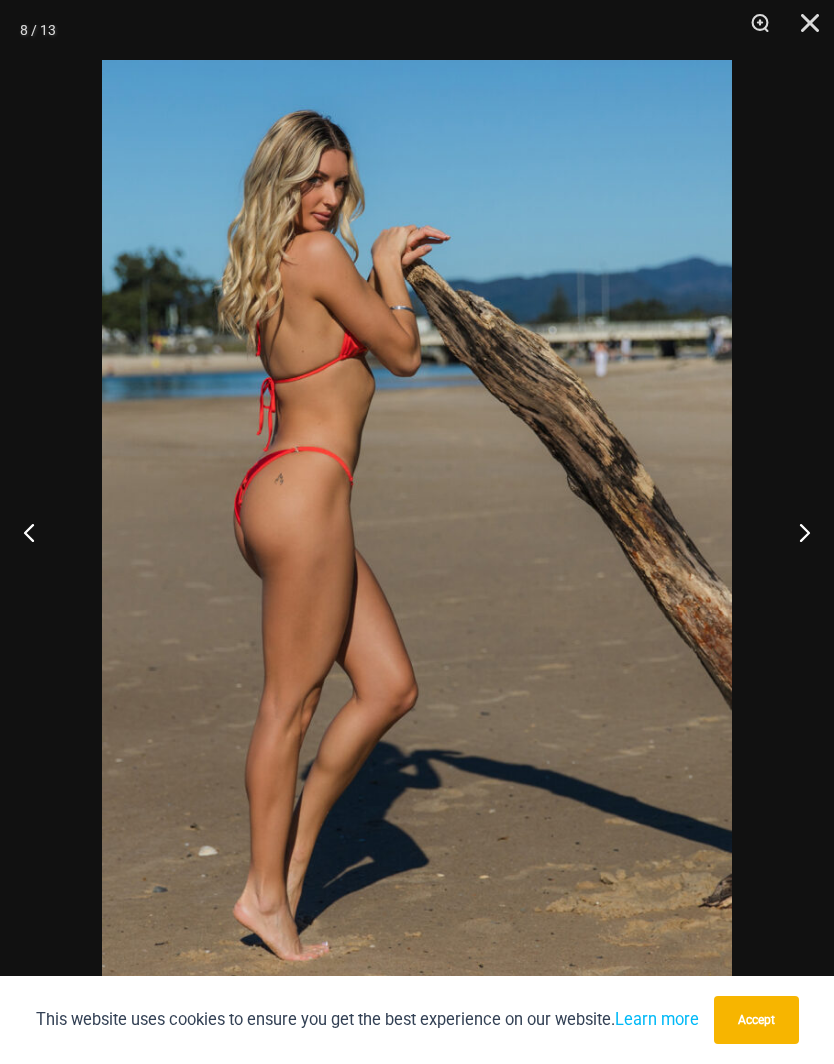 click at bounding box center [796, 532] 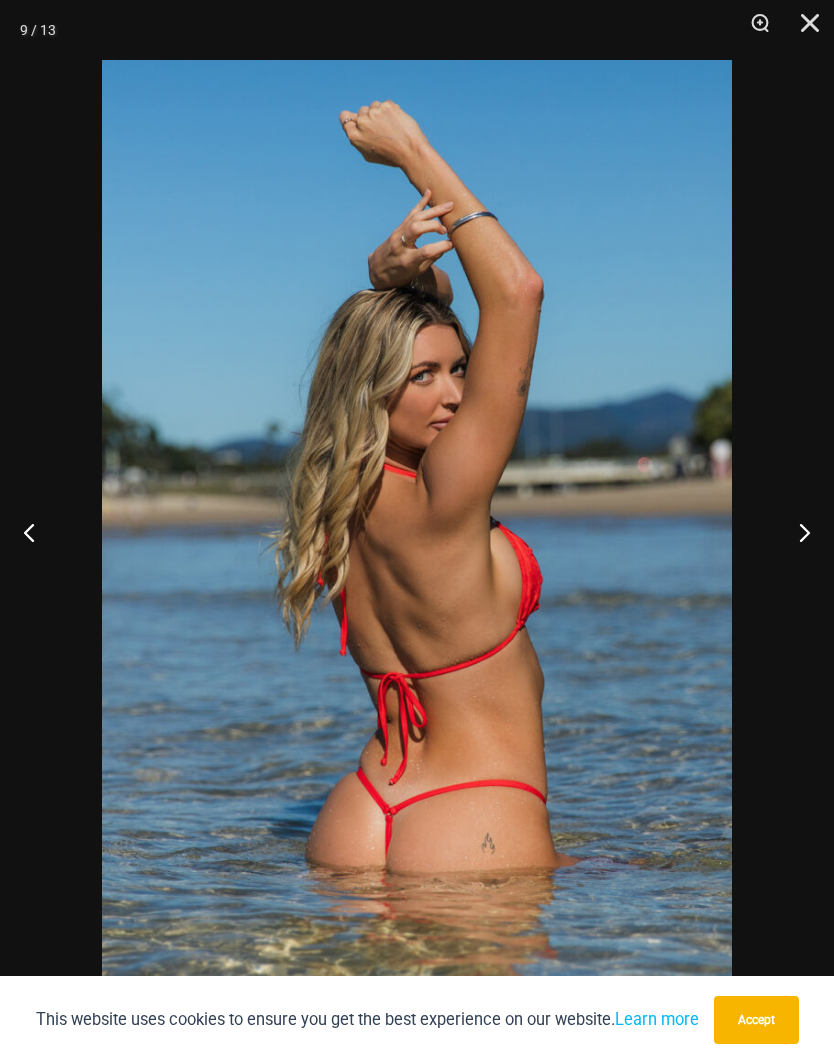 click at bounding box center [796, 532] 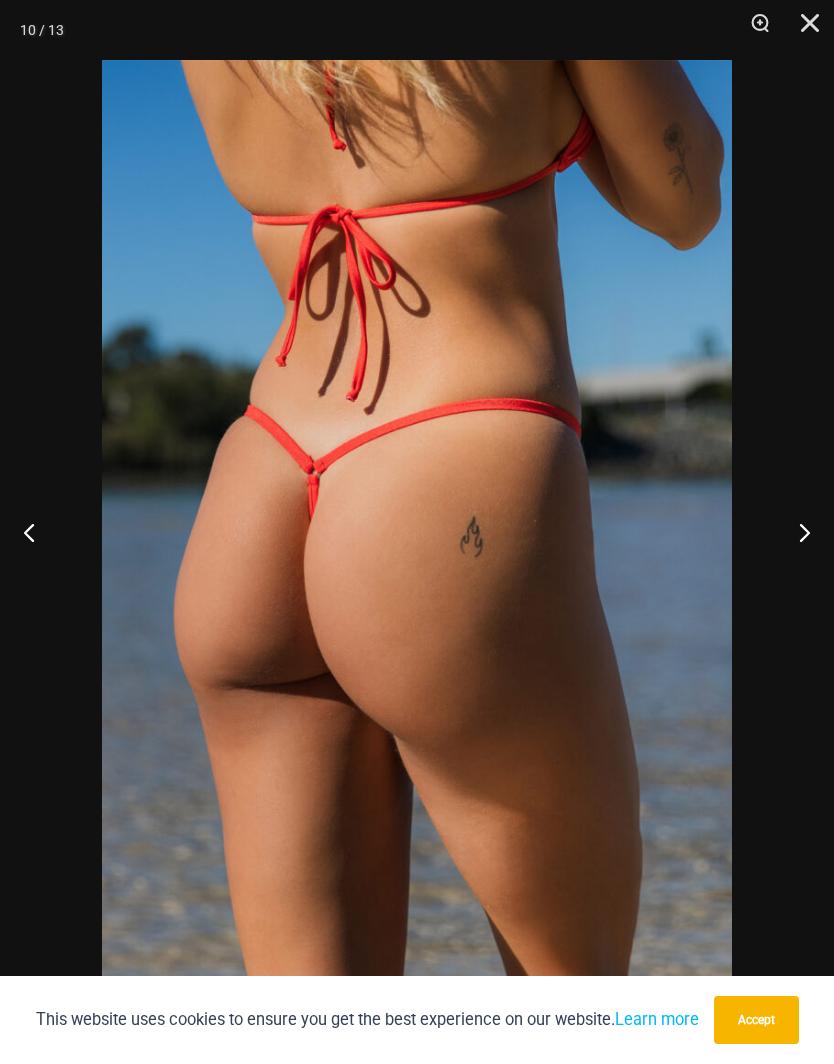 click at bounding box center [796, 532] 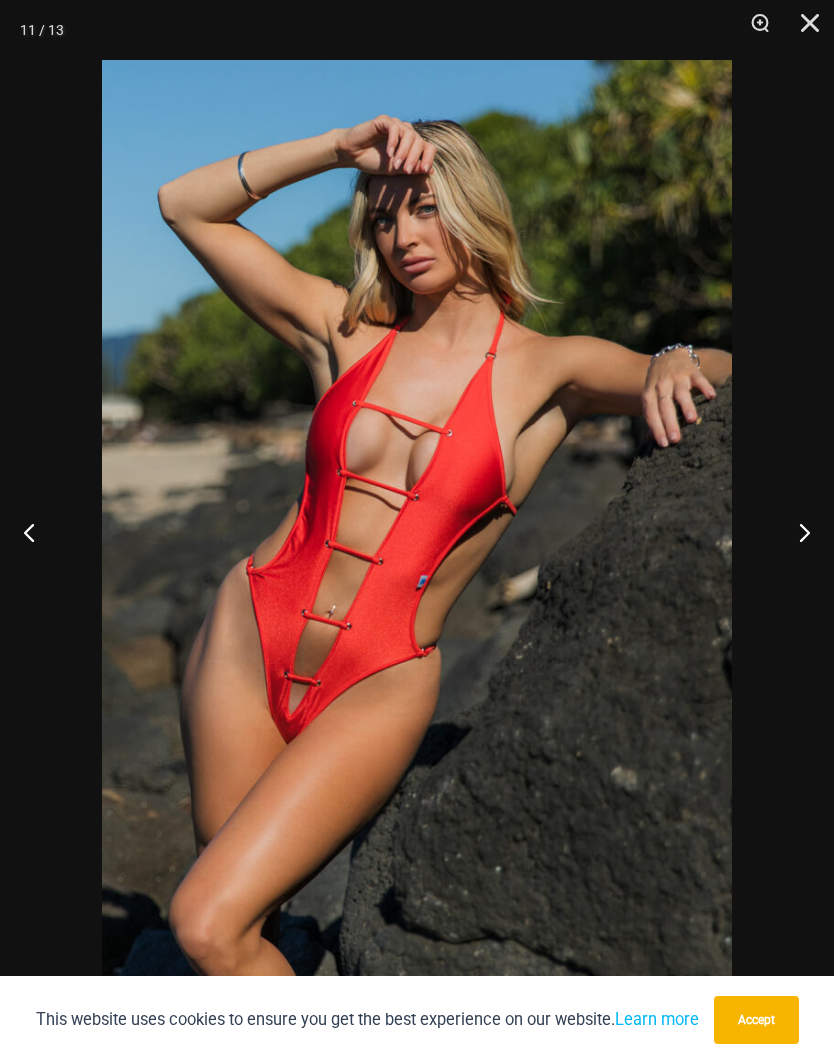 click at bounding box center [796, 532] 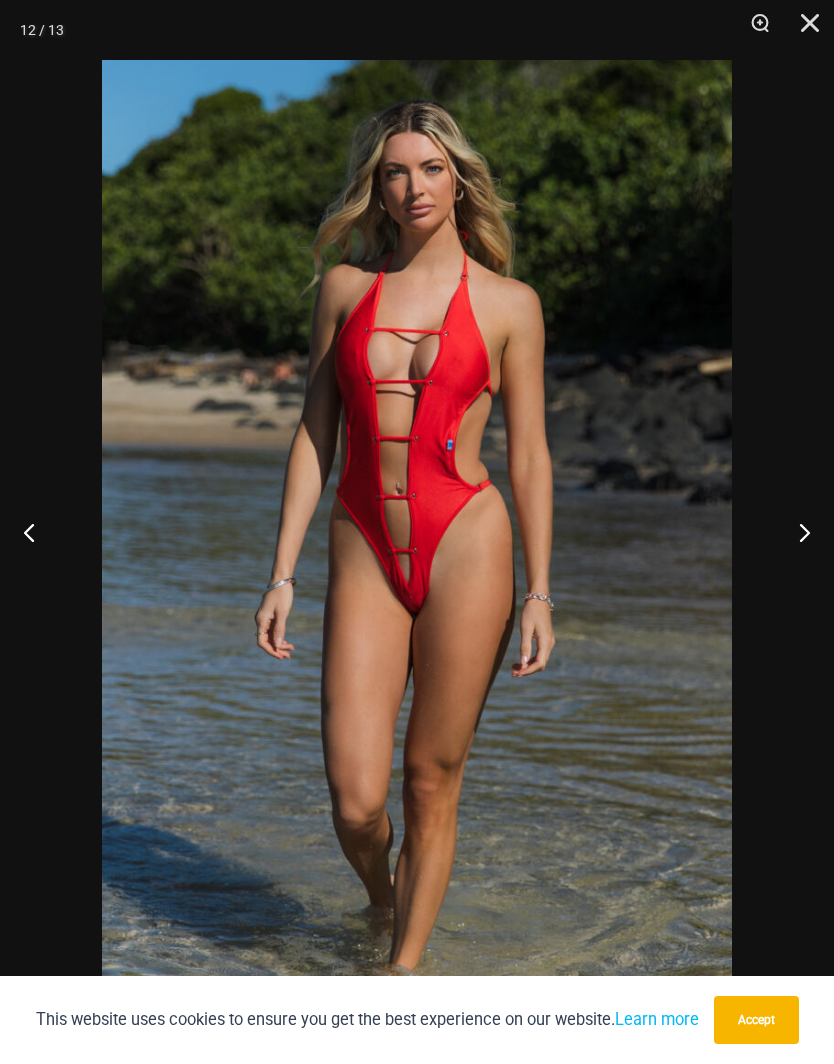 click at bounding box center (796, 532) 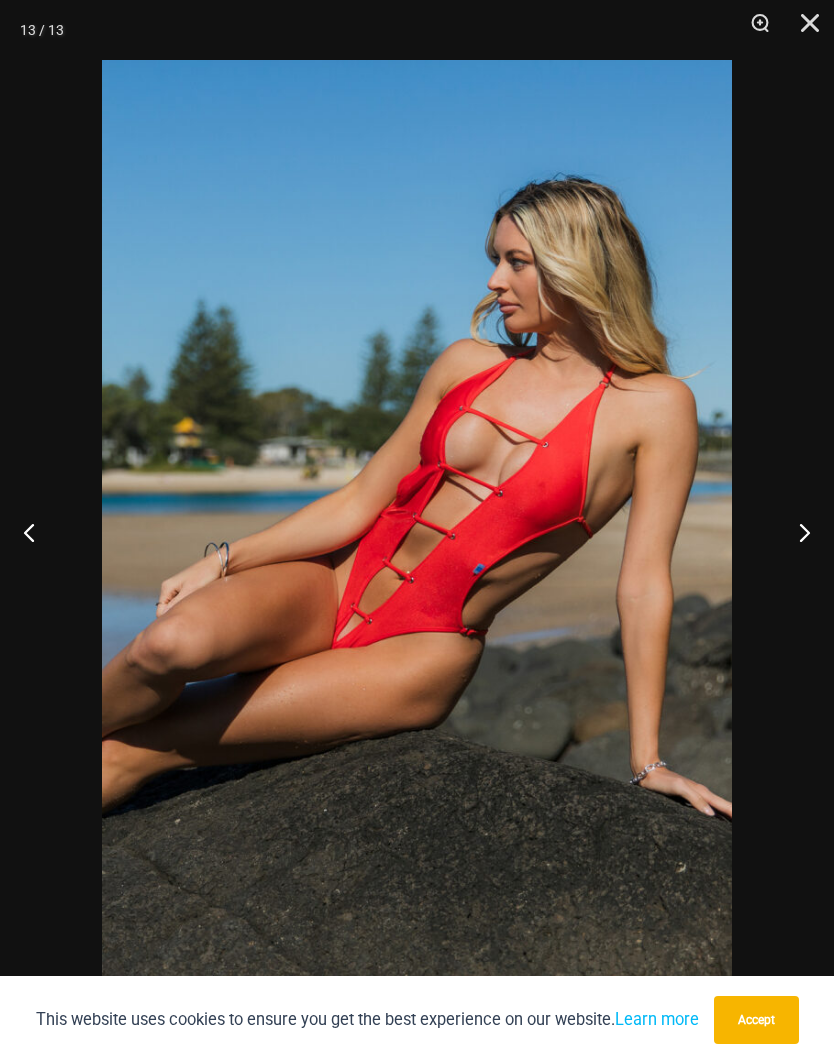 click at bounding box center (796, 532) 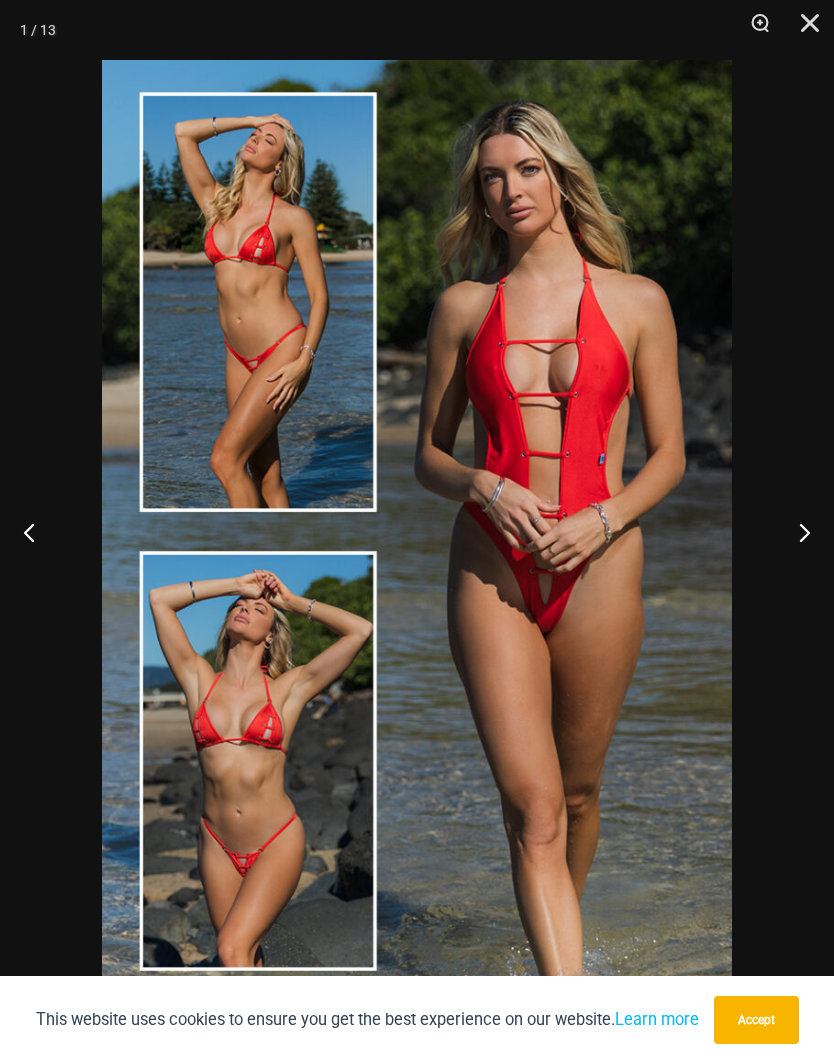 click at bounding box center (796, 532) 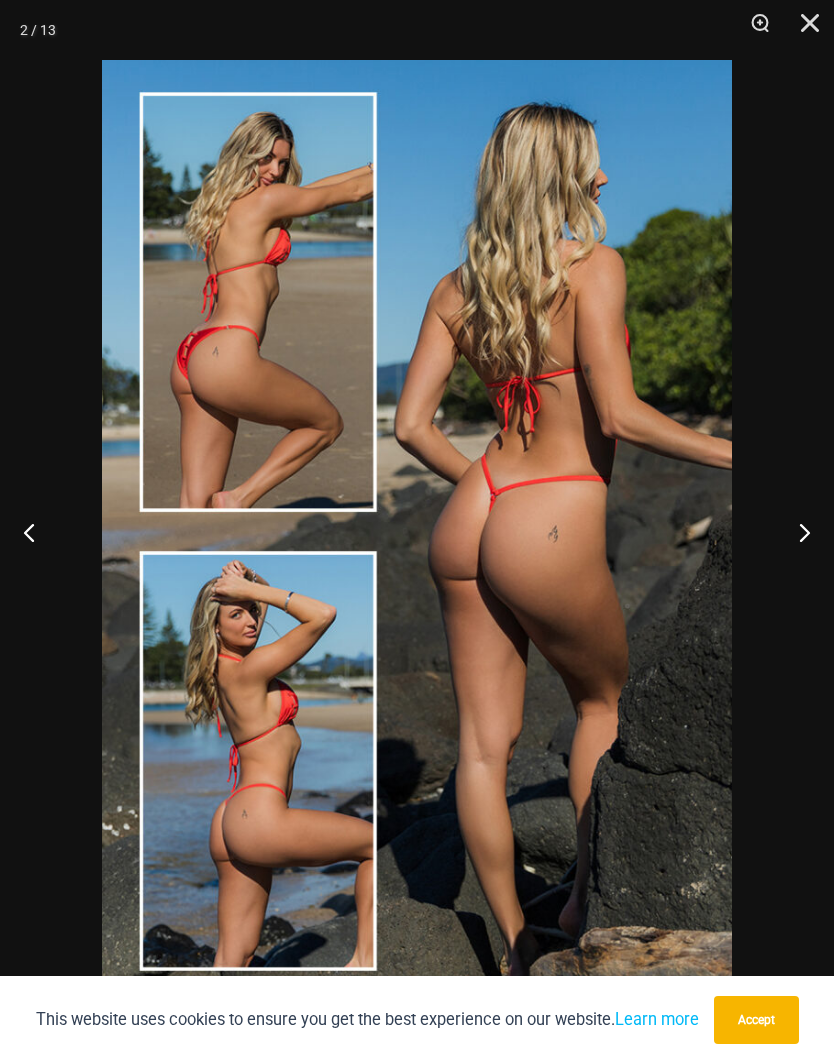 click at bounding box center (796, 532) 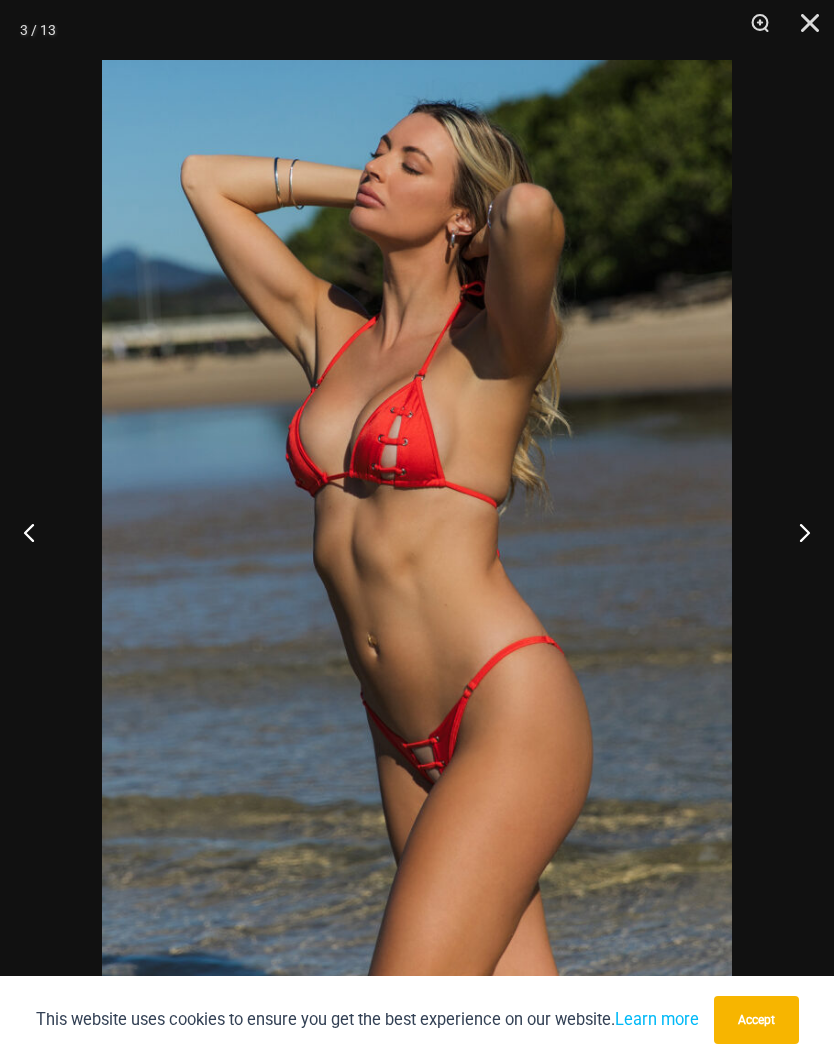 click at bounding box center (803, 30) 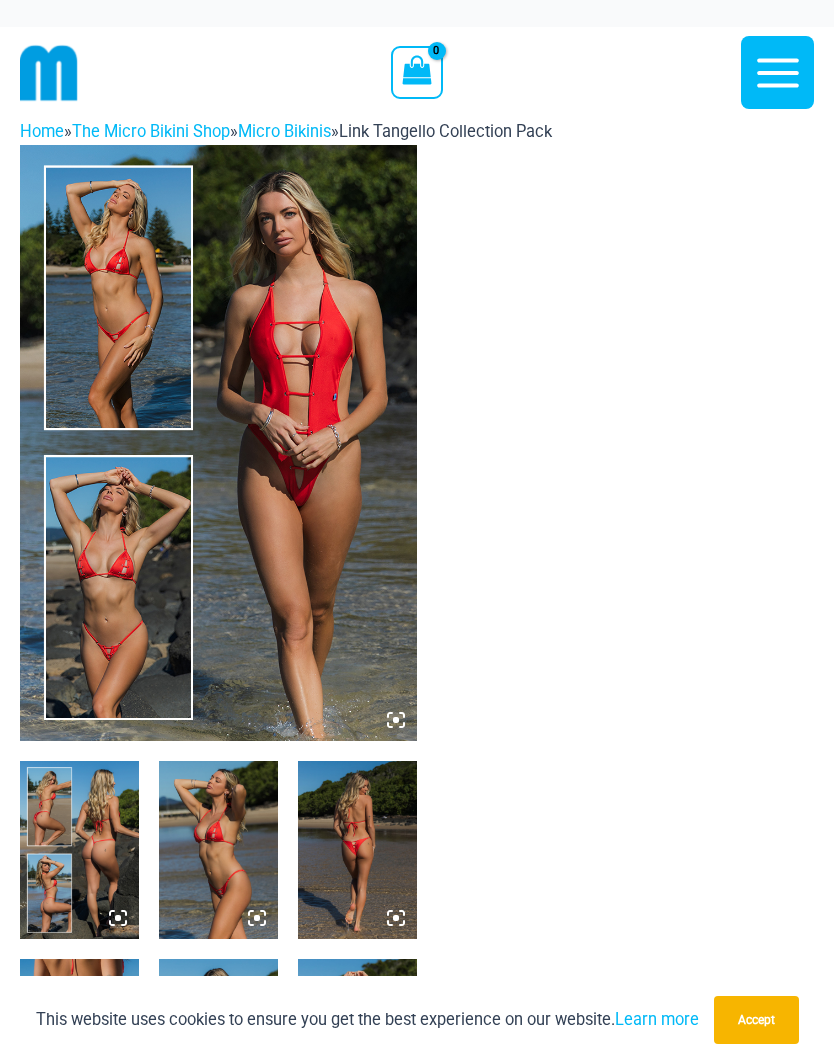 click 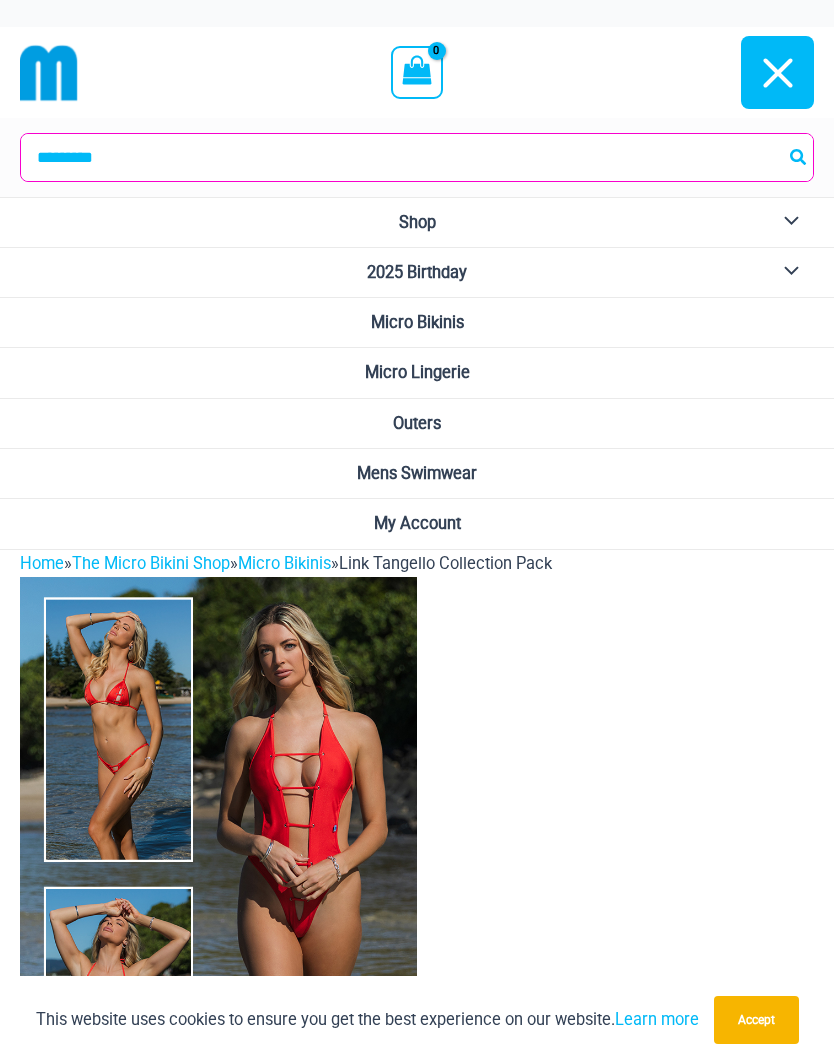 click on "Micro Lingerie" at bounding box center [417, 373] 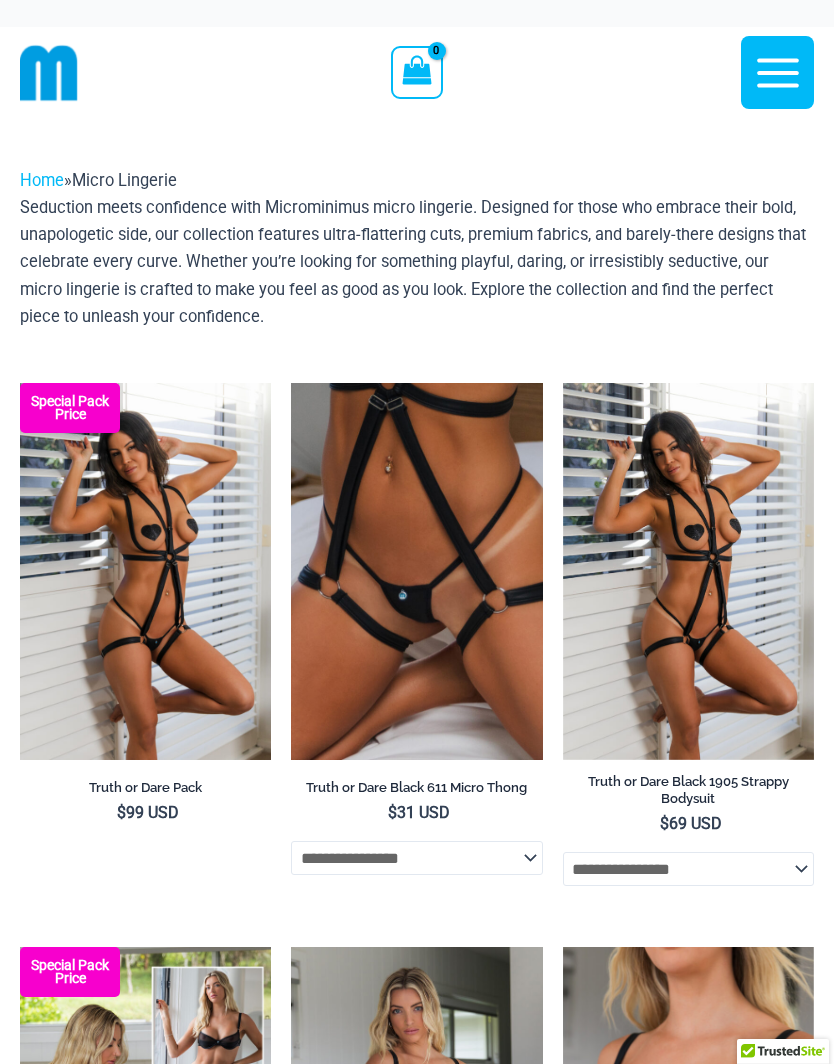 scroll, scrollTop: 0, scrollLeft: 0, axis: both 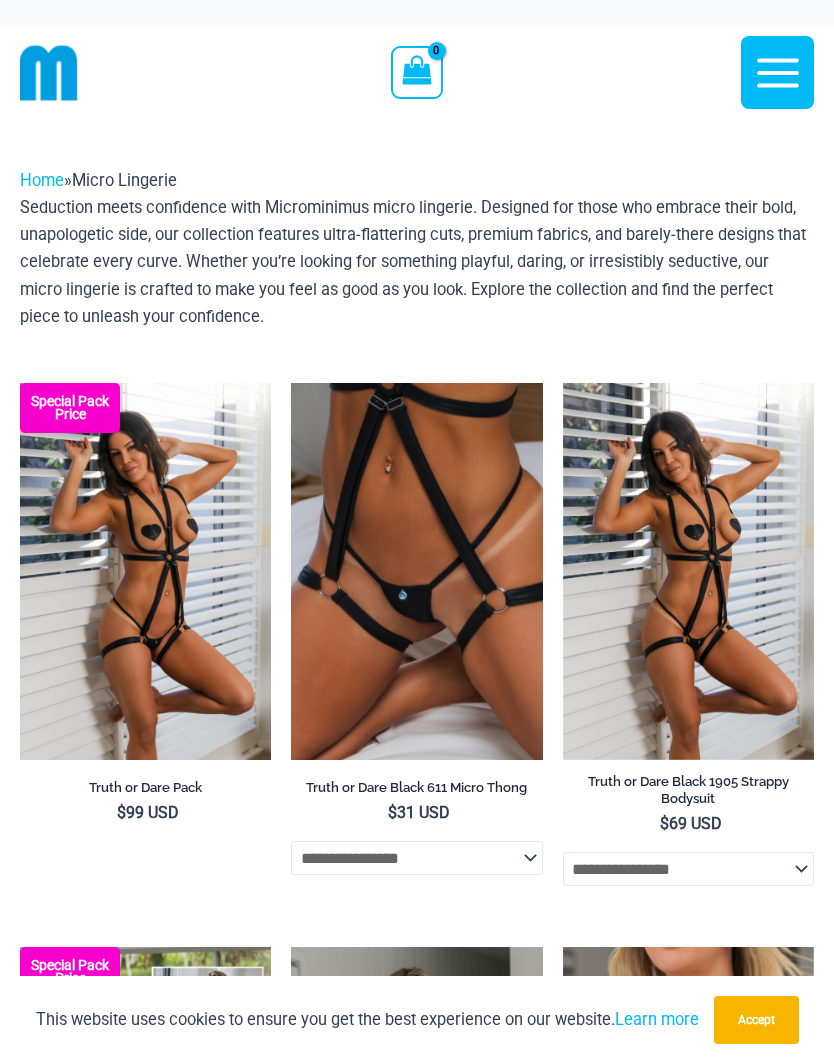 click at bounding box center [20, 383] 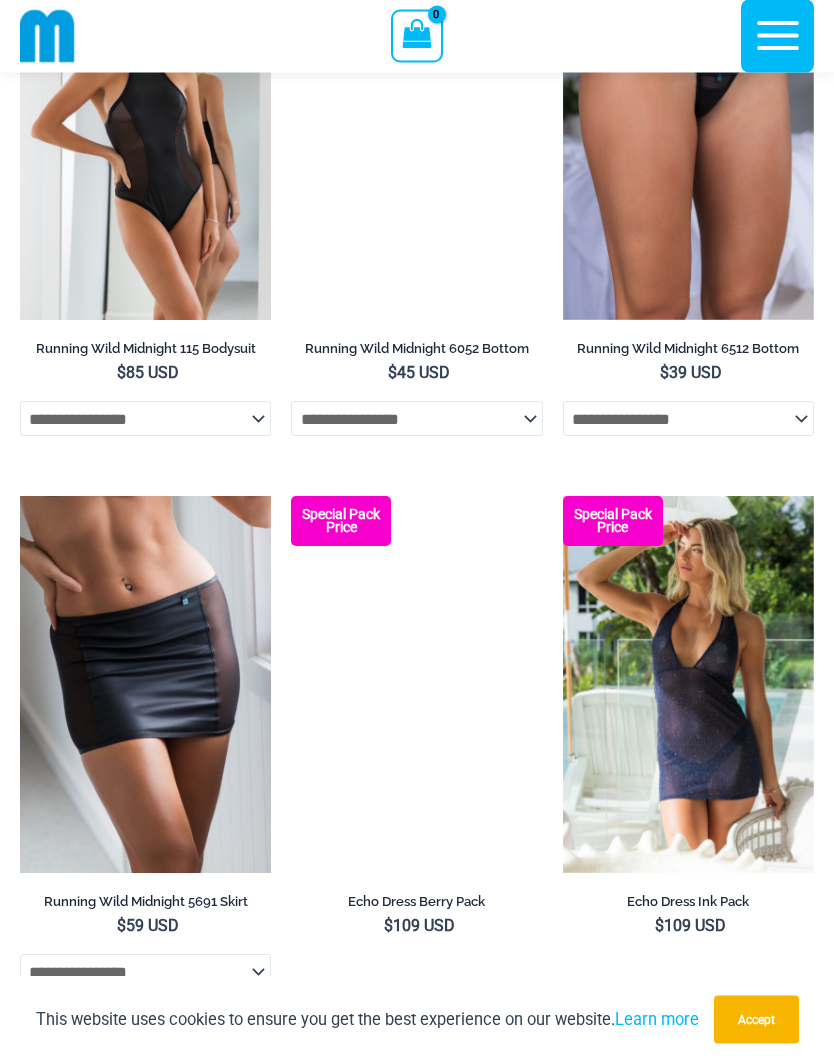 scroll, scrollTop: 1553, scrollLeft: 0, axis: vertical 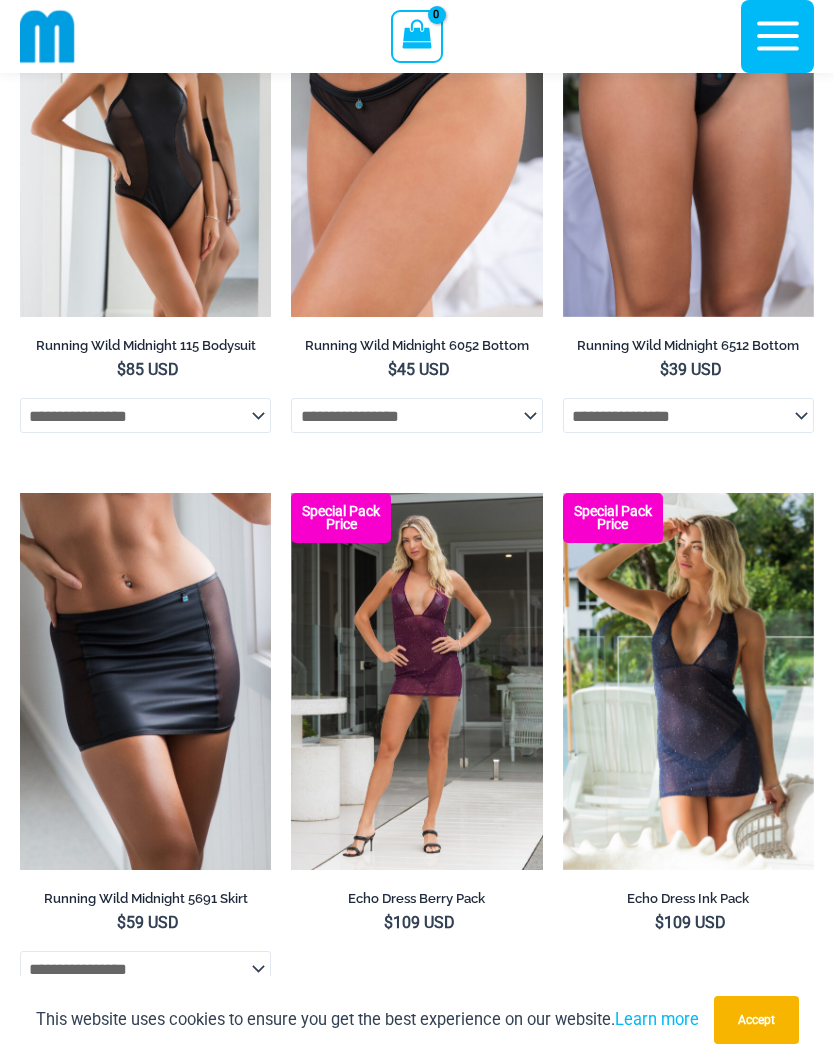 click at bounding box center (20, 493) 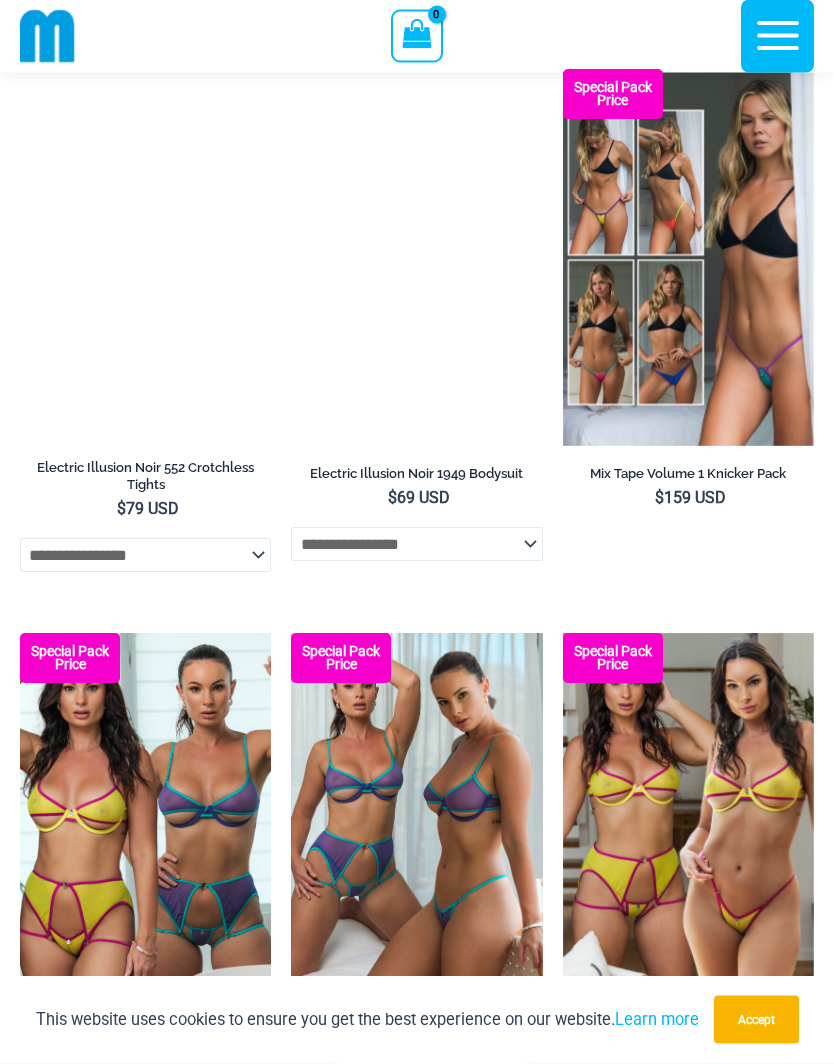 scroll, scrollTop: 3637, scrollLeft: 0, axis: vertical 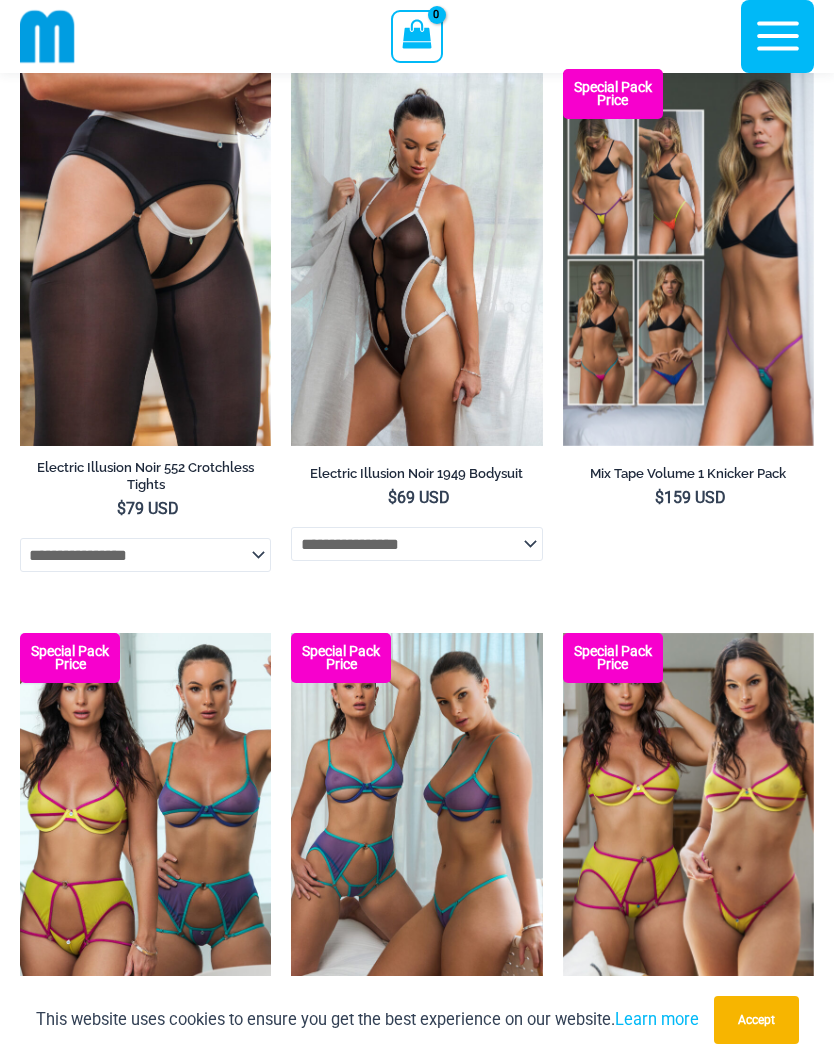 click at bounding box center (291, 69) 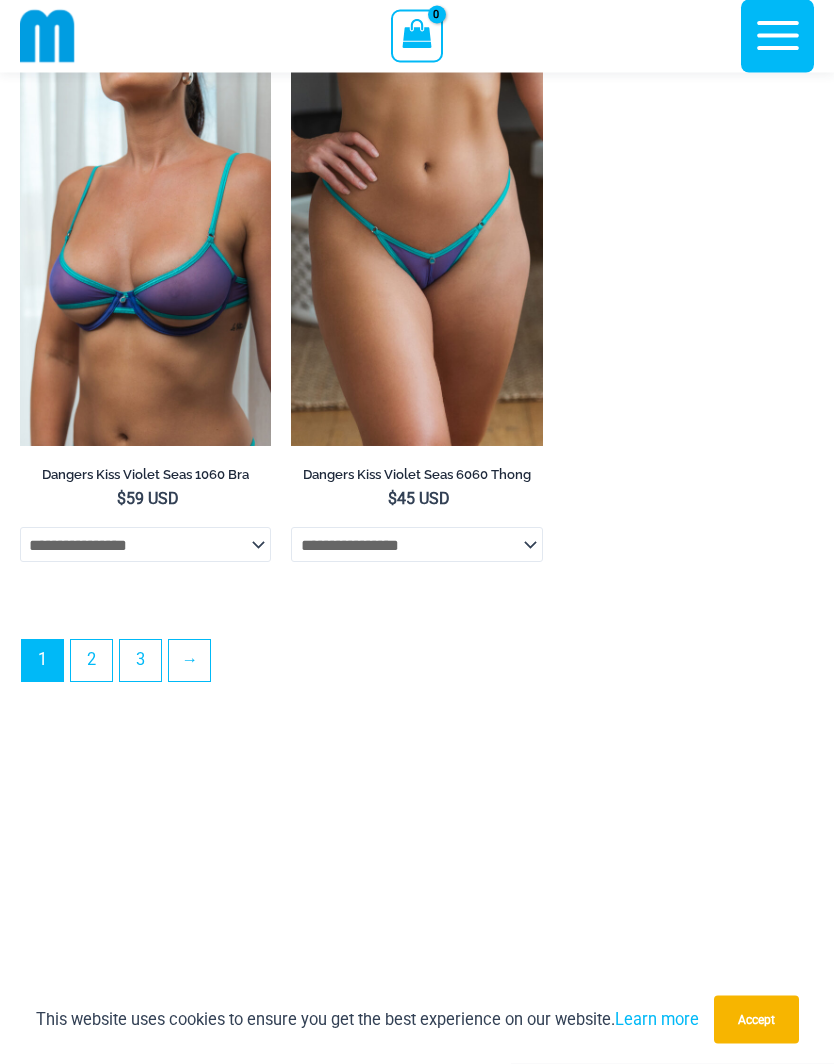 scroll, scrollTop: 5815, scrollLeft: 0, axis: vertical 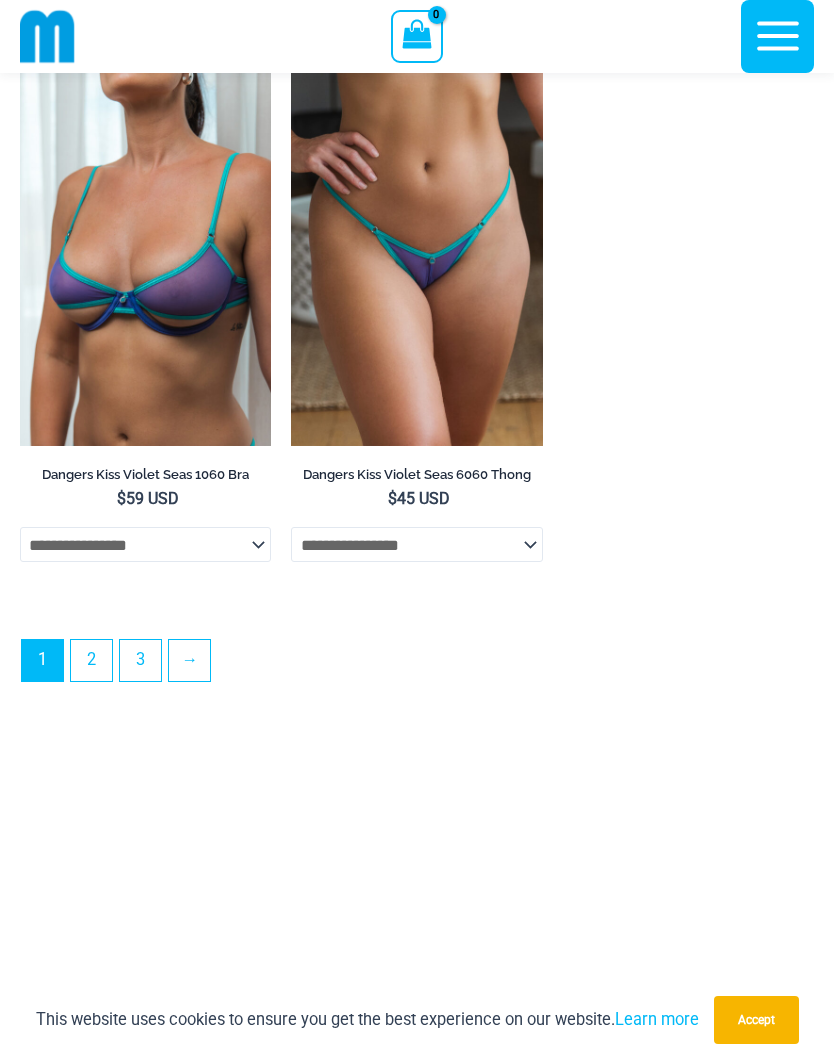 click on "→" at bounding box center (189, 660) 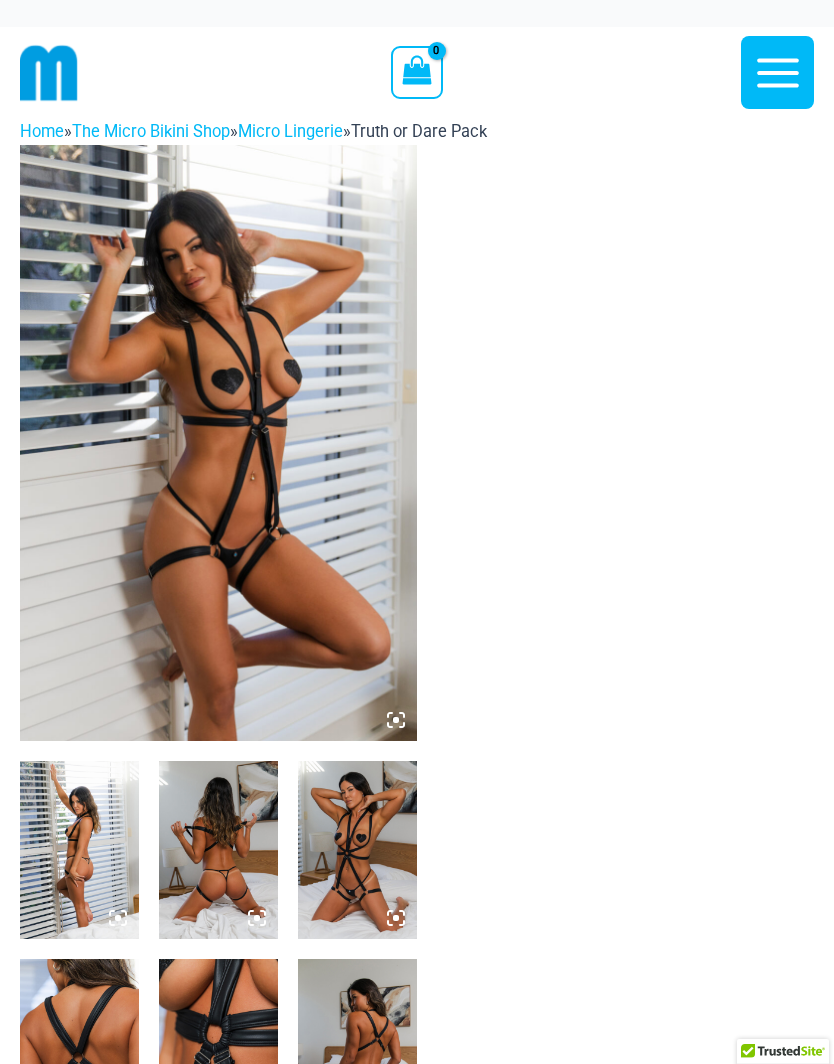 scroll, scrollTop: 0, scrollLeft: 0, axis: both 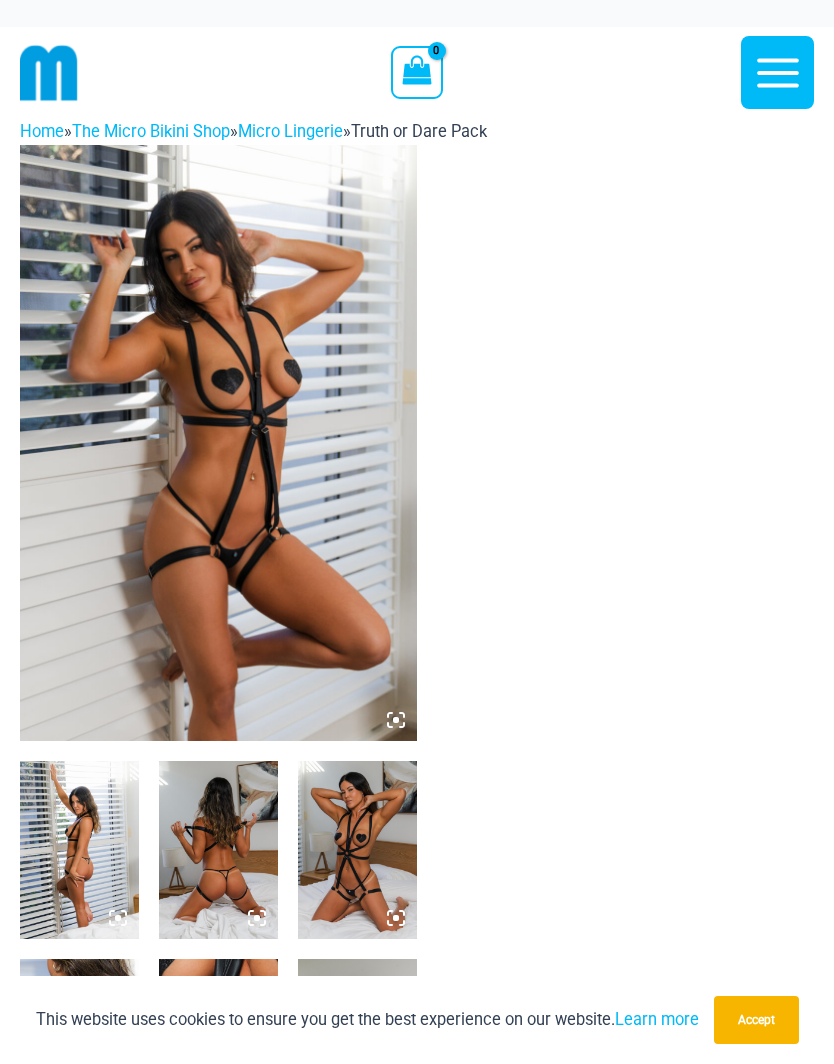 click at bounding box center (218, 443) 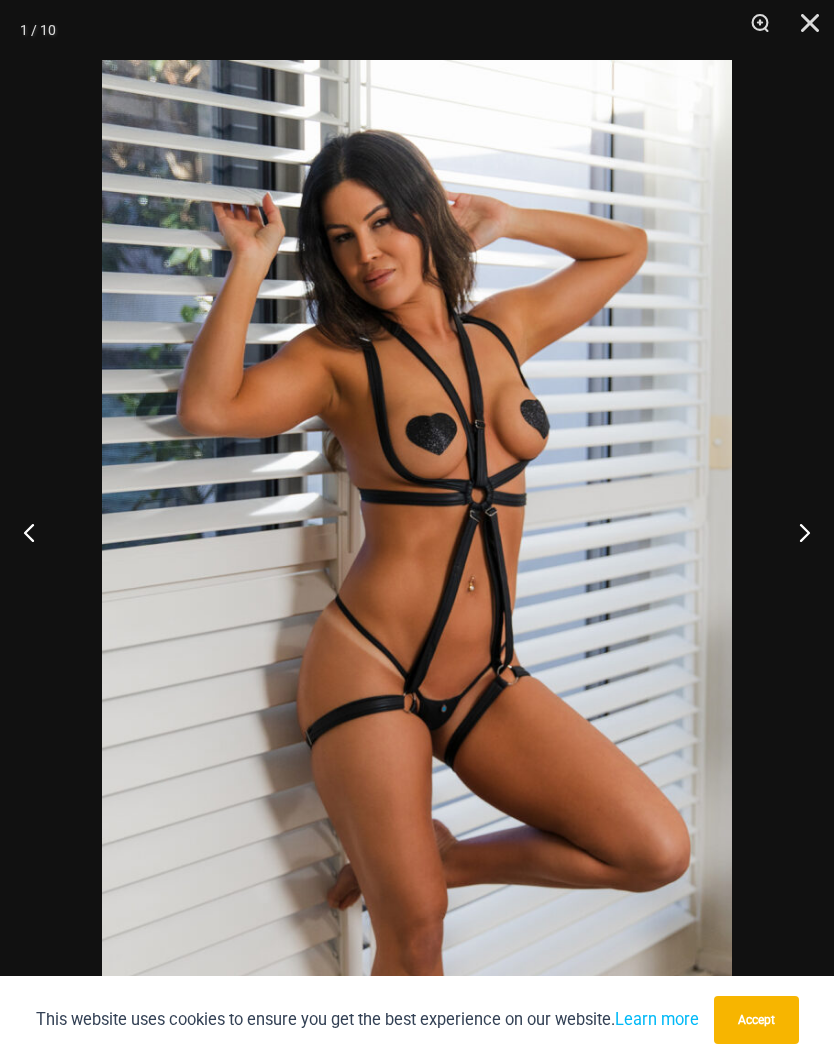 click at bounding box center [796, 532] 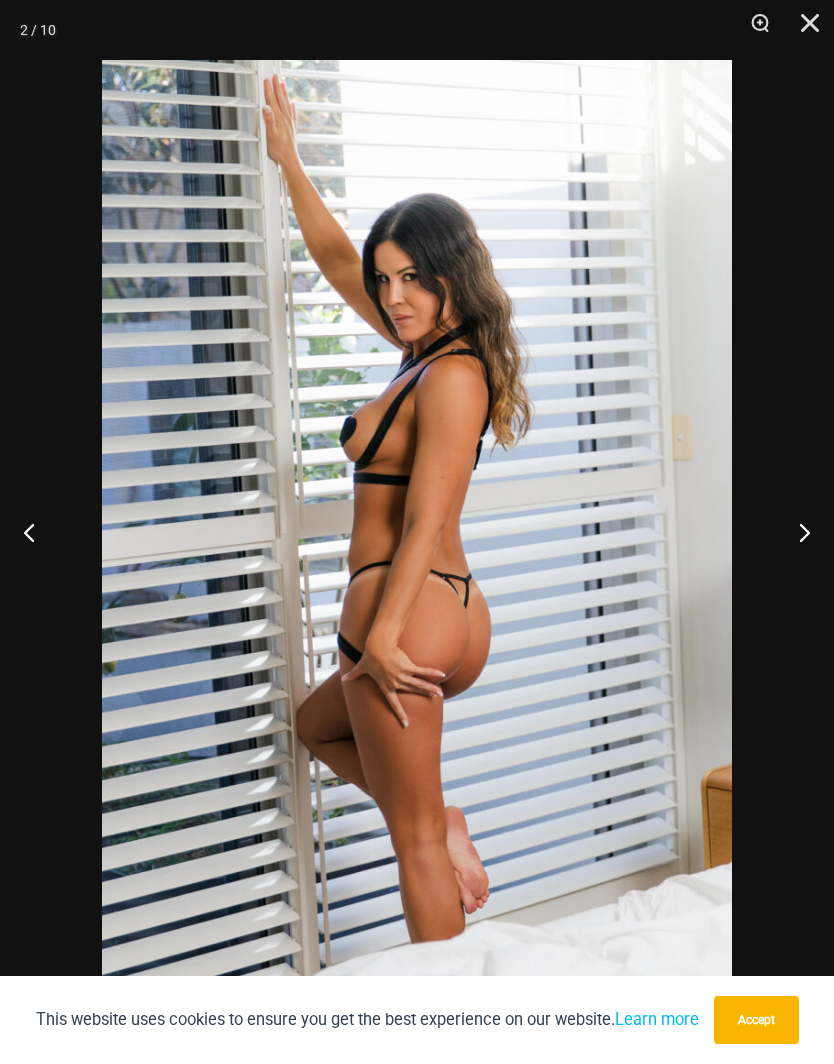 click at bounding box center (796, 532) 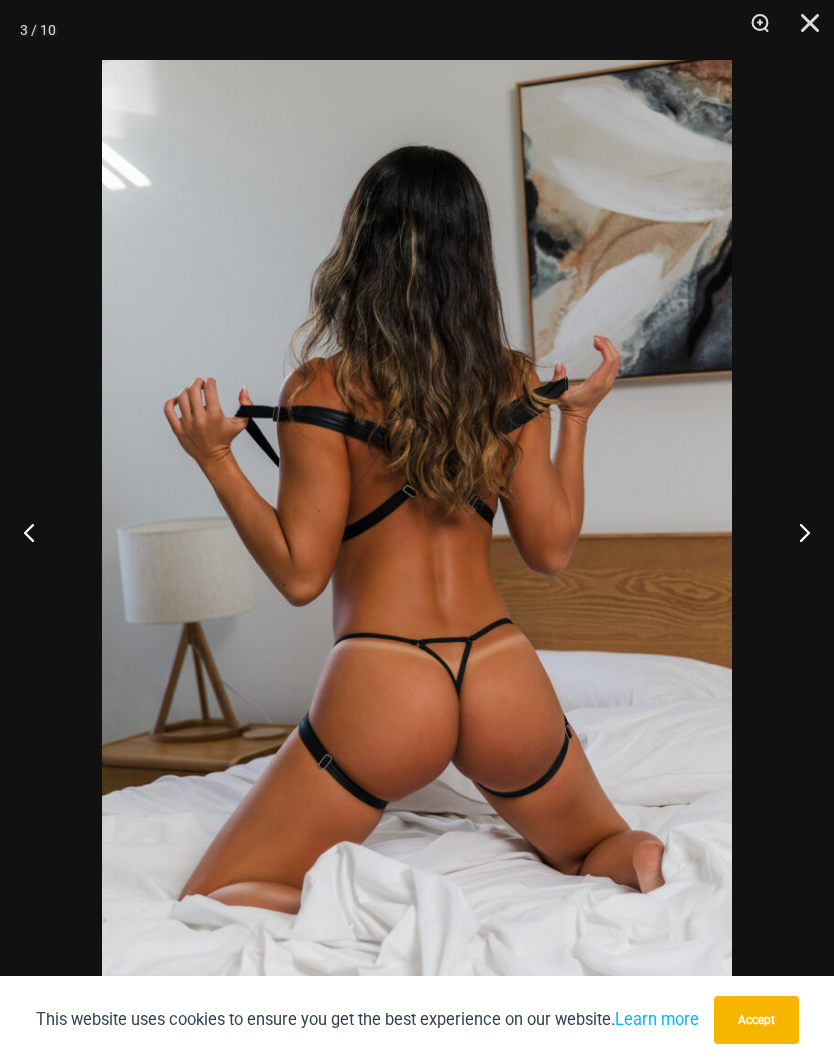 click at bounding box center (796, 532) 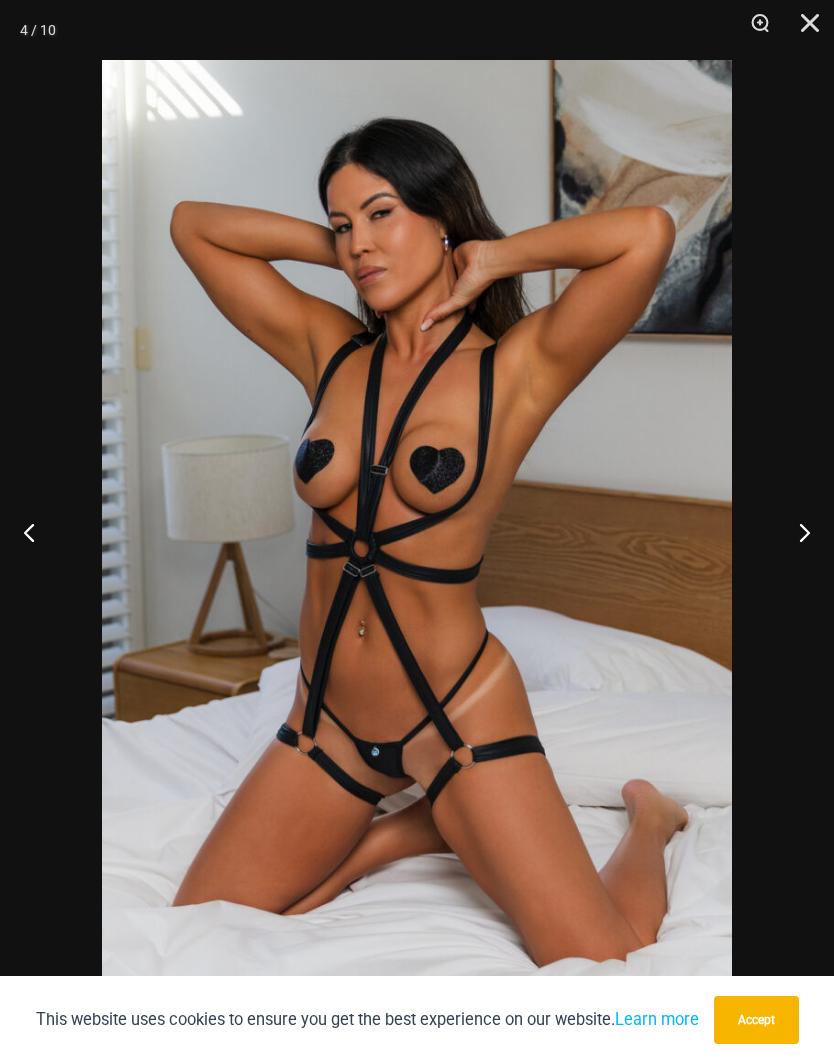 click at bounding box center [796, 532] 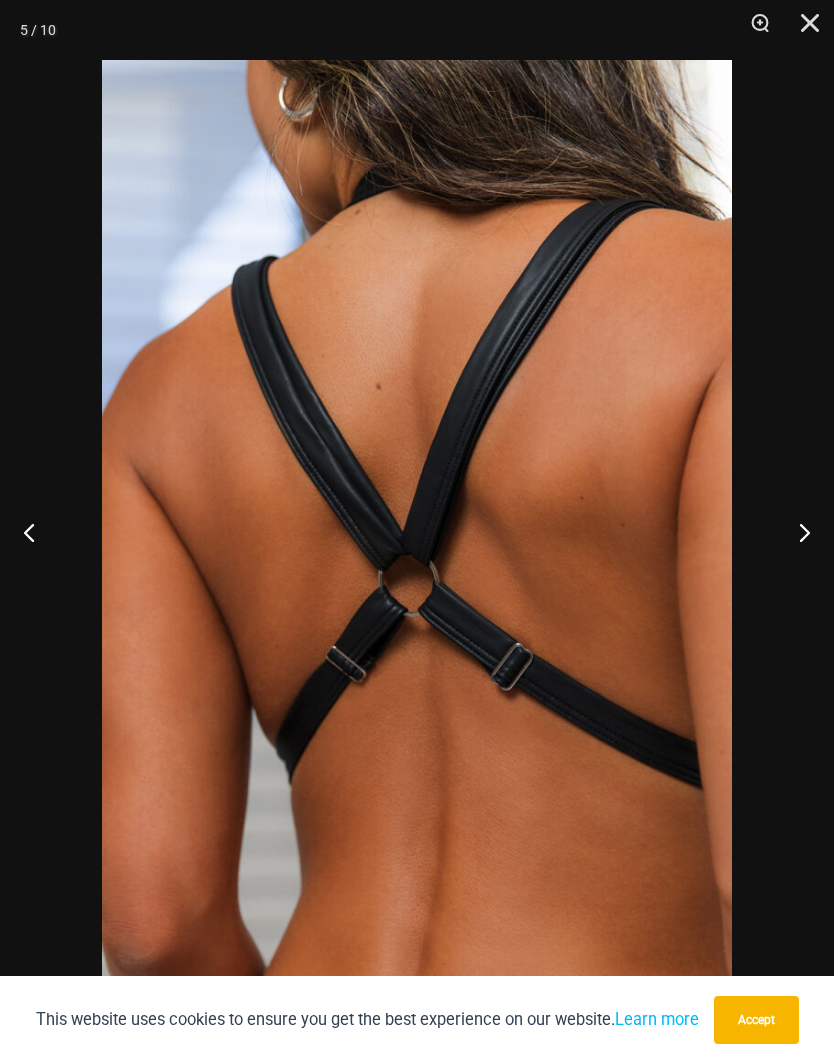 click at bounding box center [796, 532] 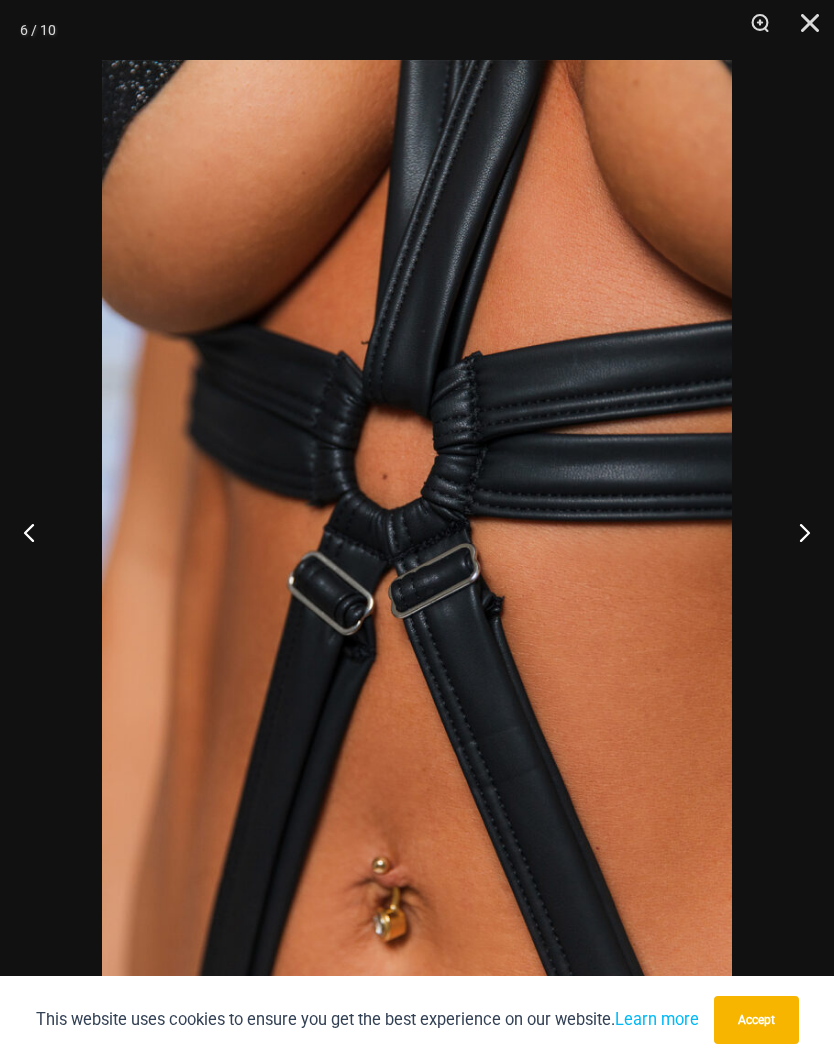 click at bounding box center [796, 532] 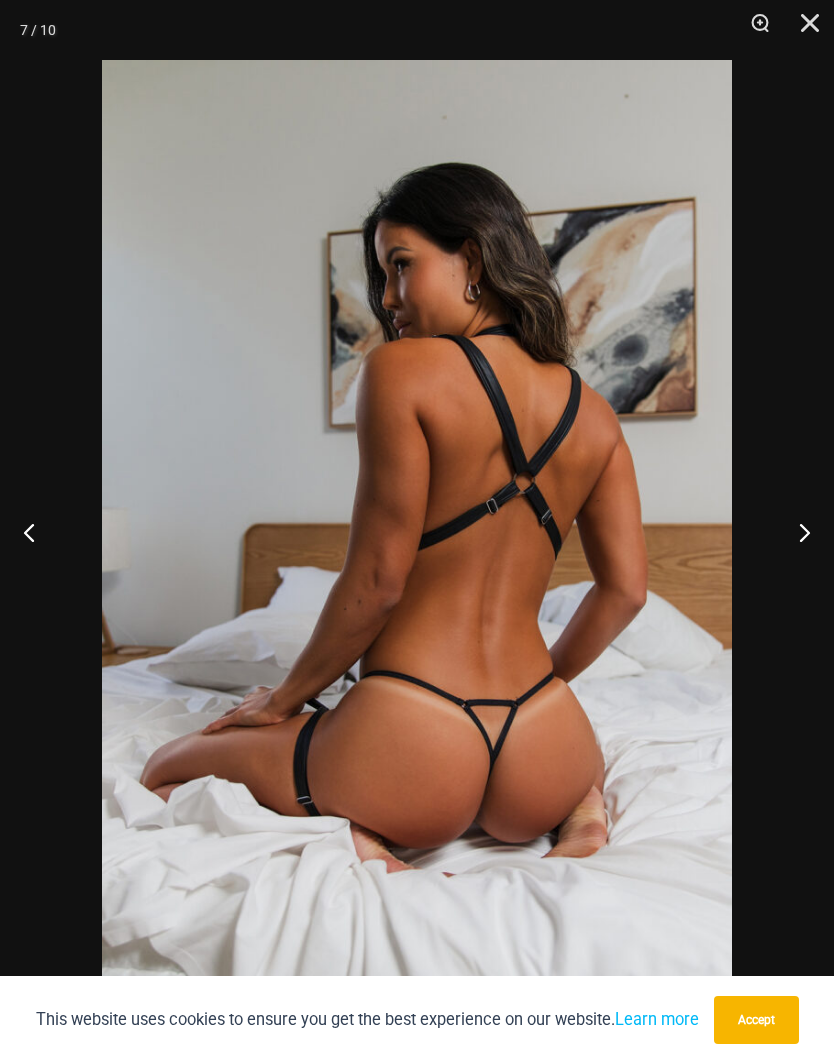 click at bounding box center [796, 532] 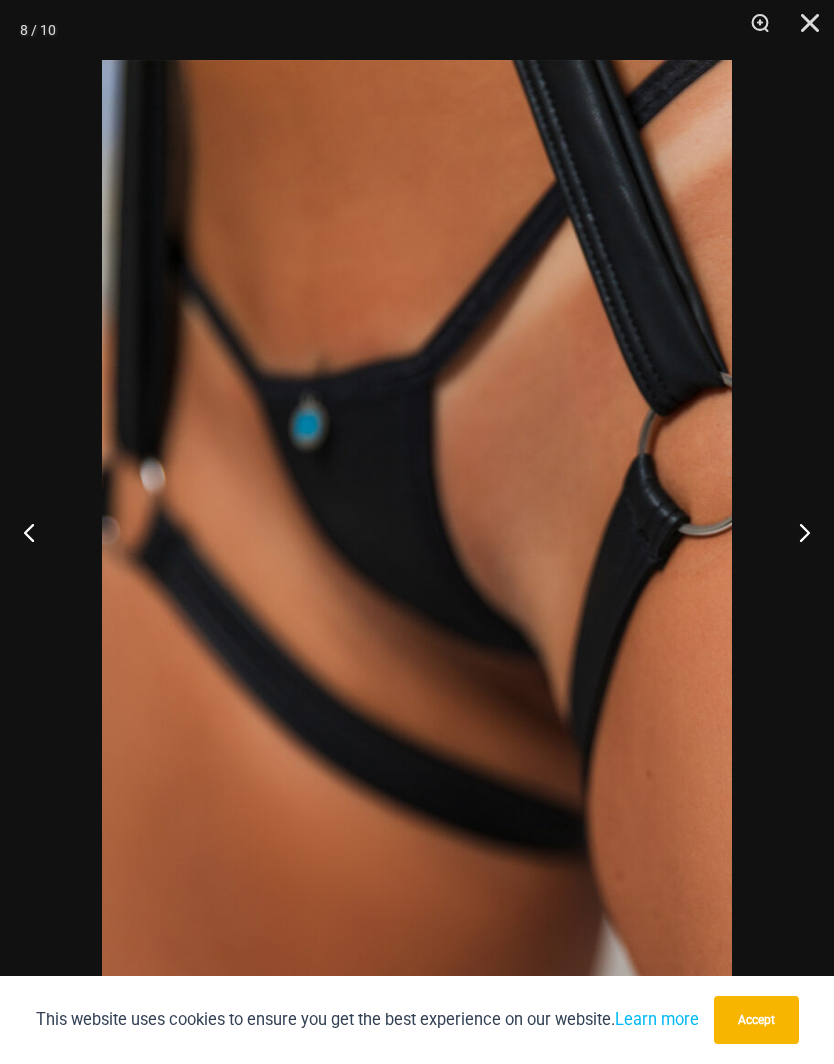 click at bounding box center [796, 532] 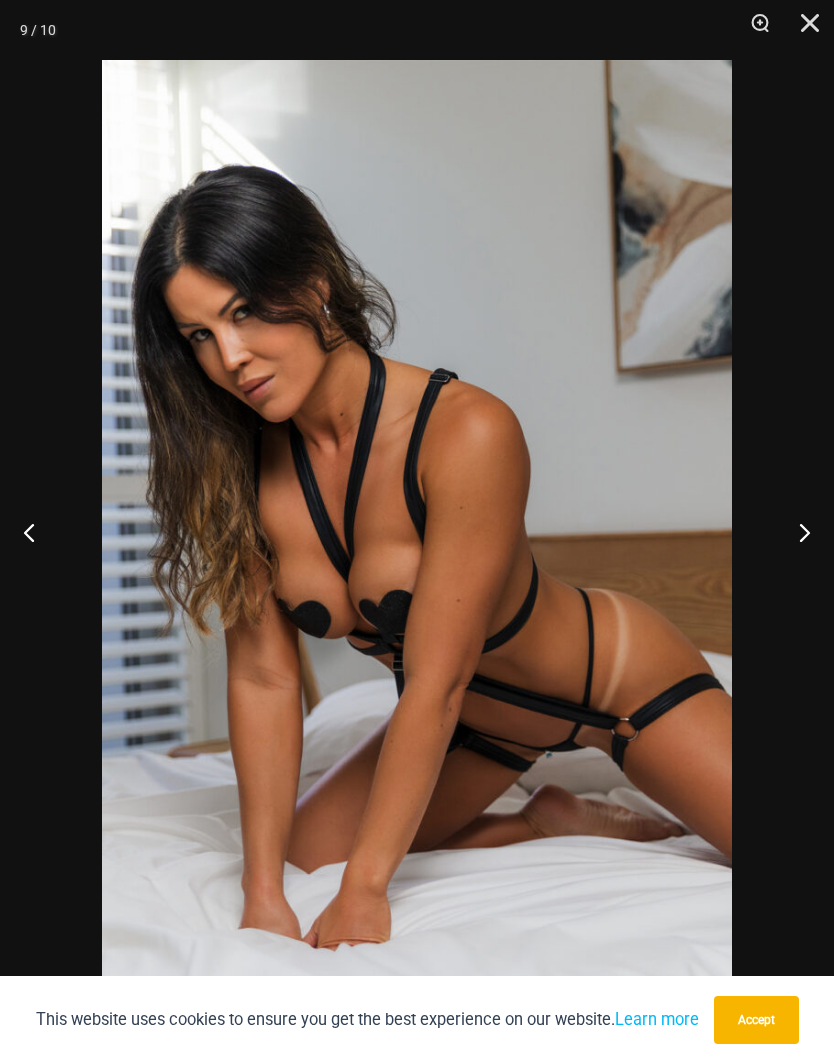 click at bounding box center (796, 532) 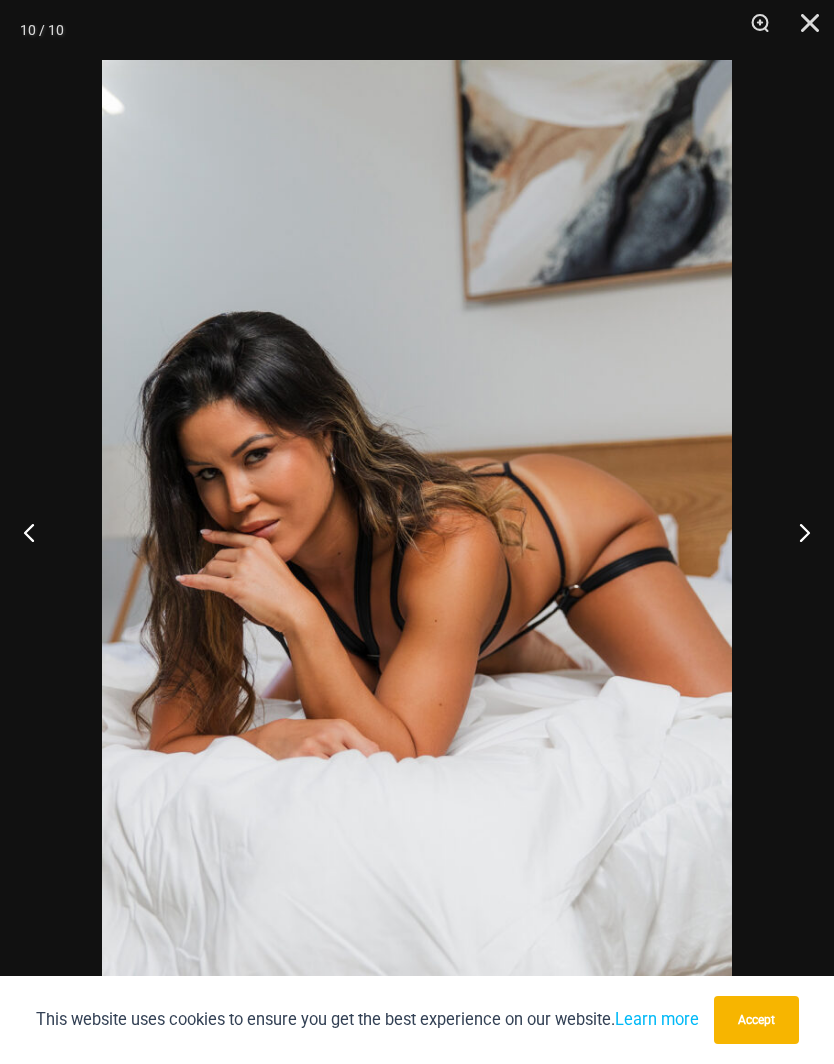 click at bounding box center [796, 532] 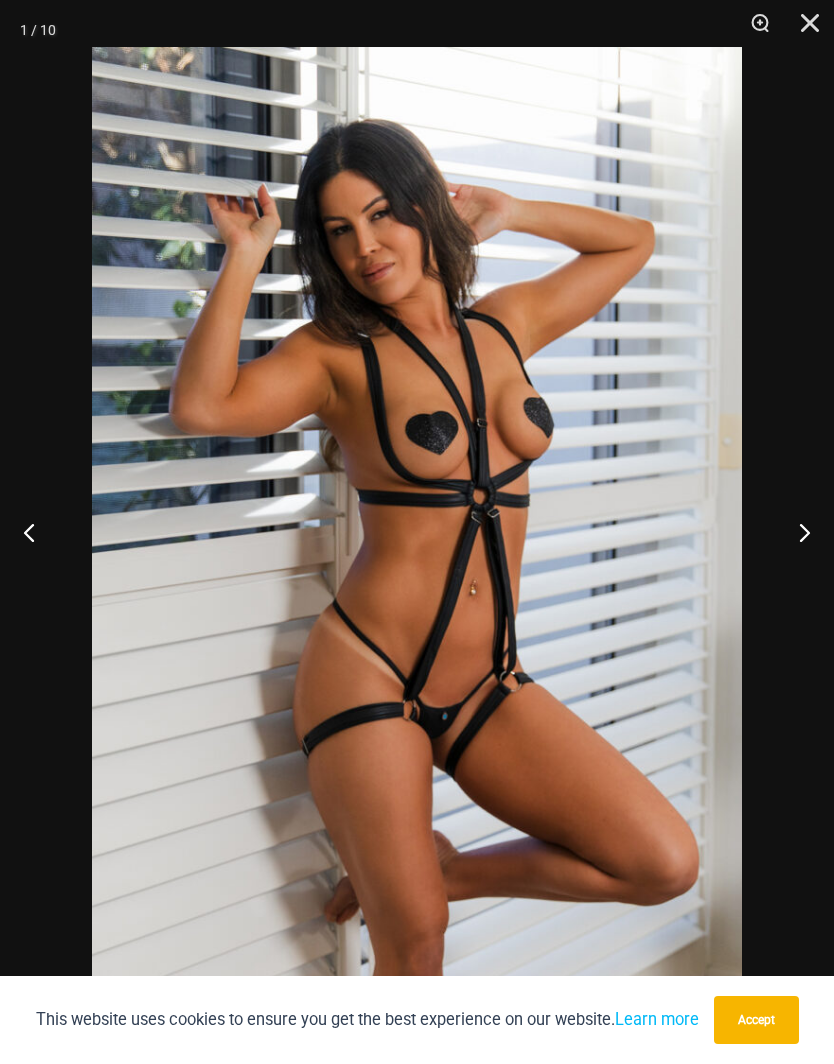 click at bounding box center (796, 532) 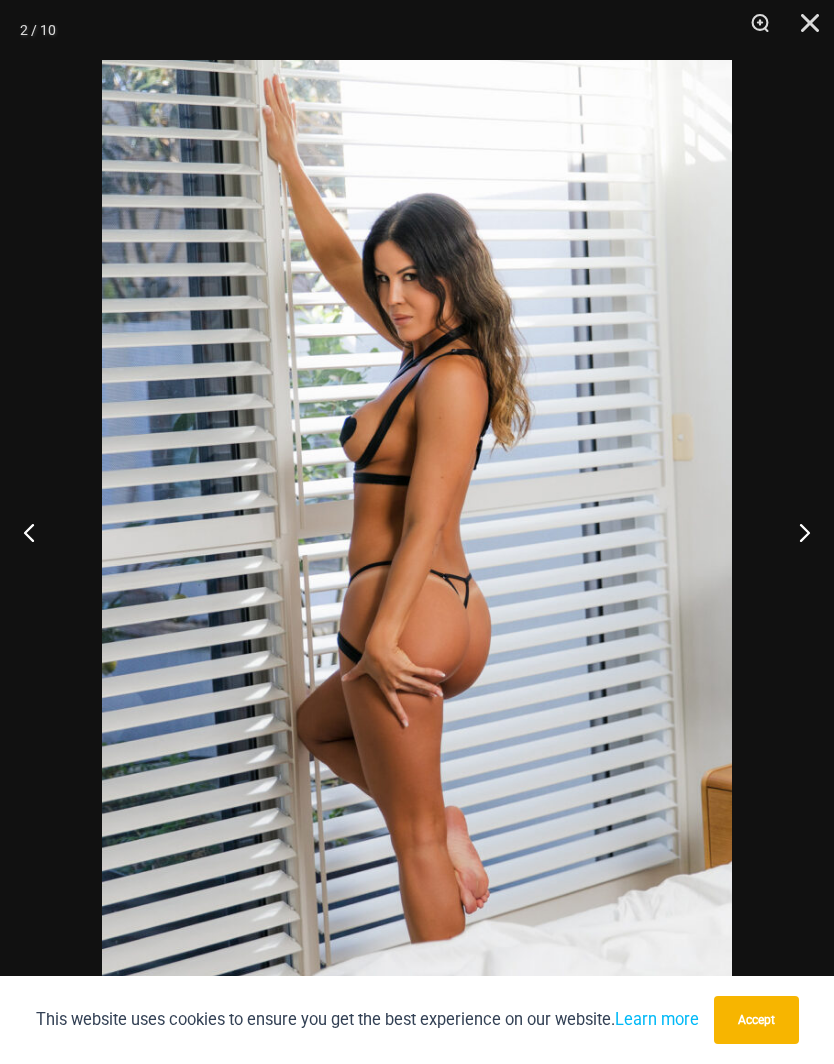 click at bounding box center [796, 532] 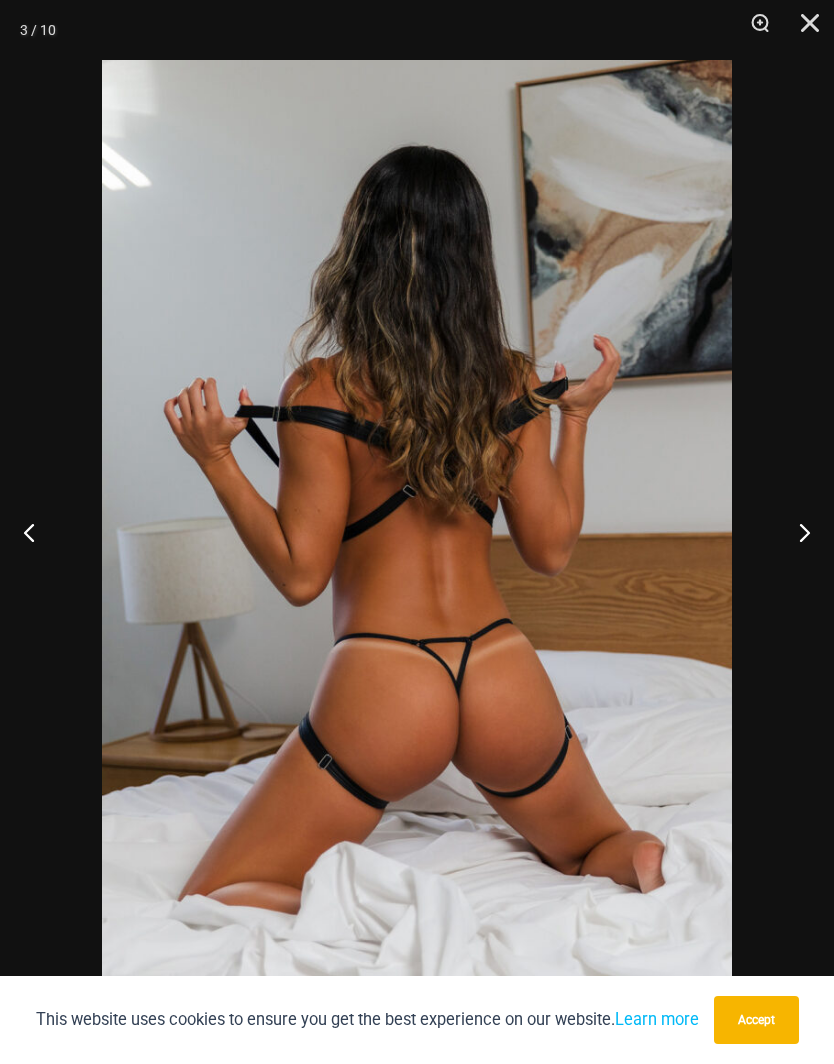 click at bounding box center (796, 532) 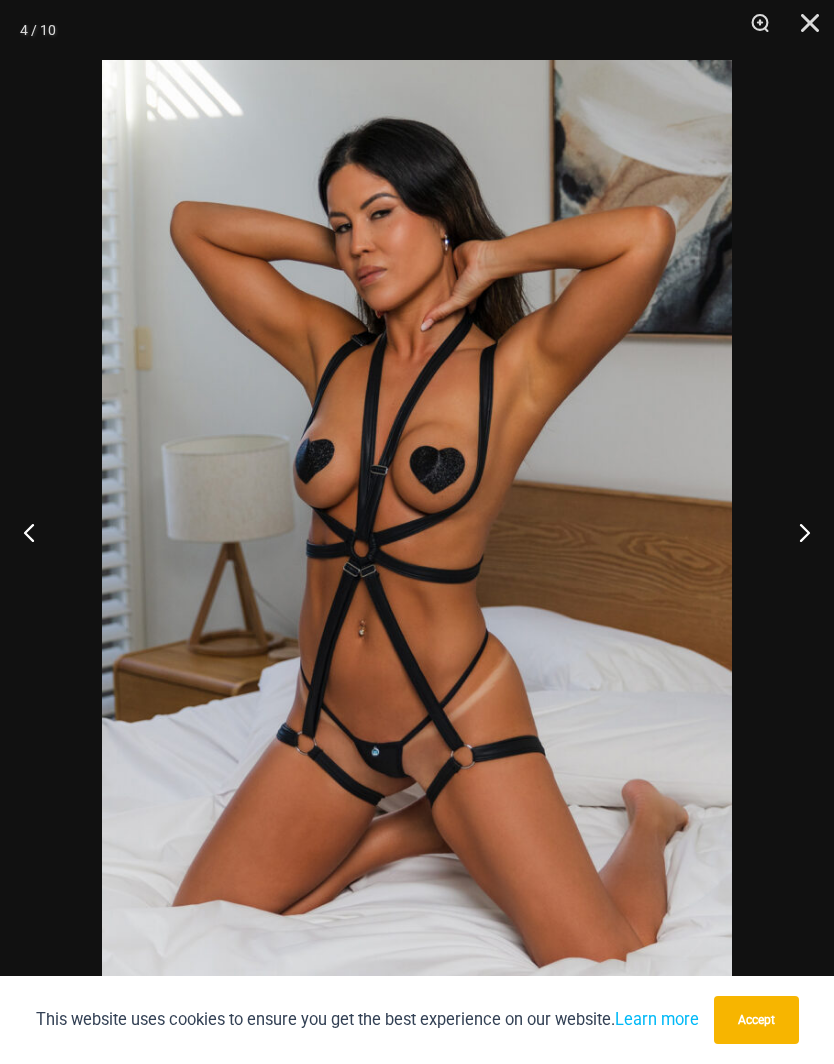 click at bounding box center [796, 532] 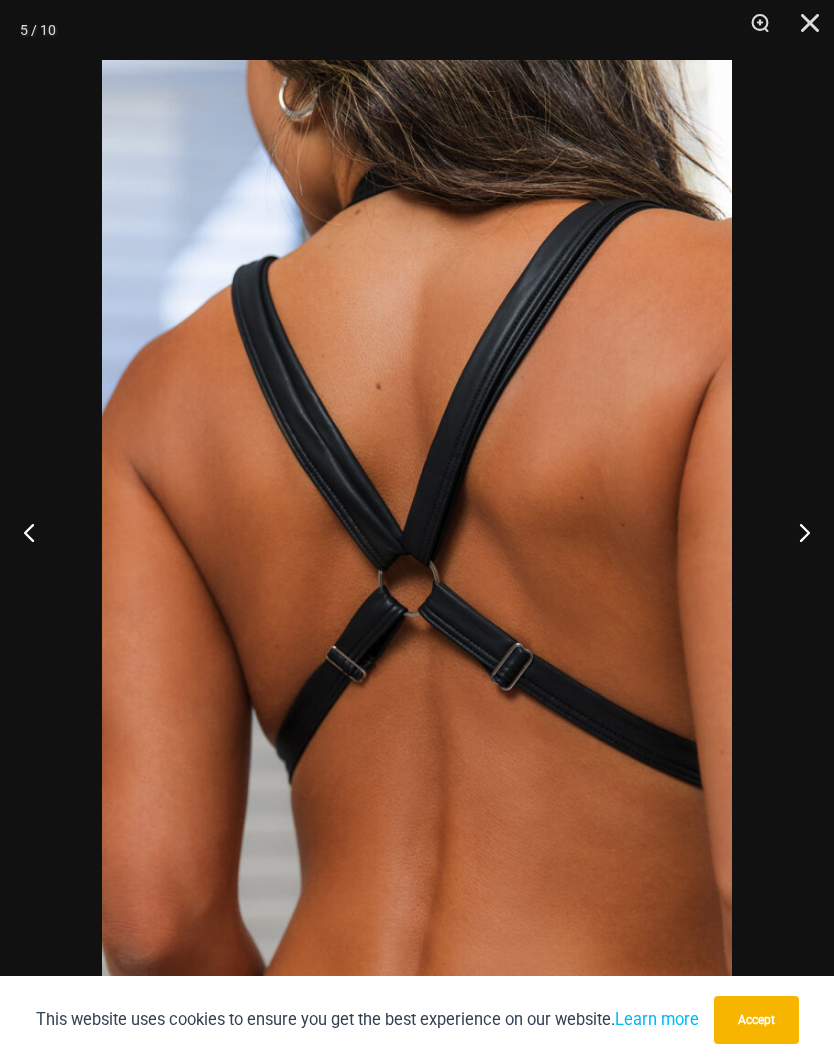 click at bounding box center [803, 30] 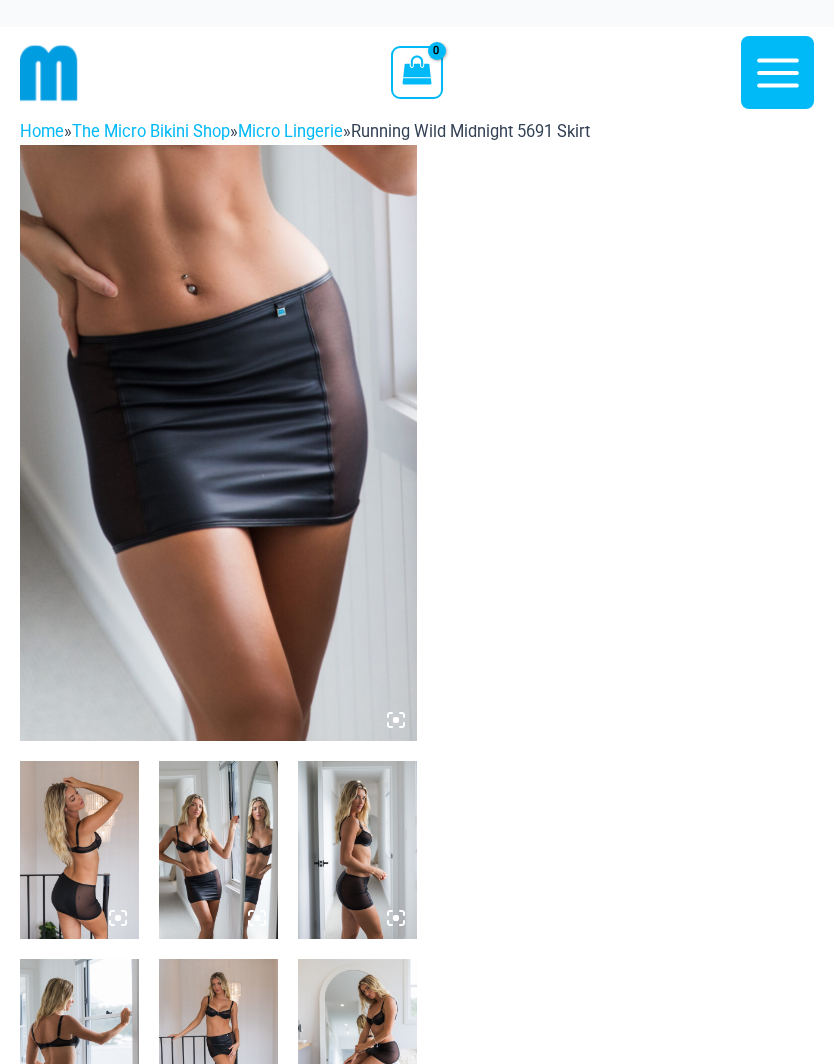 scroll, scrollTop: 0, scrollLeft: 0, axis: both 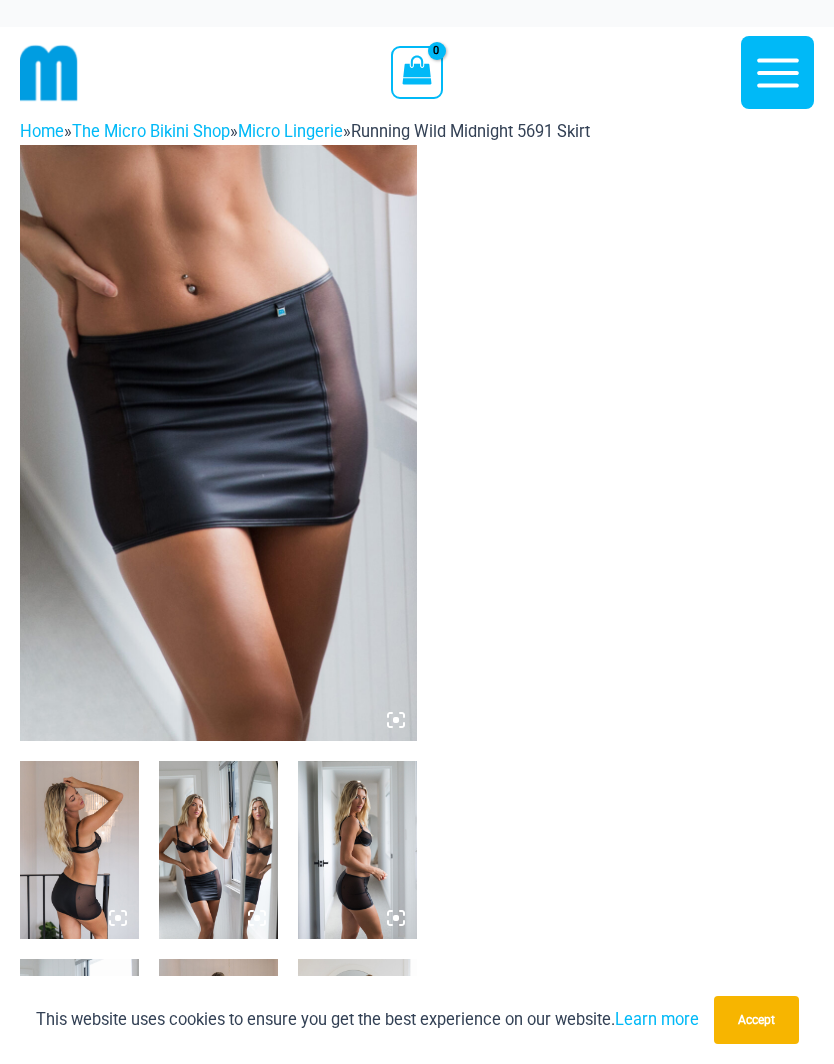 click at bounding box center (218, 443) 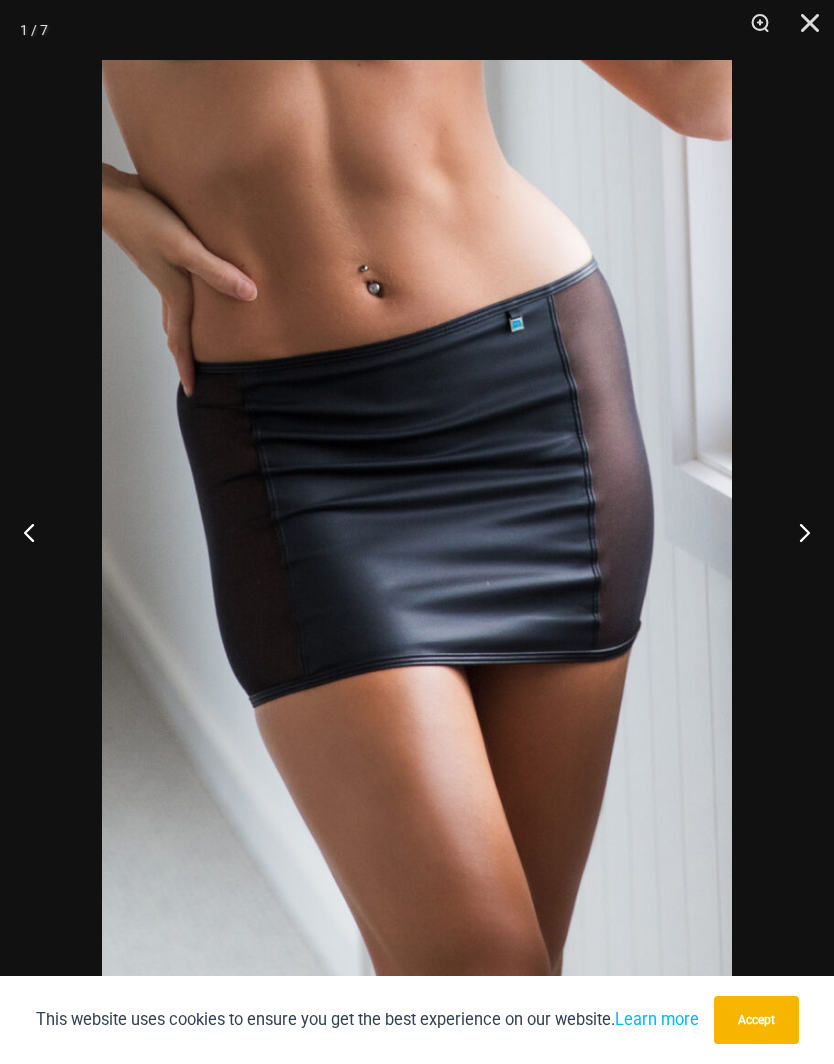 click at bounding box center (796, 532) 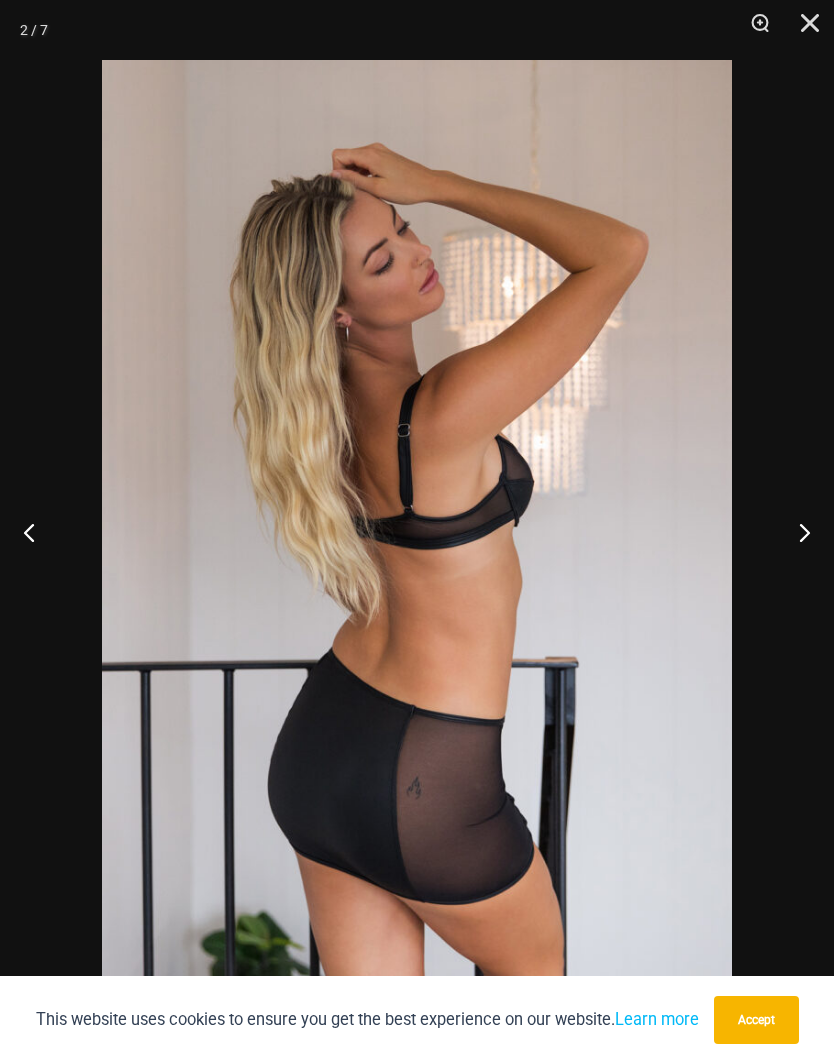 click at bounding box center (796, 532) 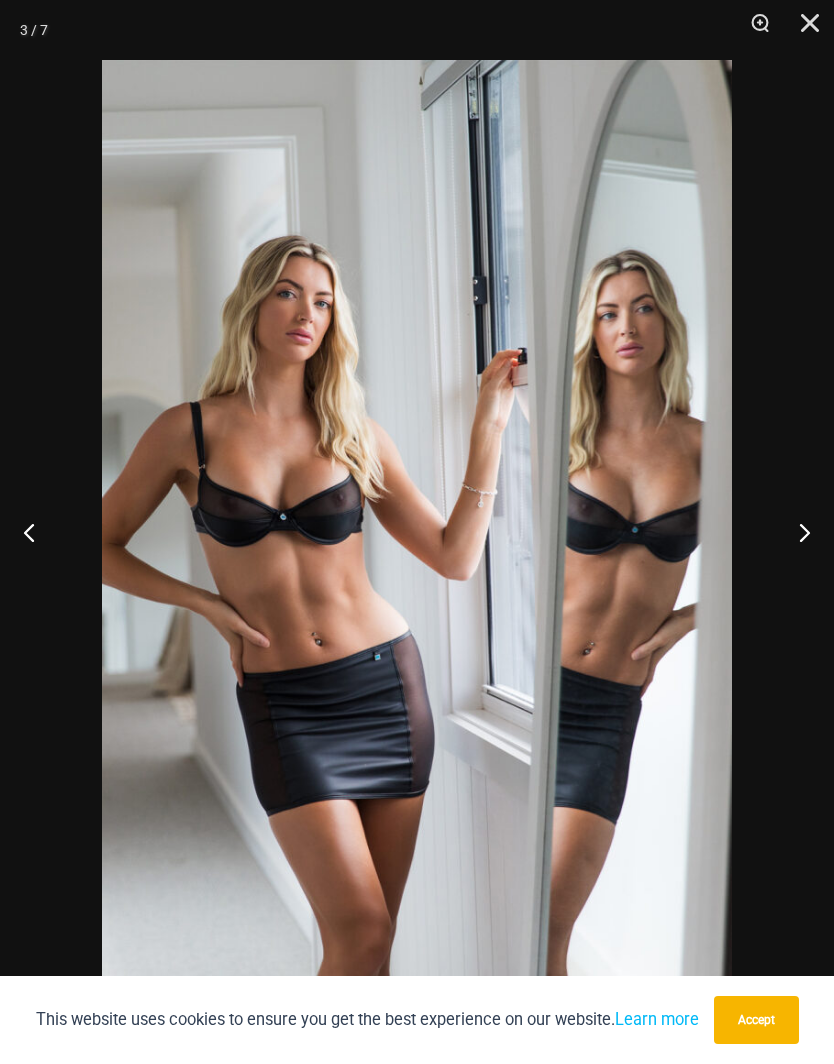 click at bounding box center [796, 532] 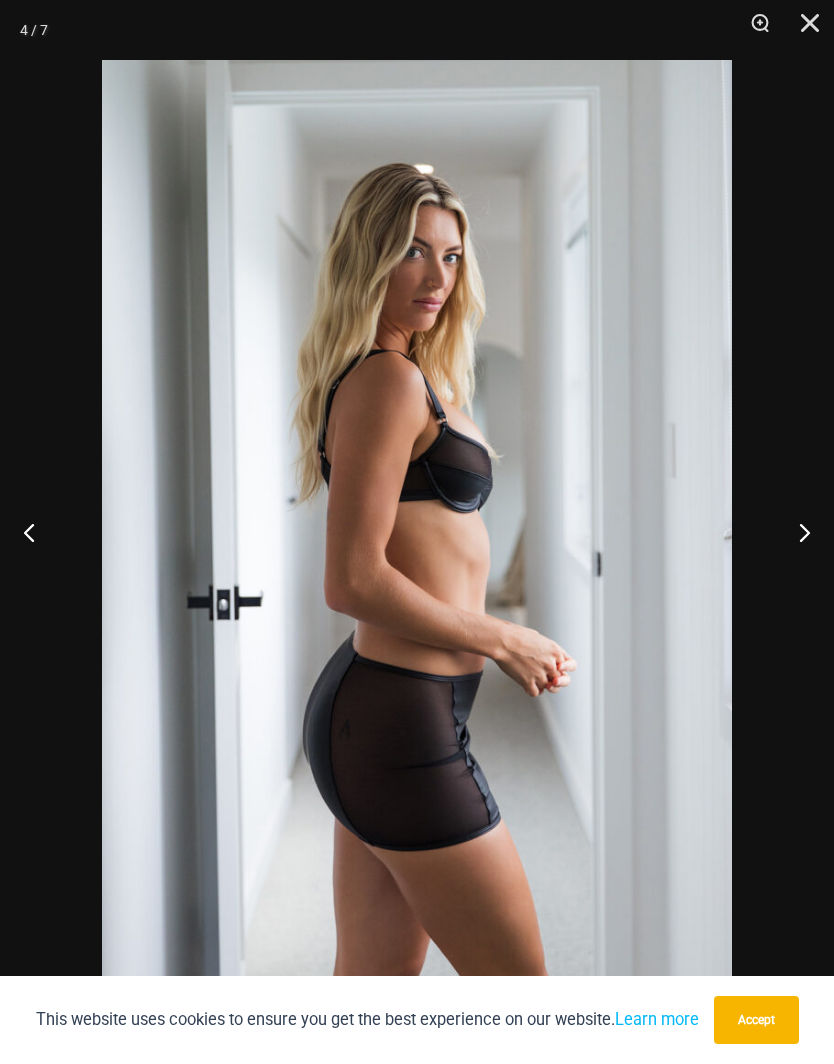 click at bounding box center (796, 532) 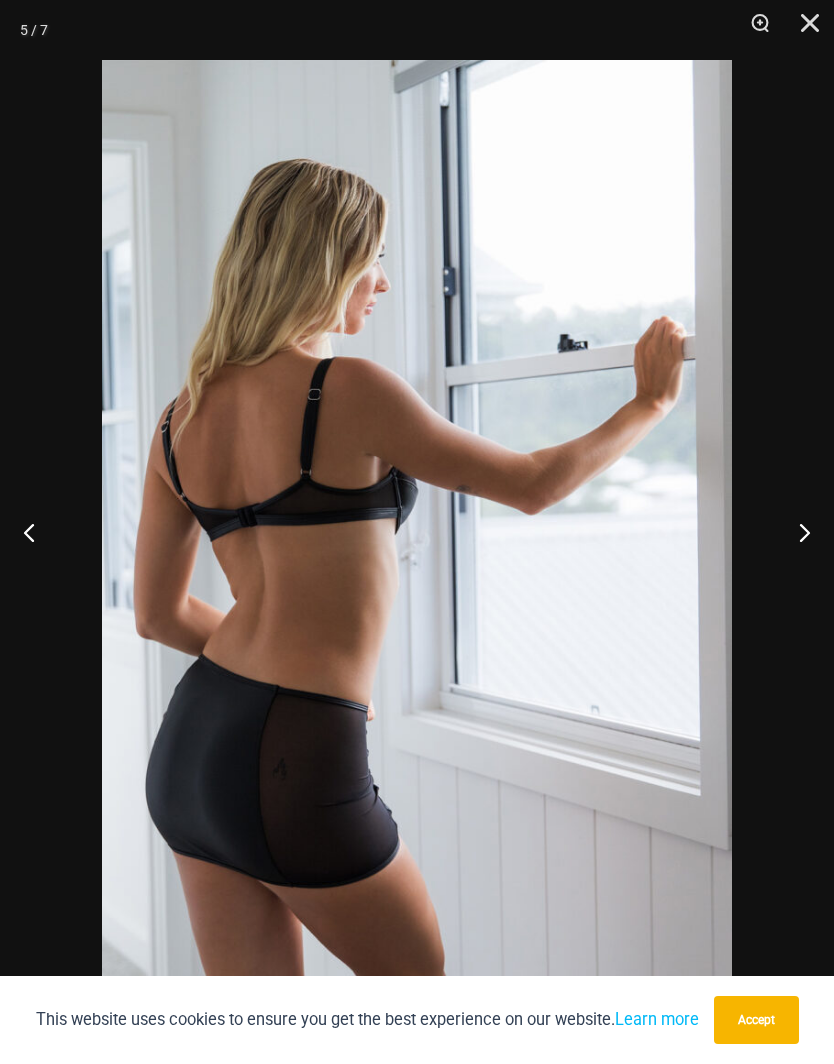 click at bounding box center (796, 532) 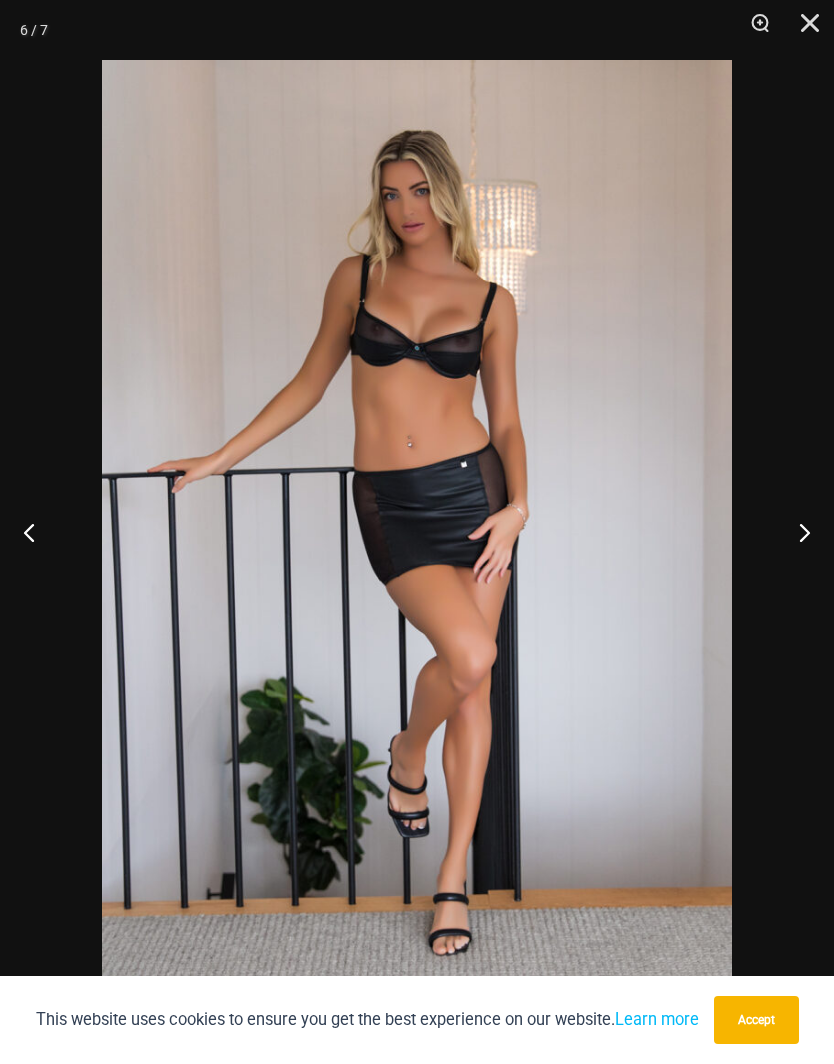 click at bounding box center (796, 532) 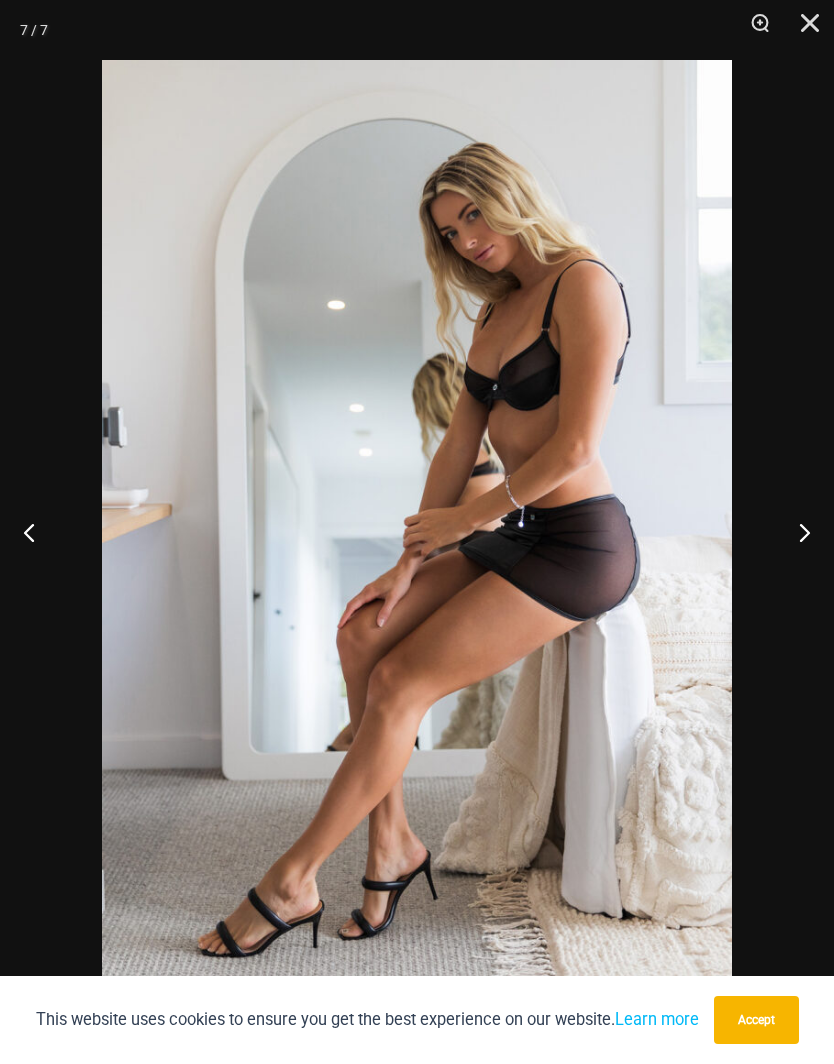 click at bounding box center [796, 532] 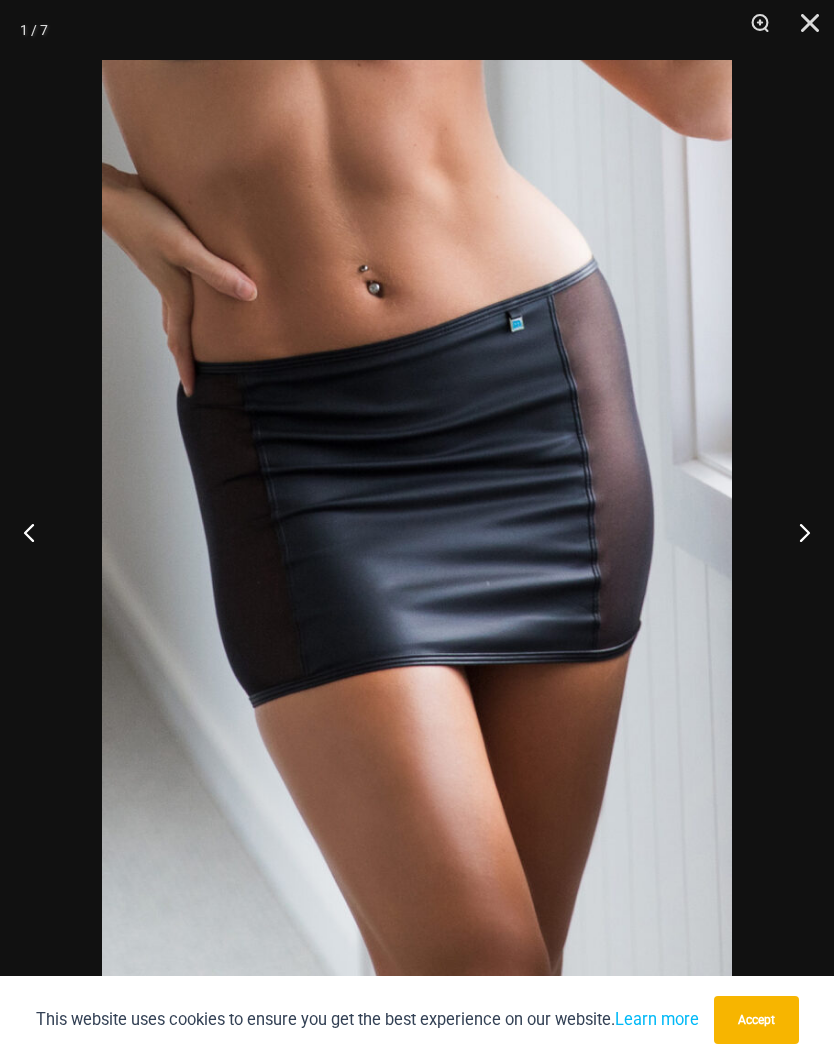 click at bounding box center (796, 532) 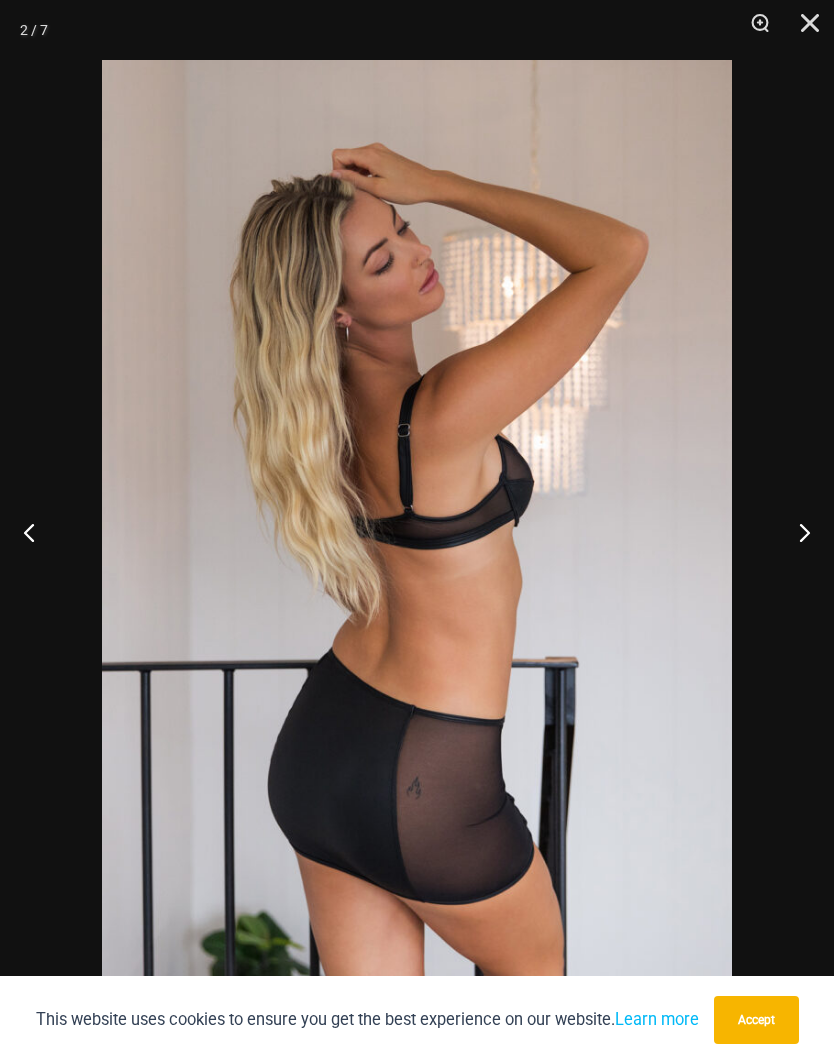 click at bounding box center [796, 532] 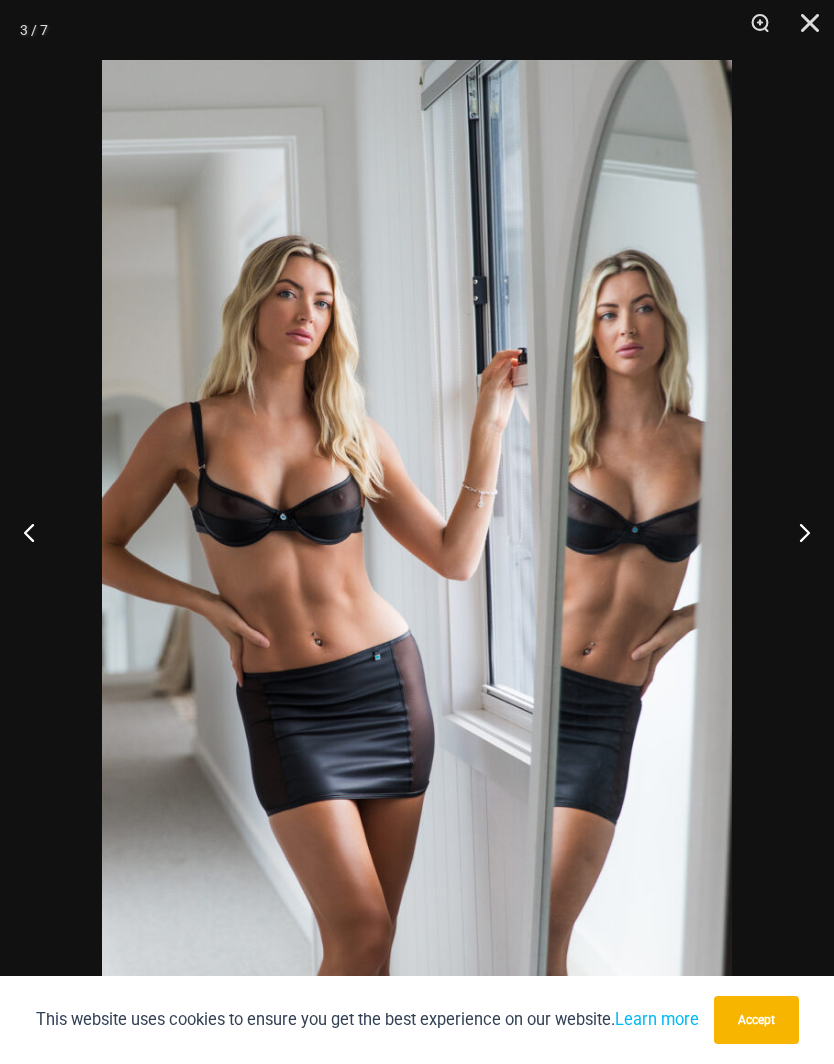 click at bounding box center (796, 532) 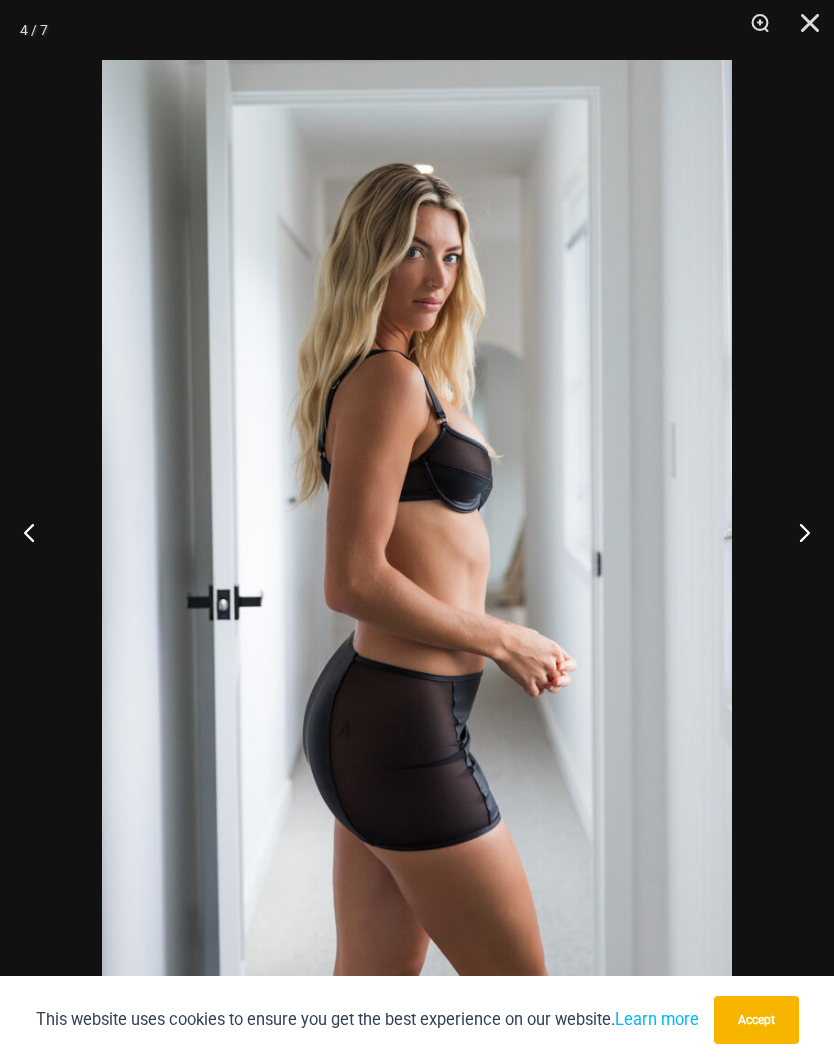 click at bounding box center [803, 30] 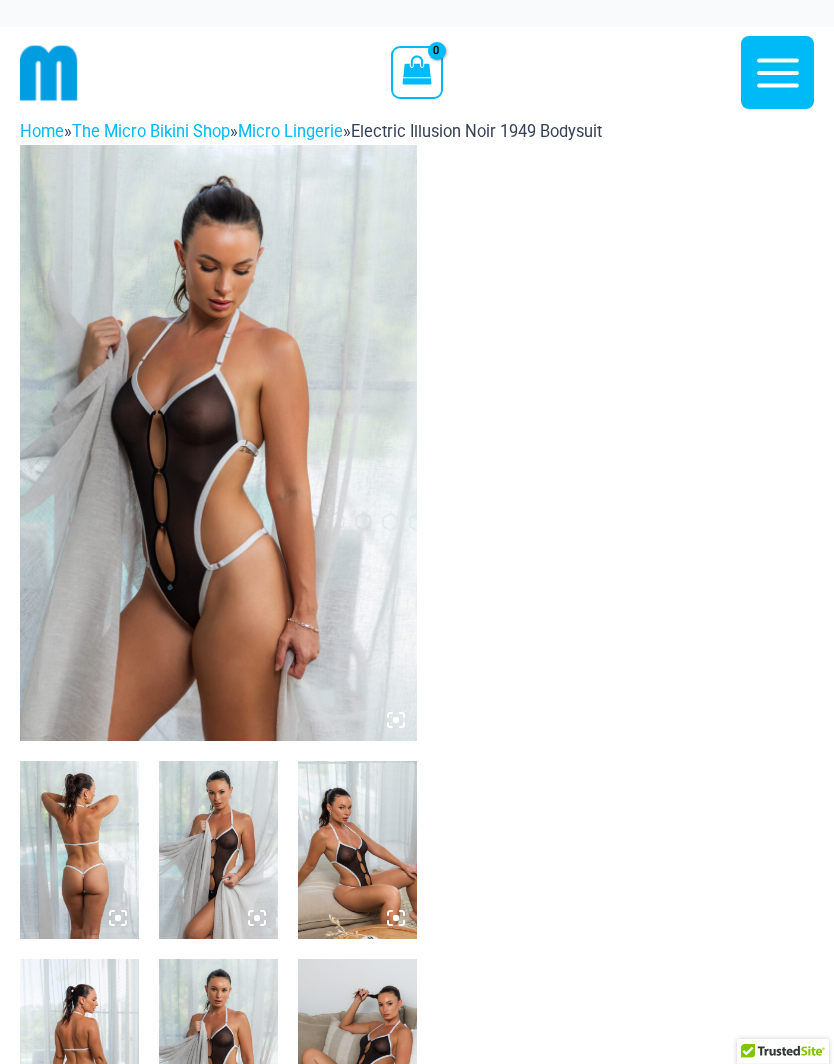 scroll, scrollTop: 0, scrollLeft: 0, axis: both 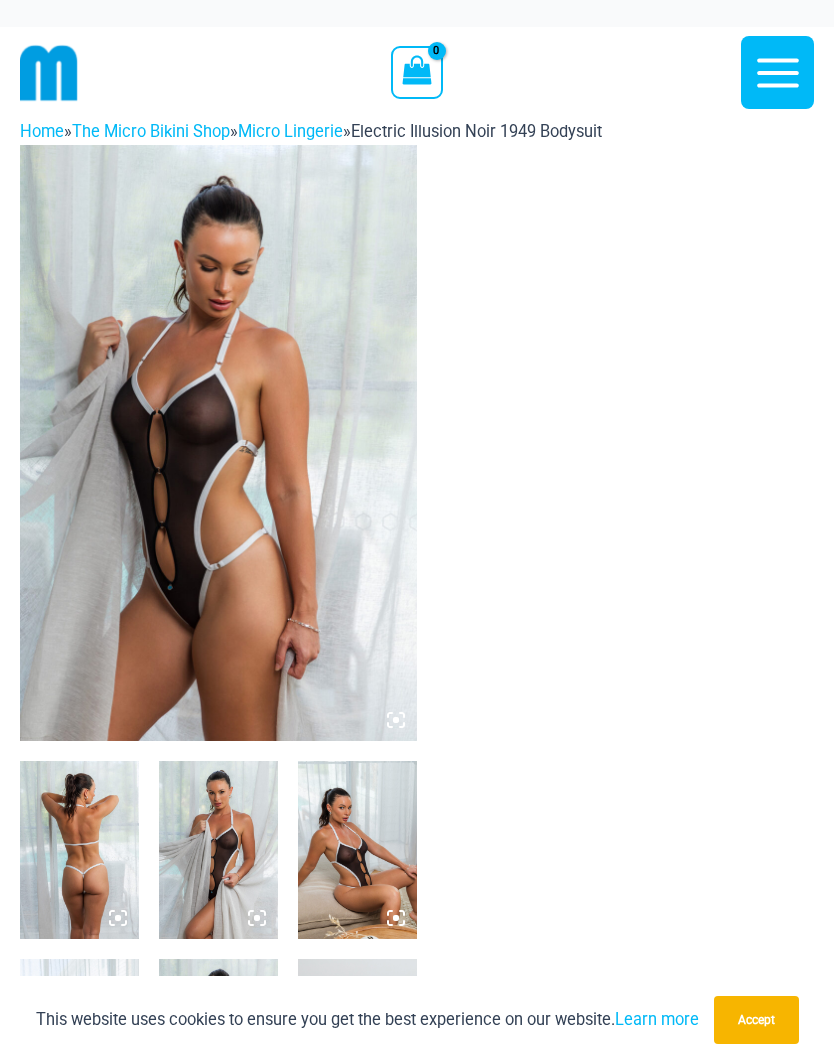 click at bounding box center [218, 443] 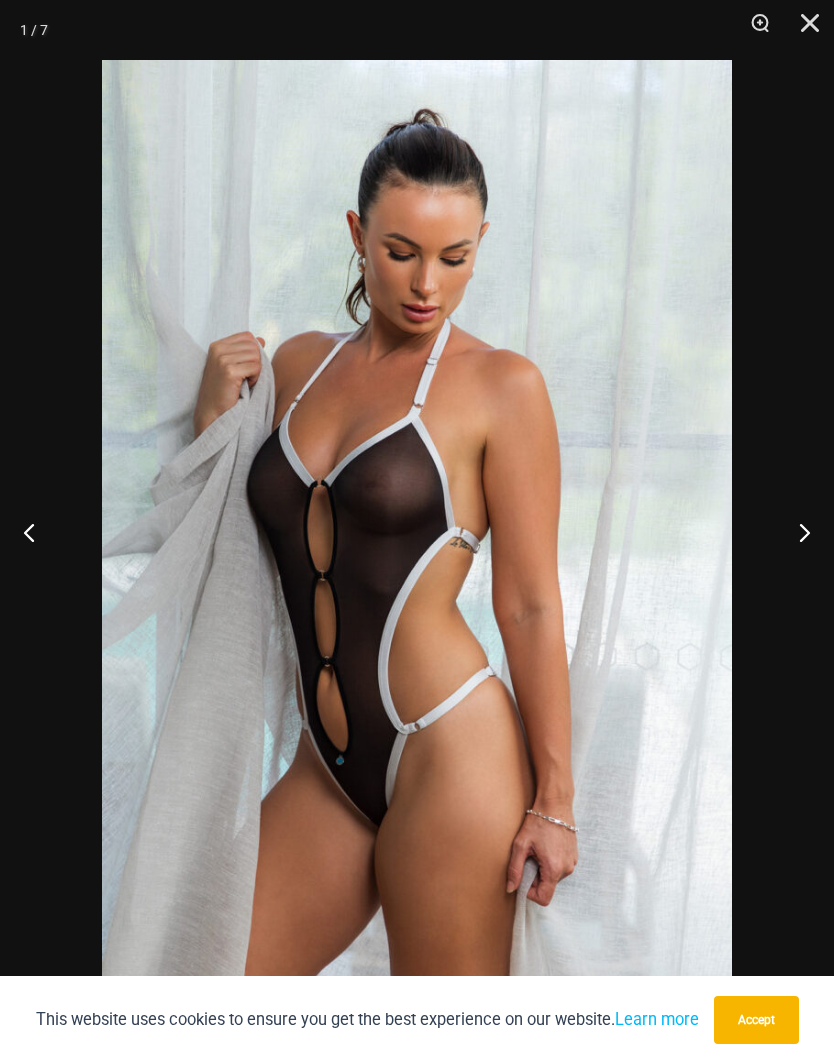 click at bounding box center (796, 532) 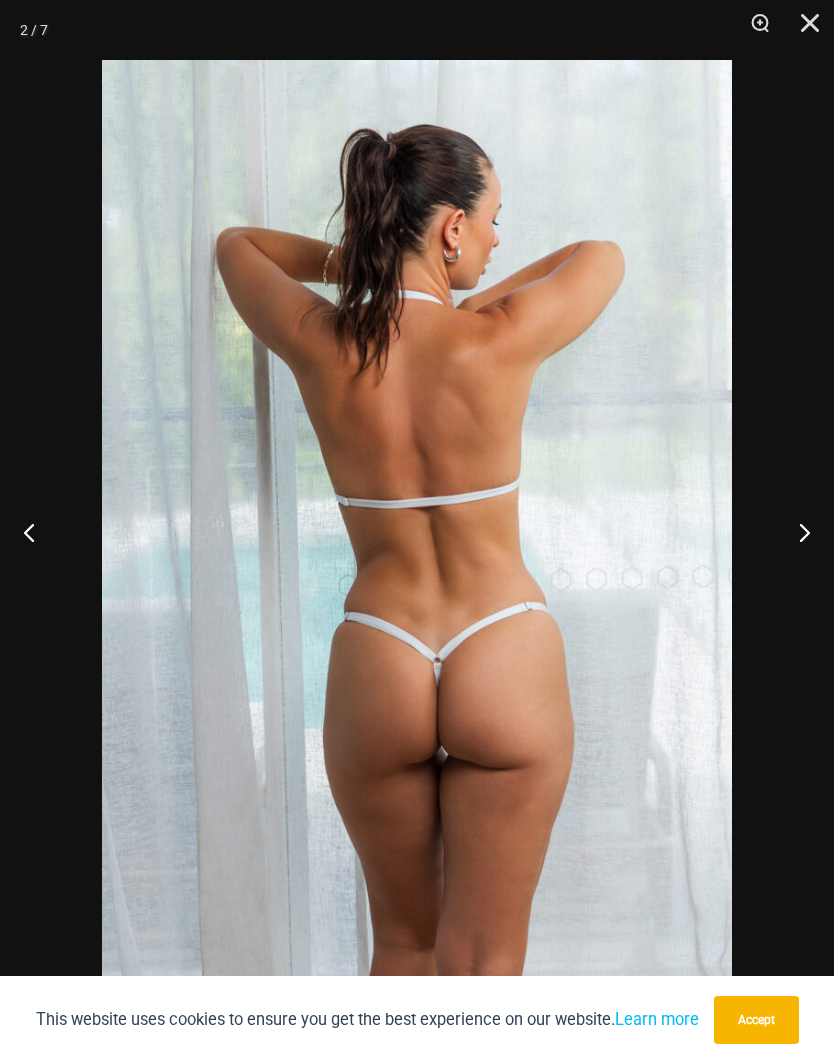 click at bounding box center [796, 532] 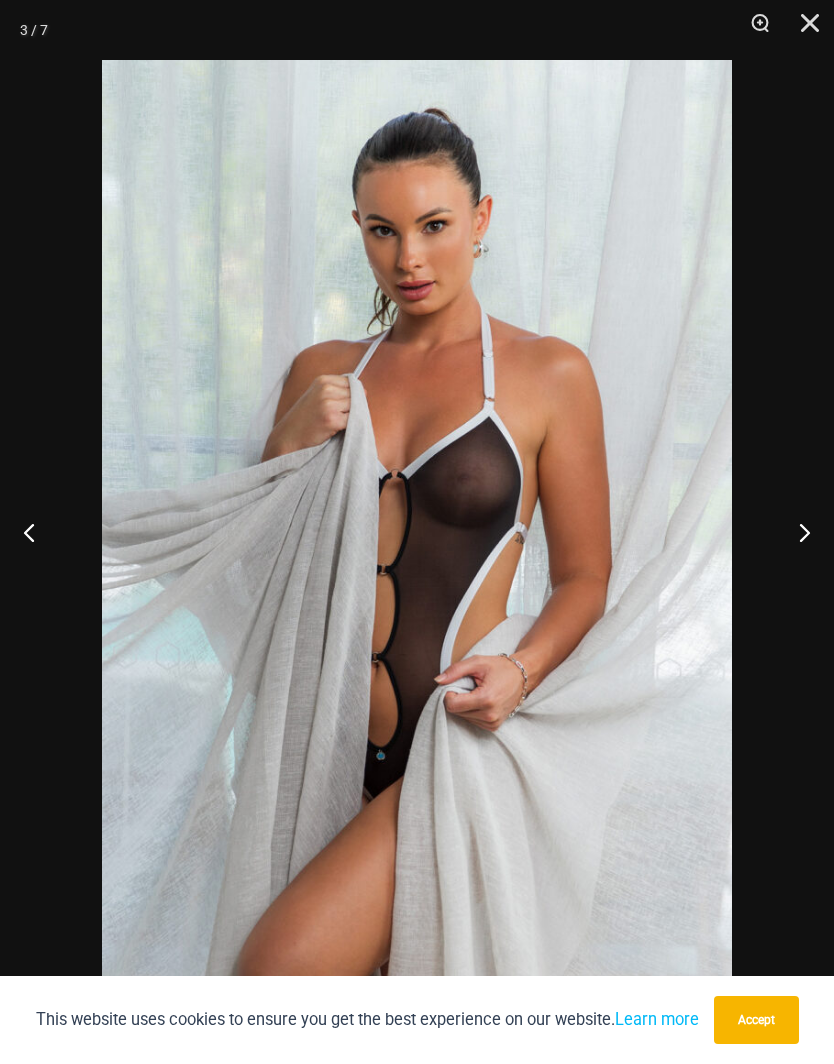 click at bounding box center (796, 532) 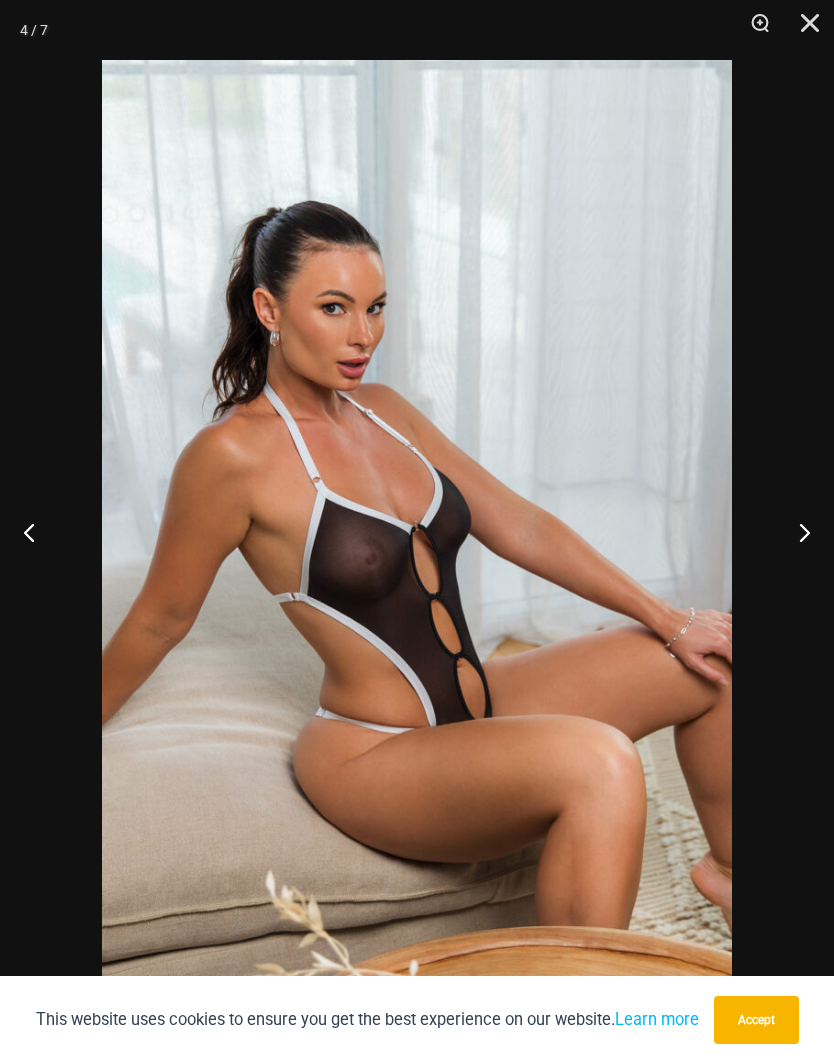 click at bounding box center [796, 532] 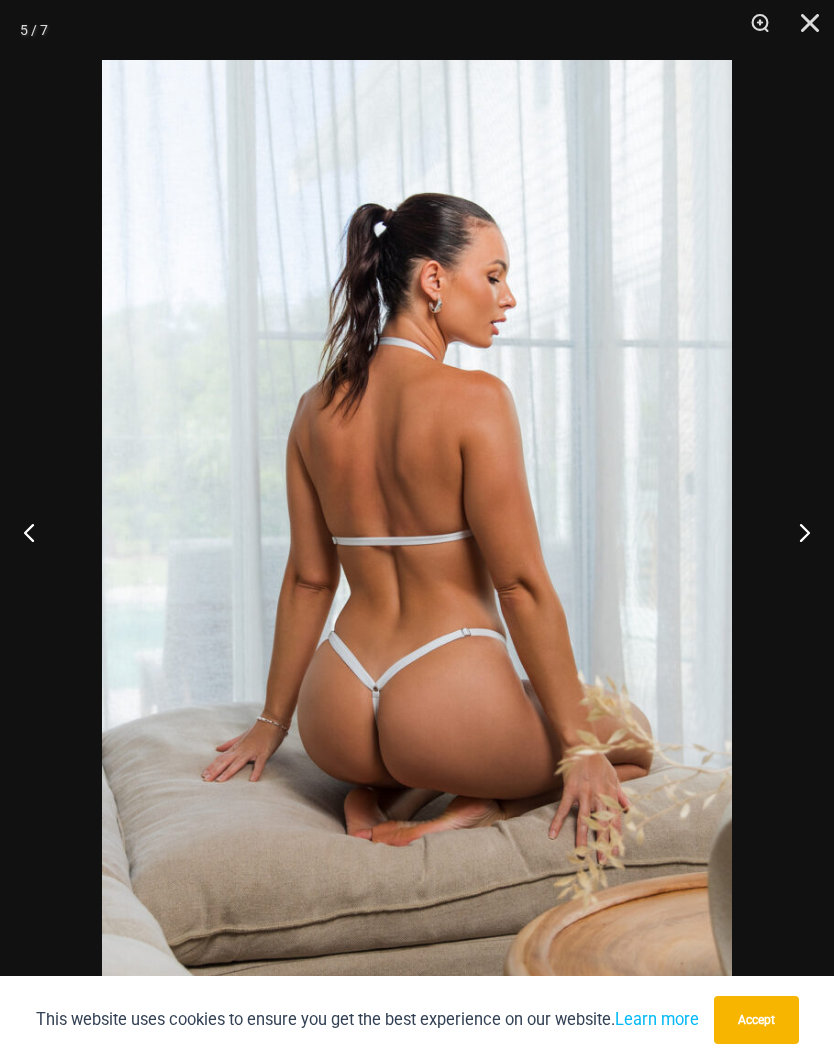 click at bounding box center [796, 532] 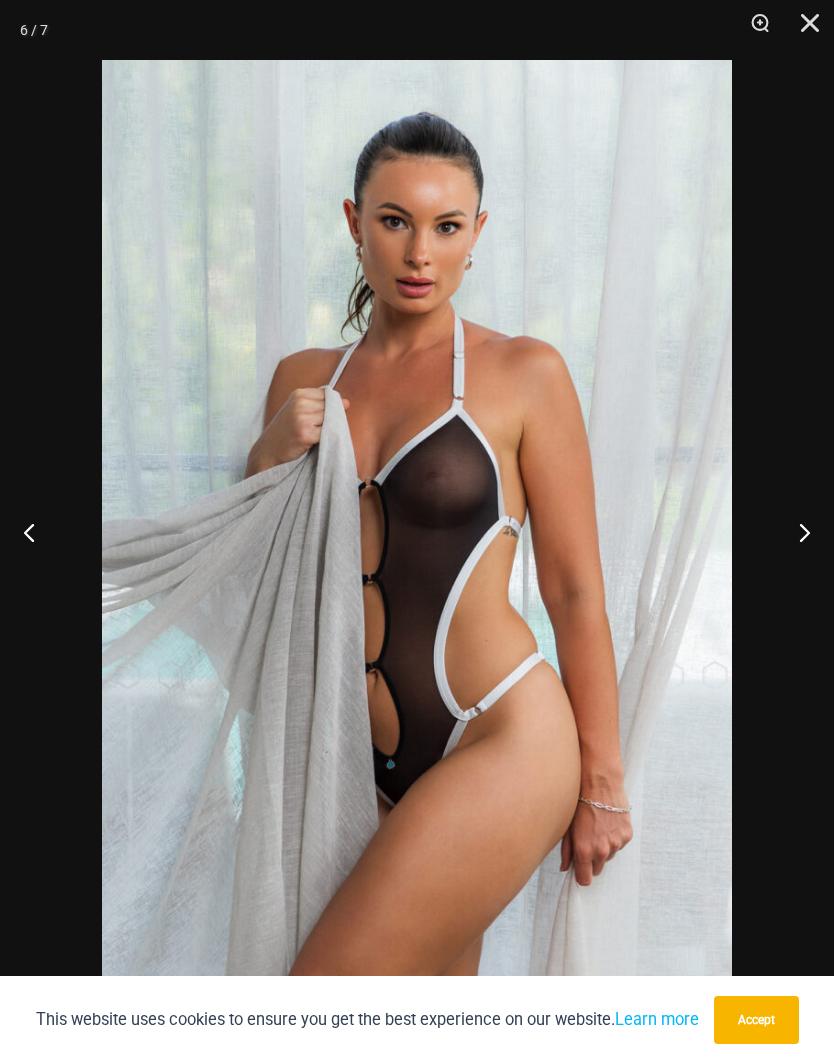 click at bounding box center (796, 532) 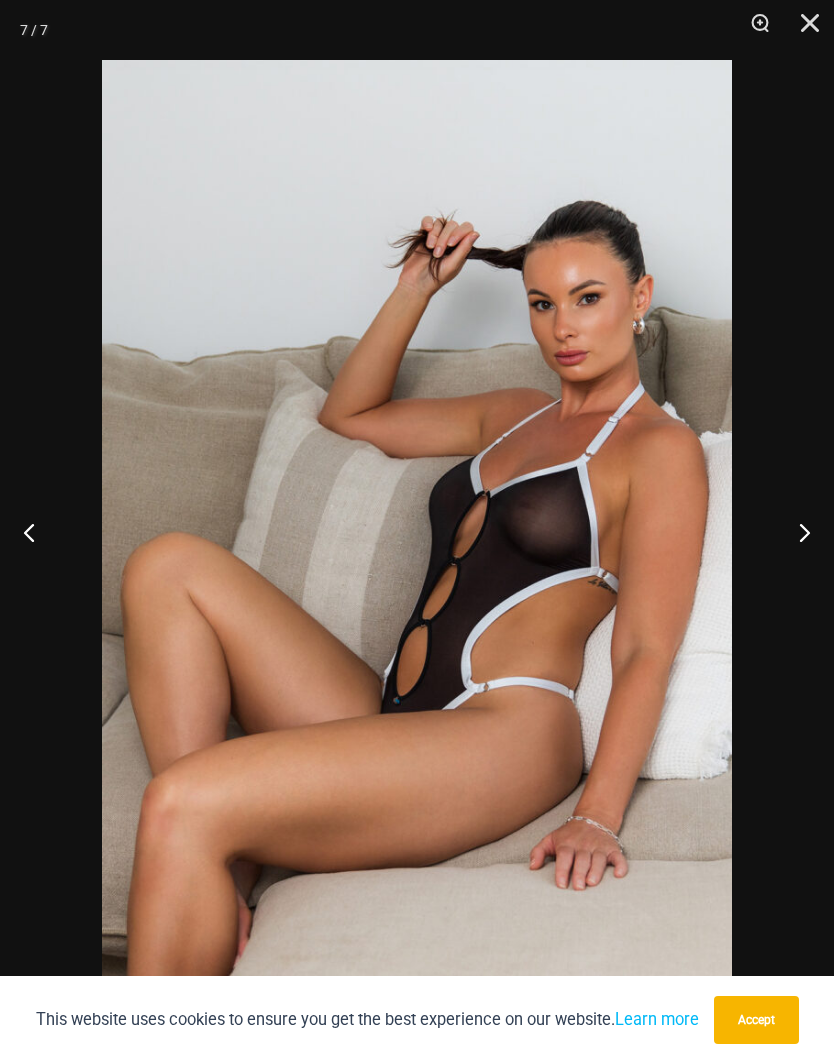 click at bounding box center [796, 532] 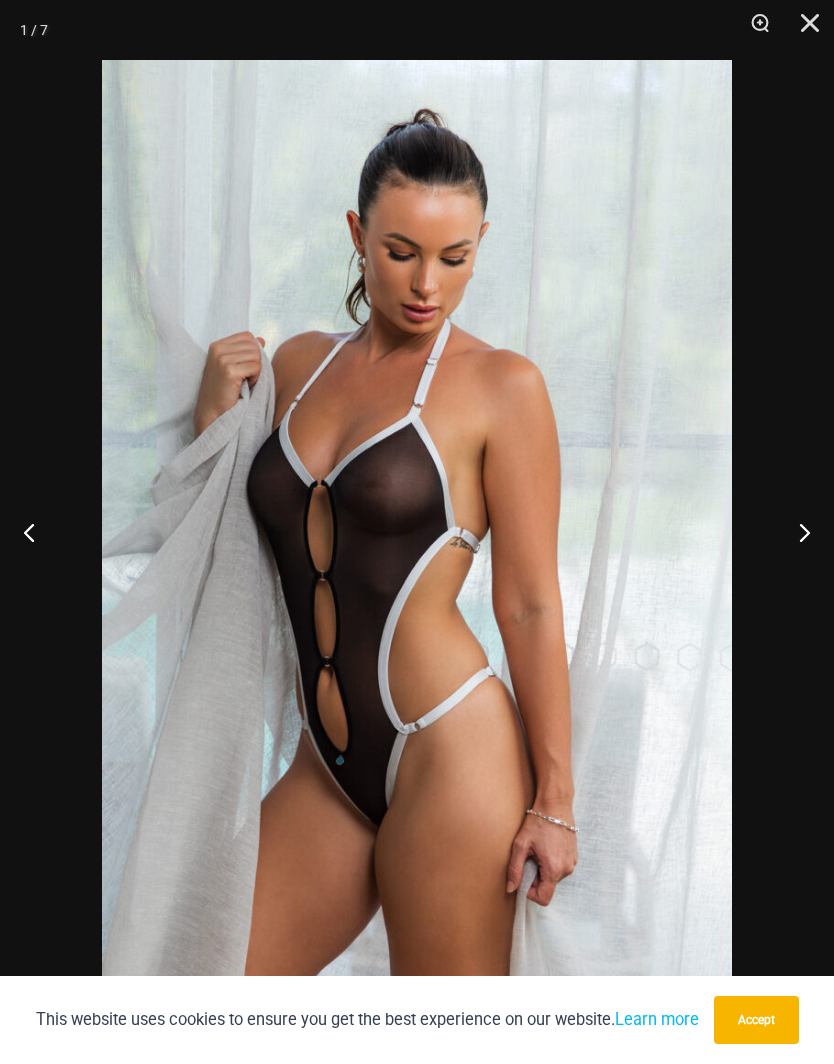click at bounding box center (796, 532) 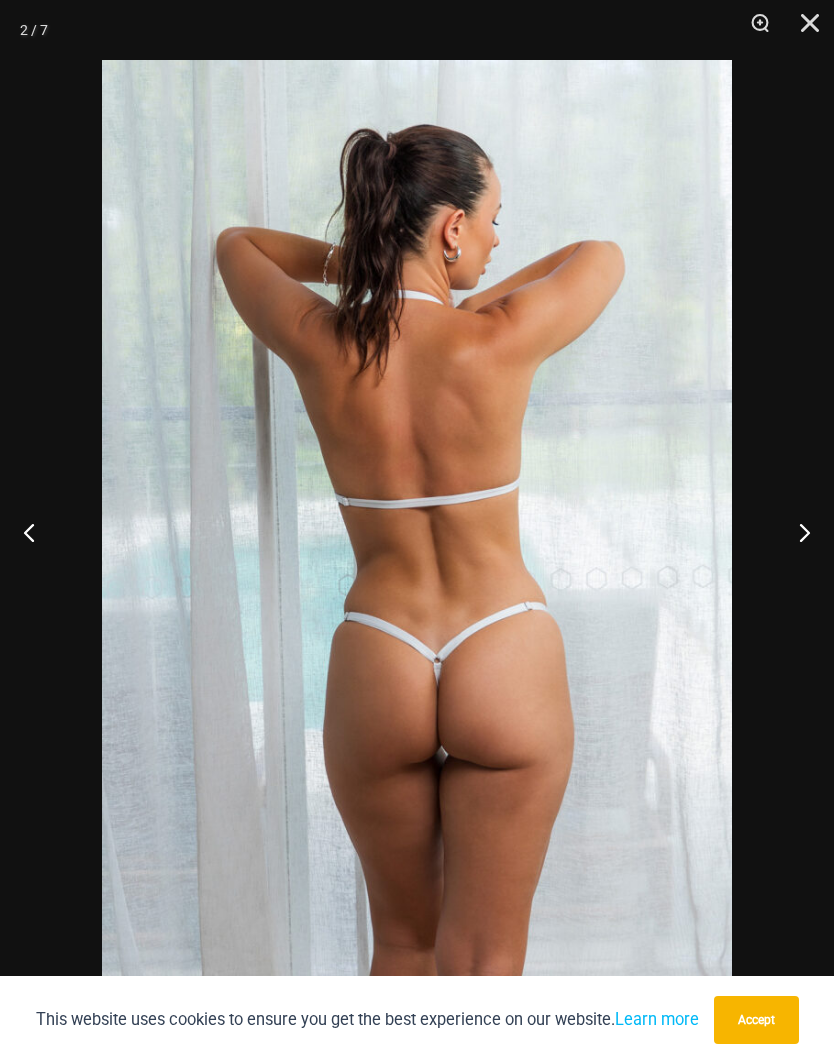 click at bounding box center [803, 30] 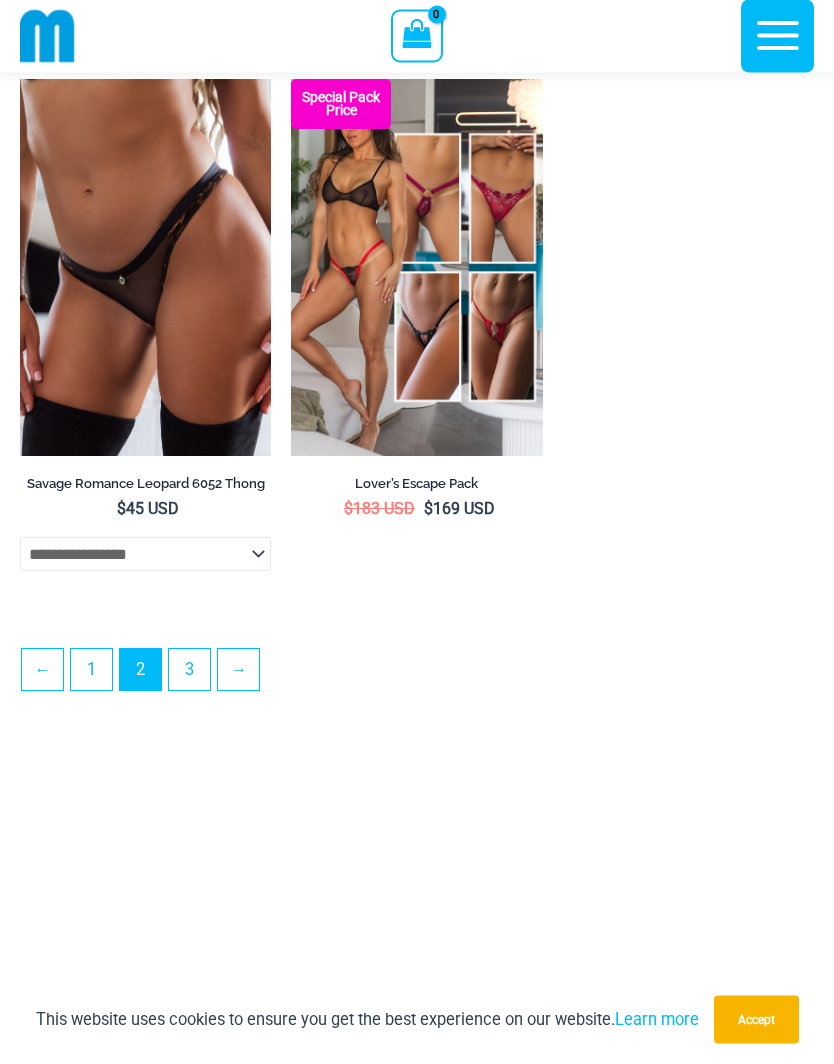 scroll, scrollTop: 5719, scrollLeft: 0, axis: vertical 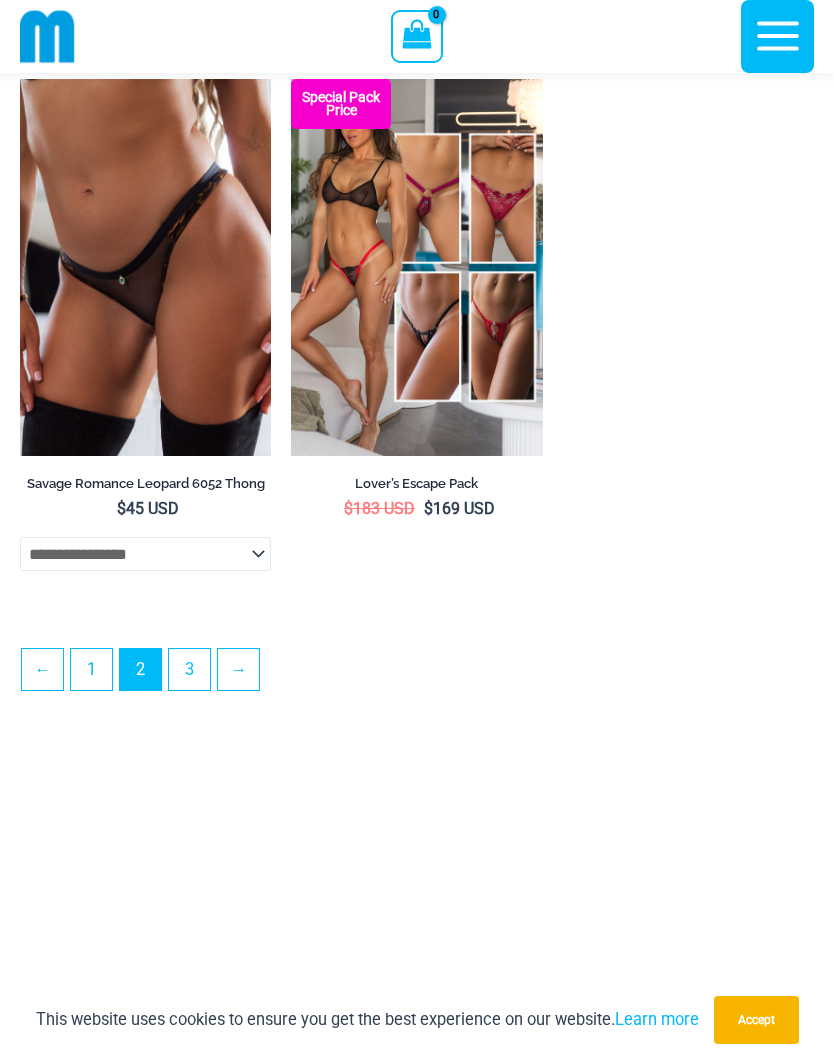 click on "→" at bounding box center [238, 669] 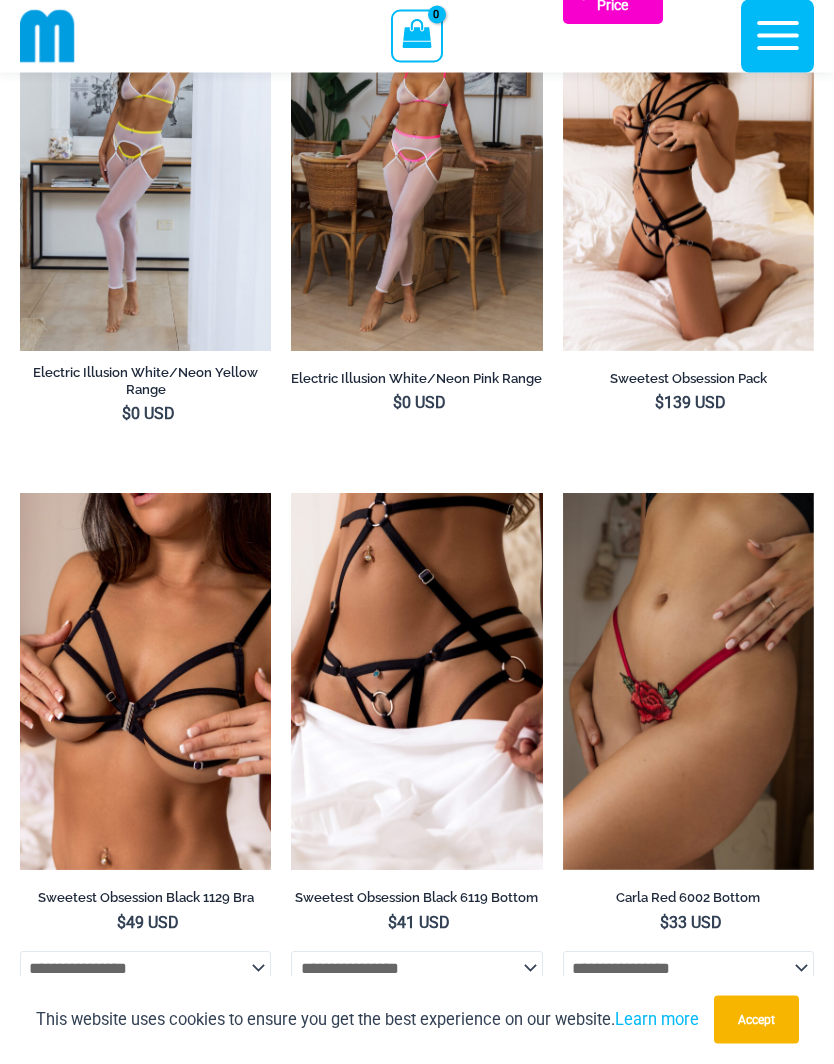 scroll, scrollTop: 736, scrollLeft: 0, axis: vertical 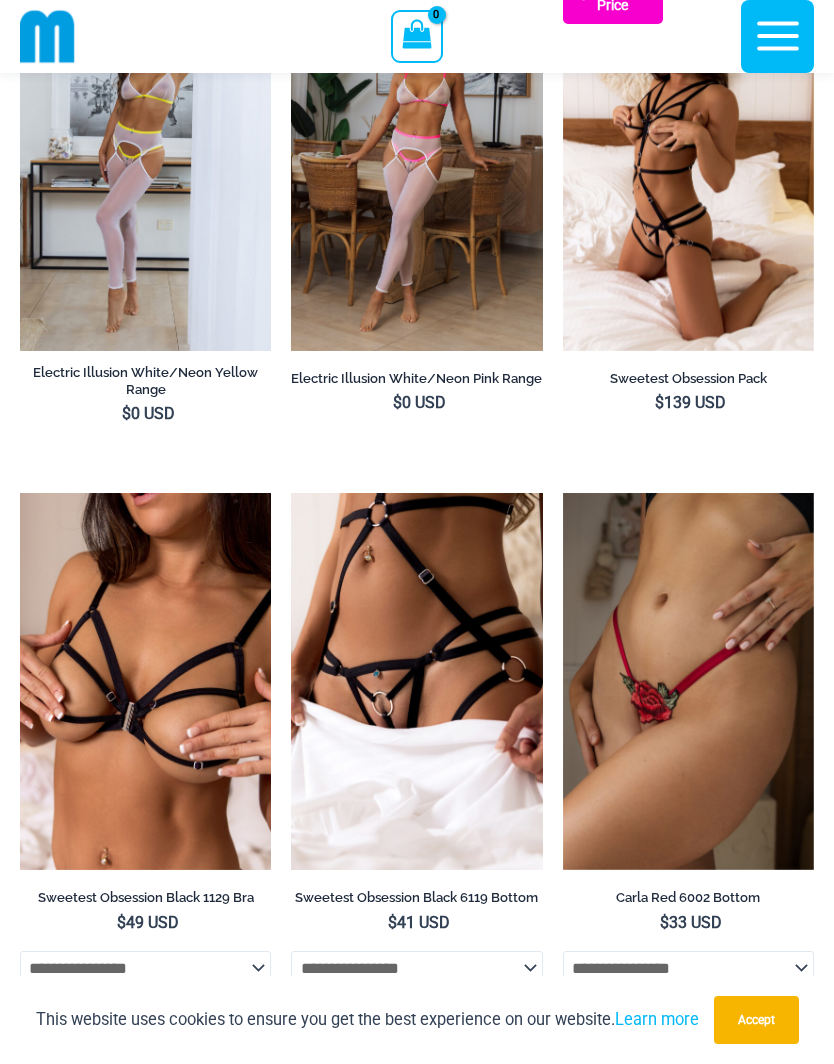 click at bounding box center (563, -26) 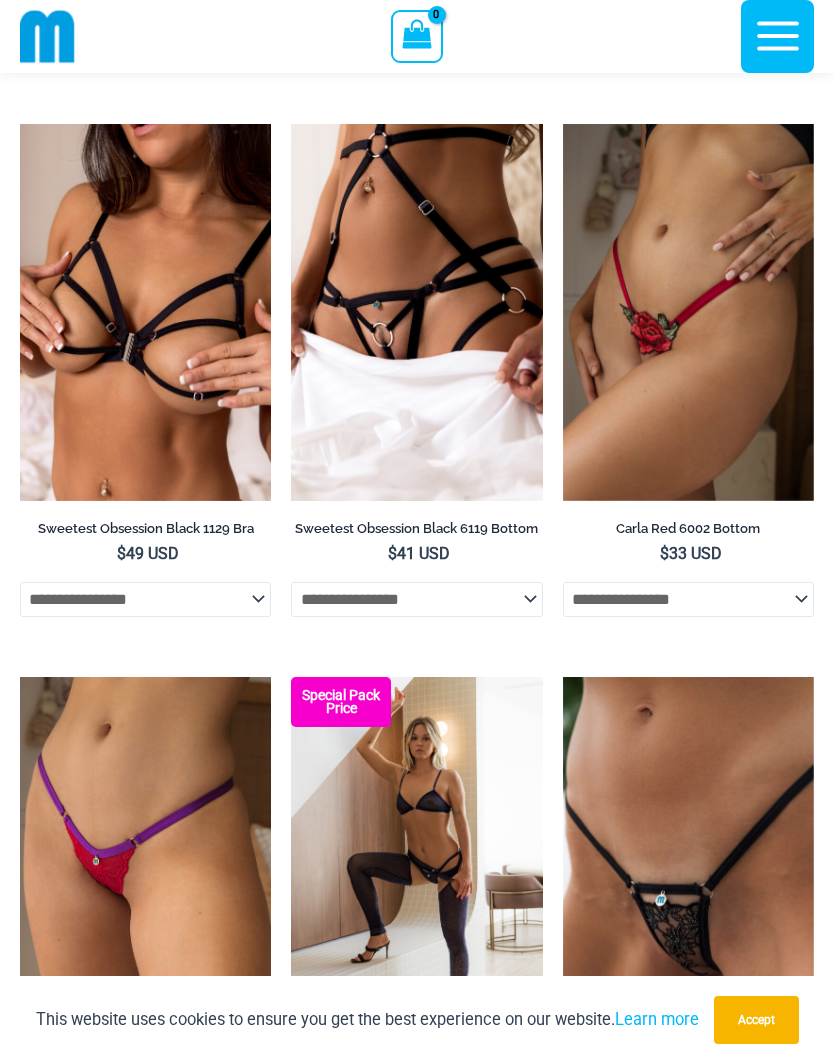scroll, scrollTop: 1104, scrollLeft: 0, axis: vertical 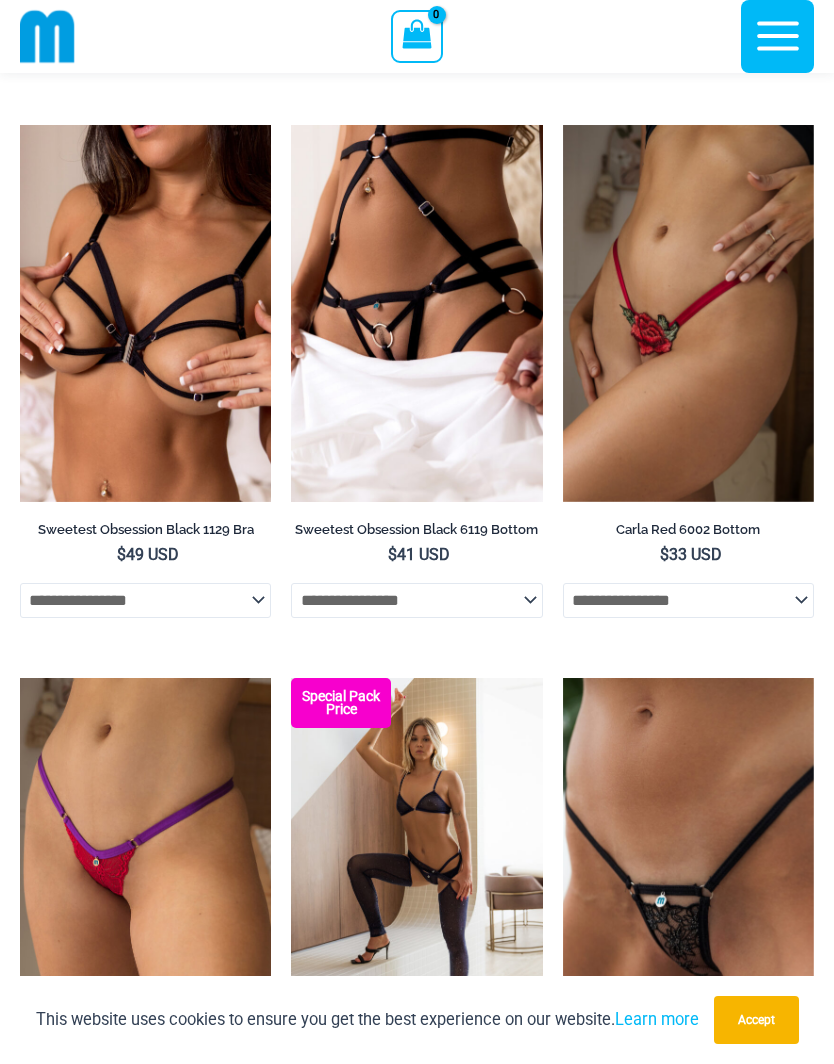 click at bounding box center (291, 125) 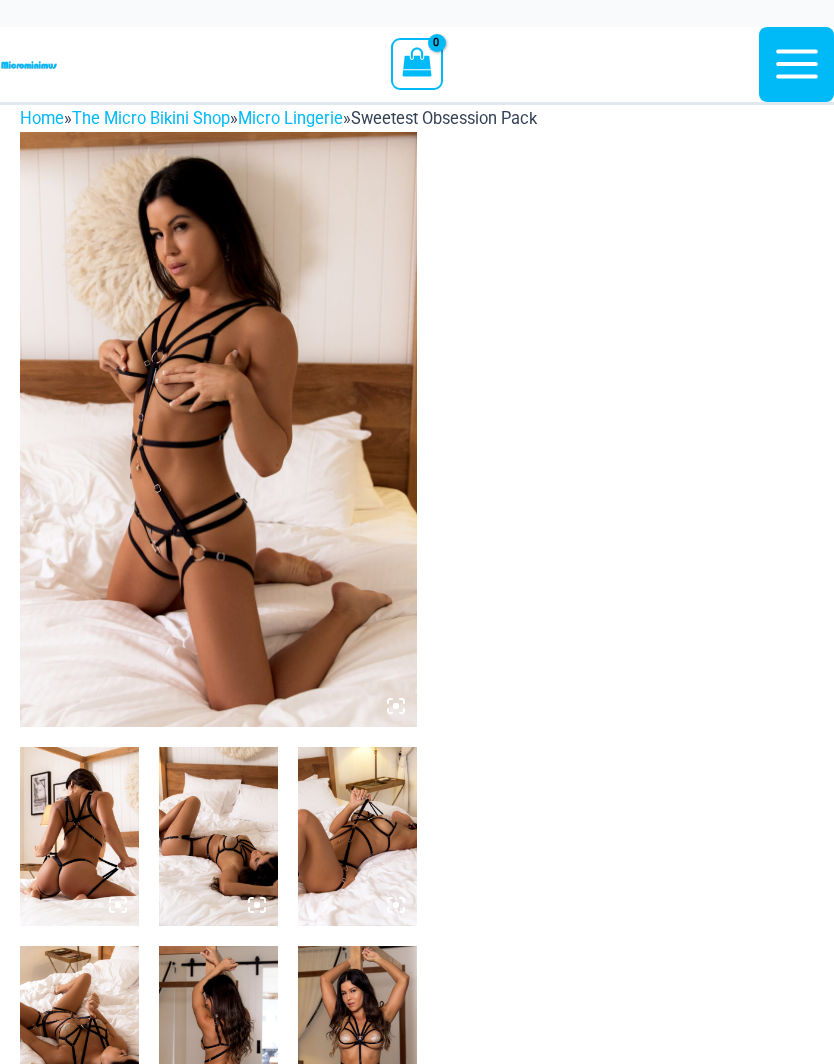 scroll, scrollTop: 0, scrollLeft: 0, axis: both 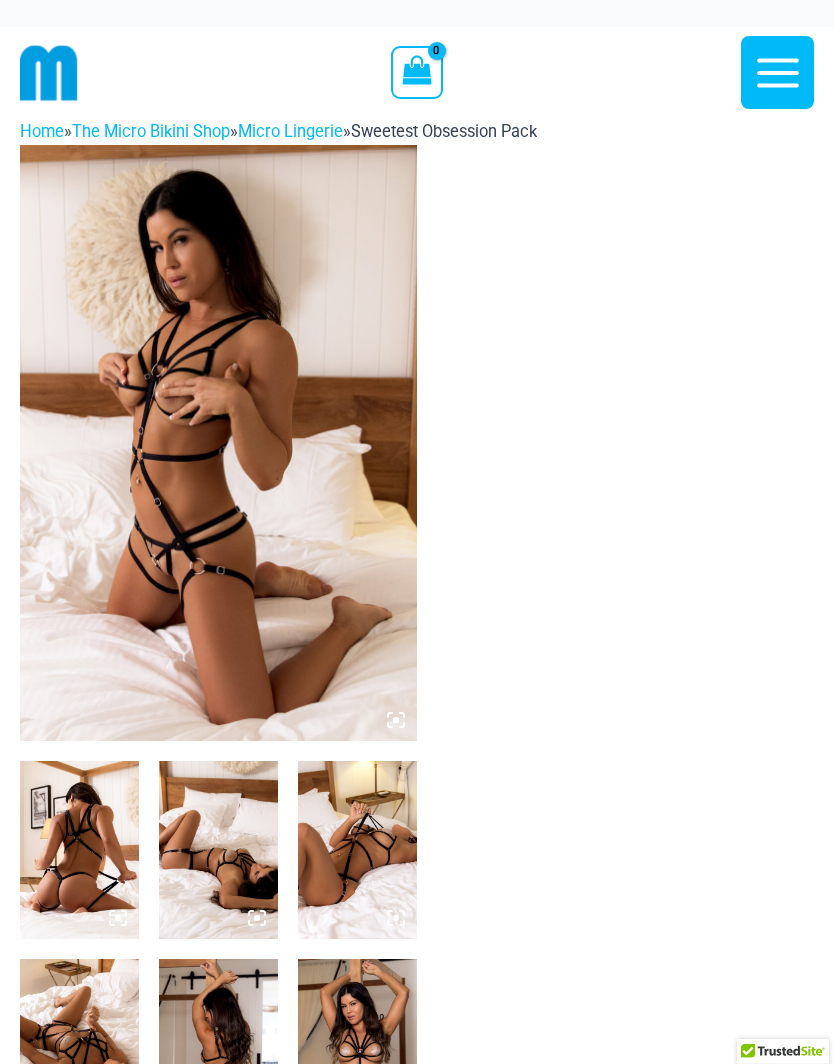 click at bounding box center (218, 443) 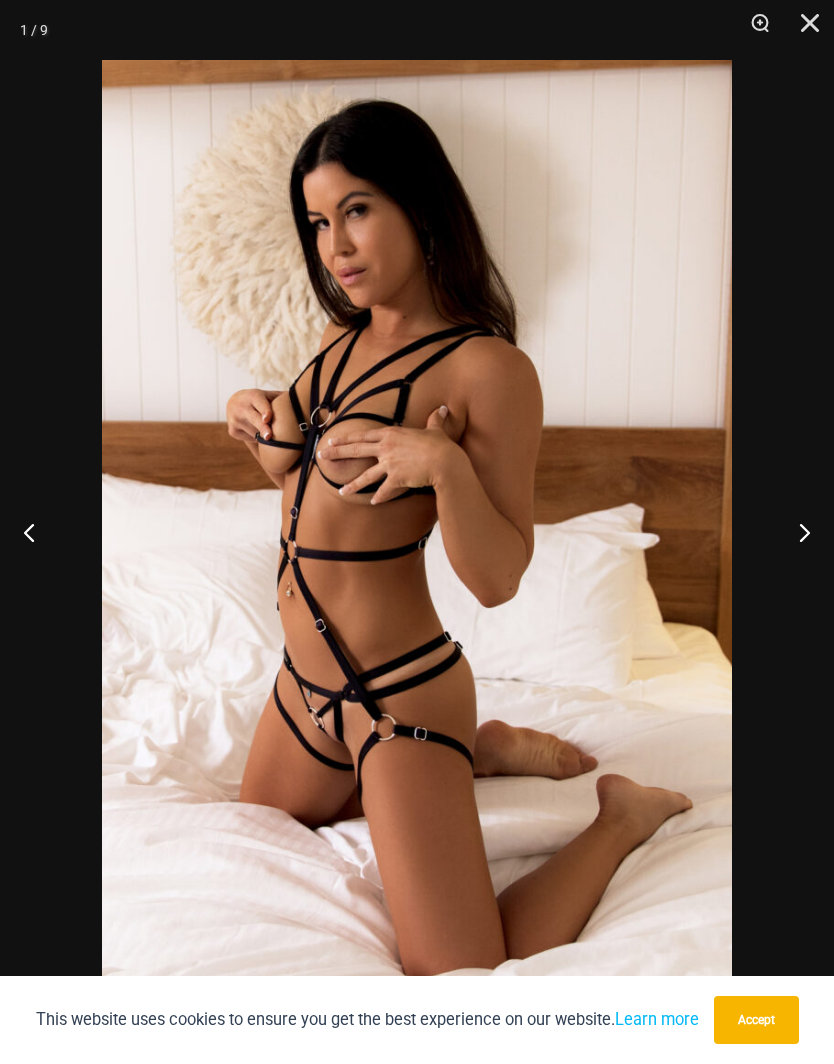 click at bounding box center (796, 532) 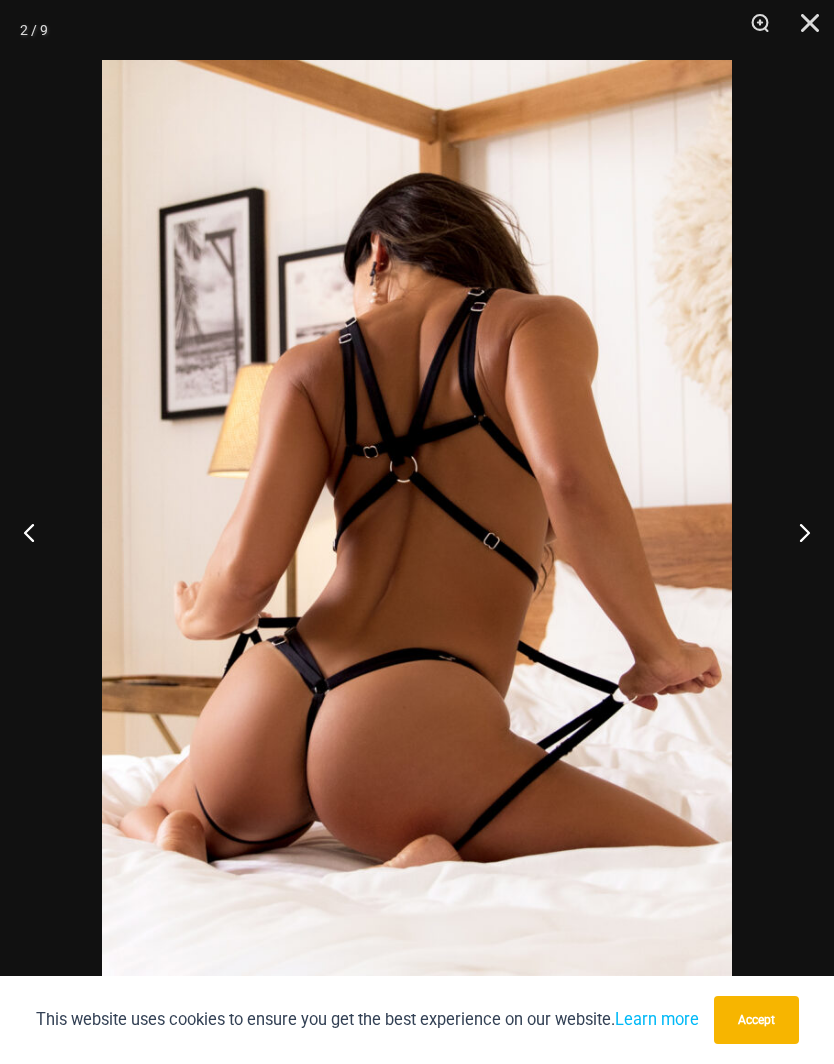 click at bounding box center (796, 532) 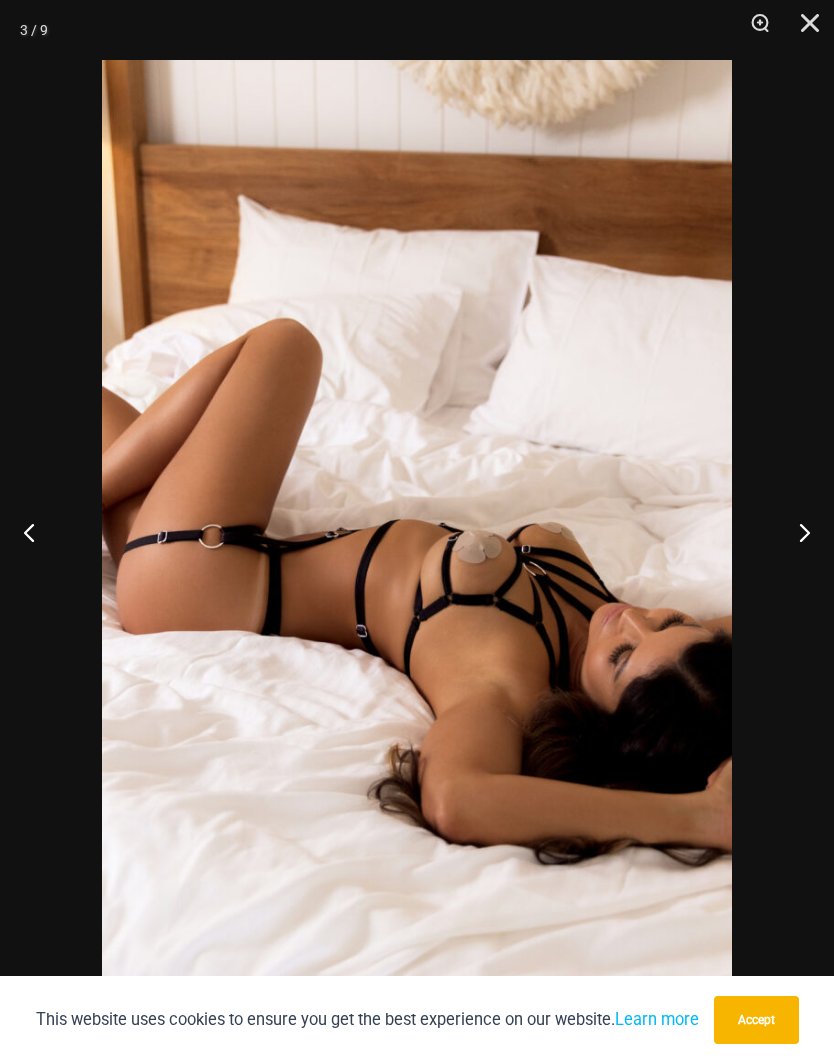 click at bounding box center (796, 532) 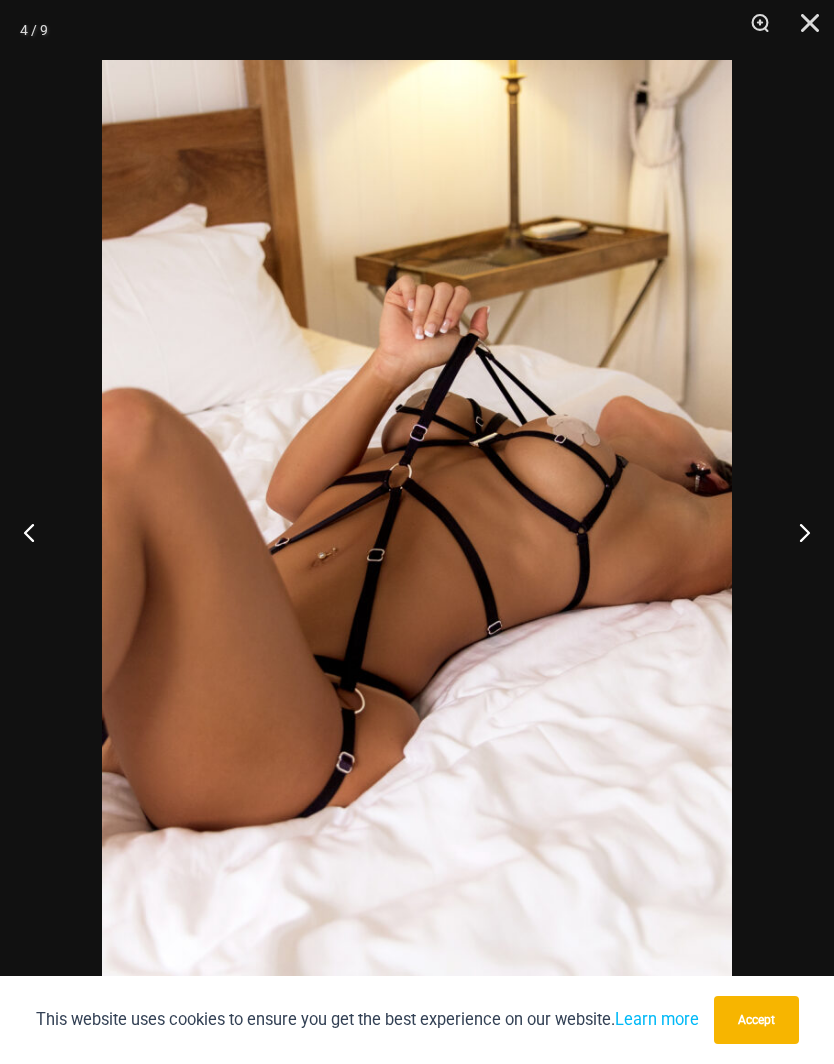 click at bounding box center [796, 532] 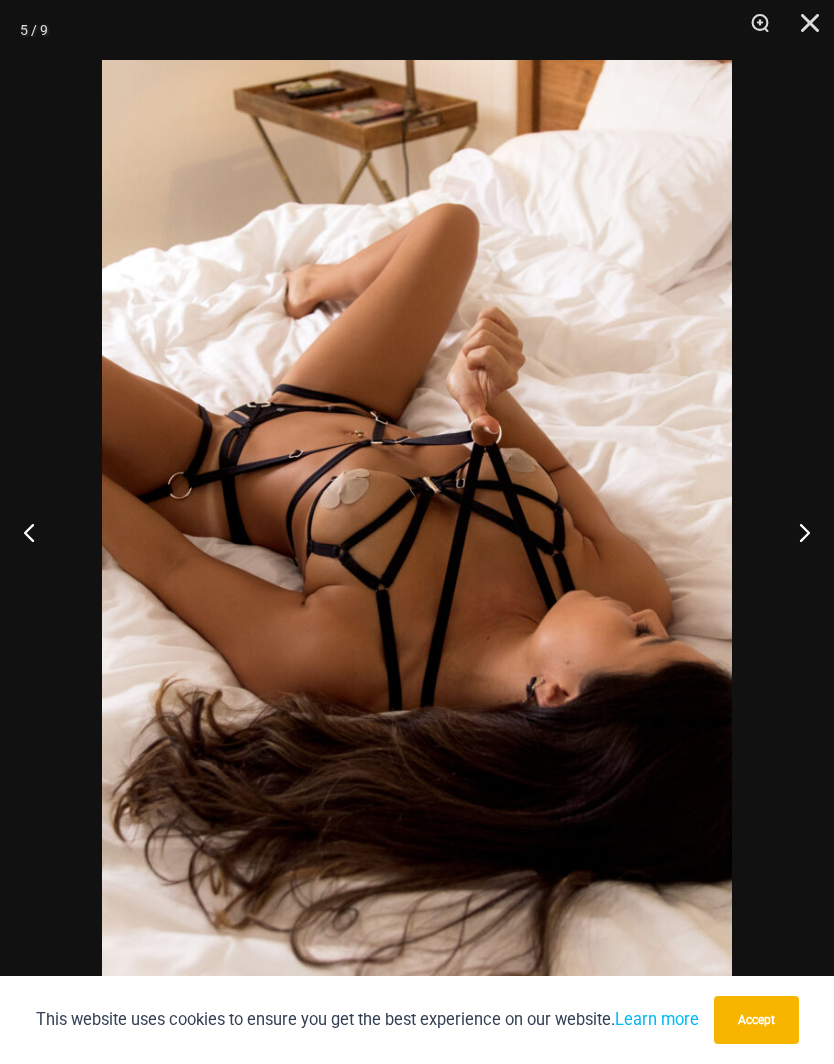 click at bounding box center [796, 532] 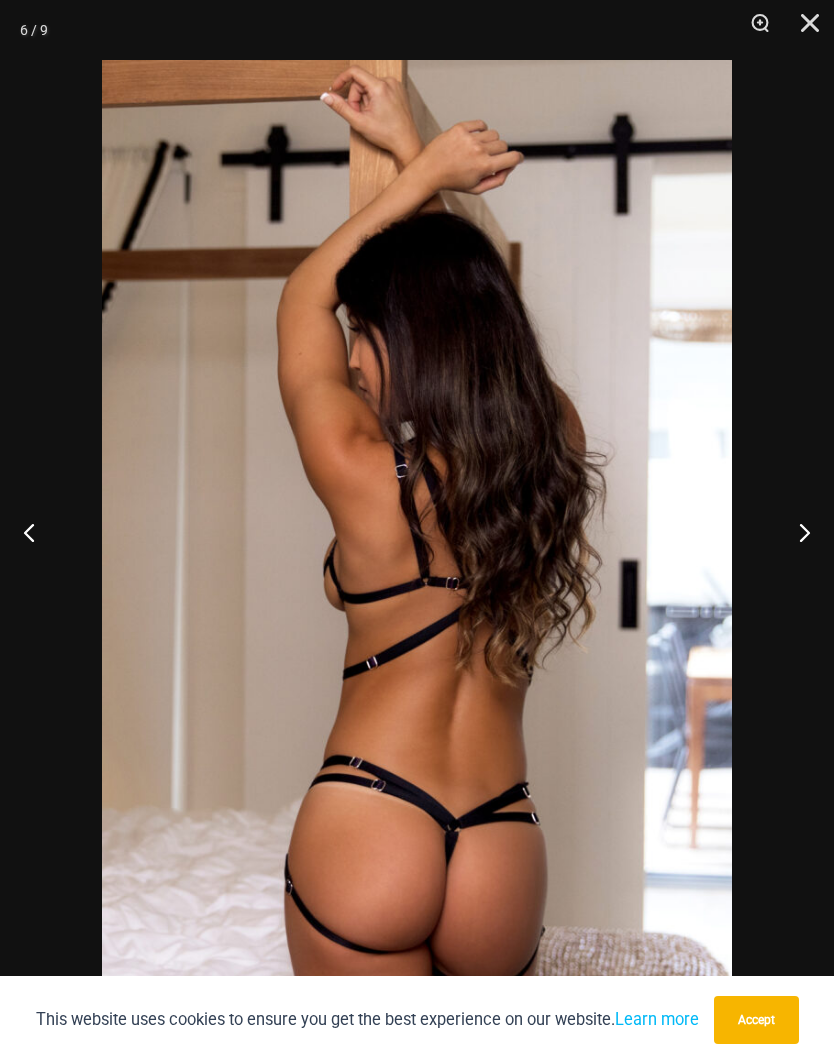 click at bounding box center (796, 532) 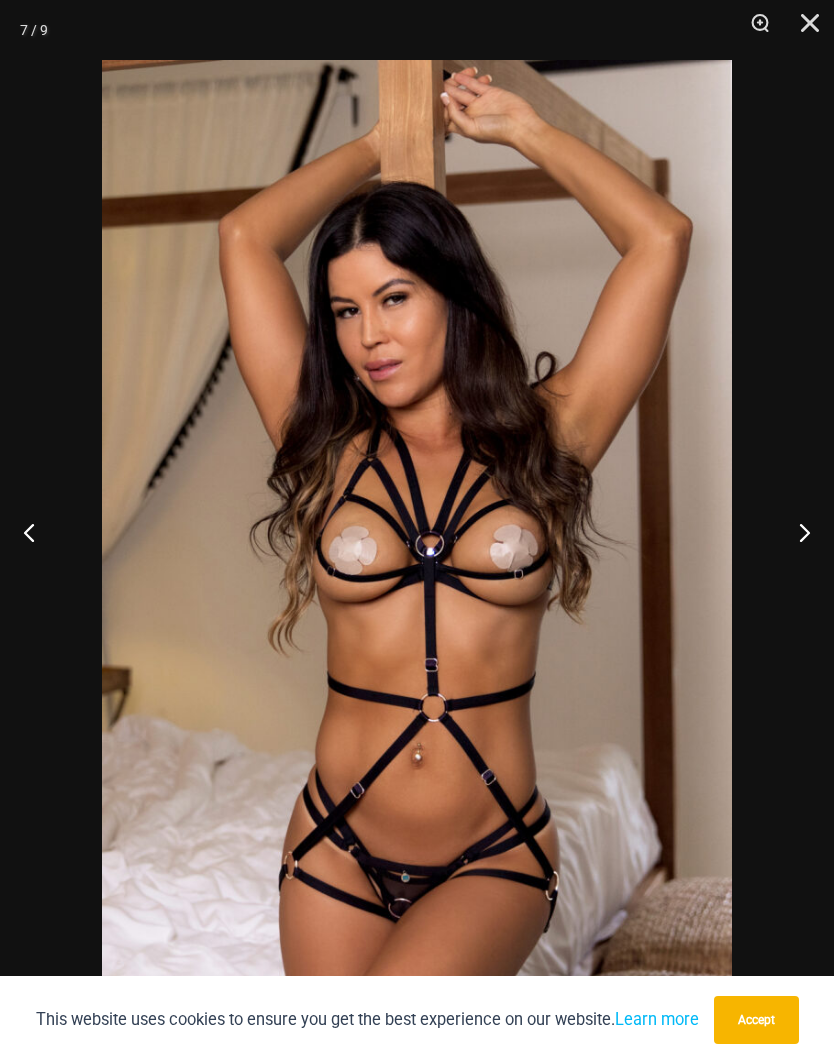 click at bounding box center (796, 532) 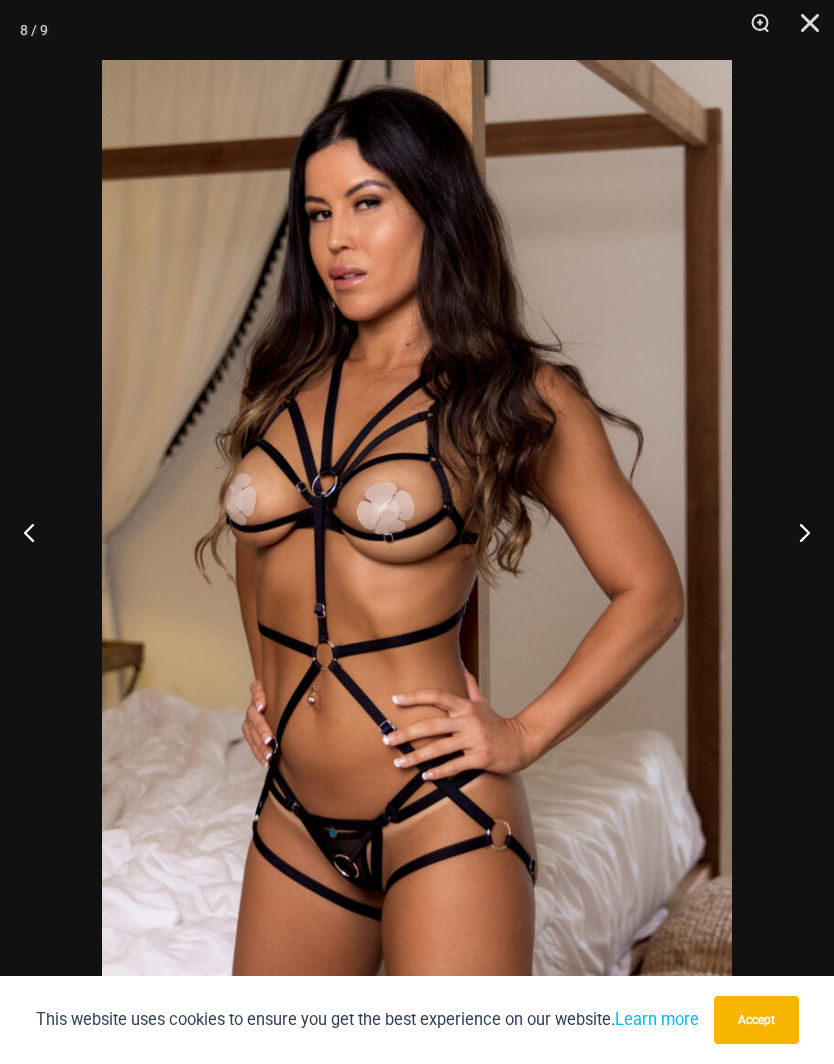 click at bounding box center (796, 532) 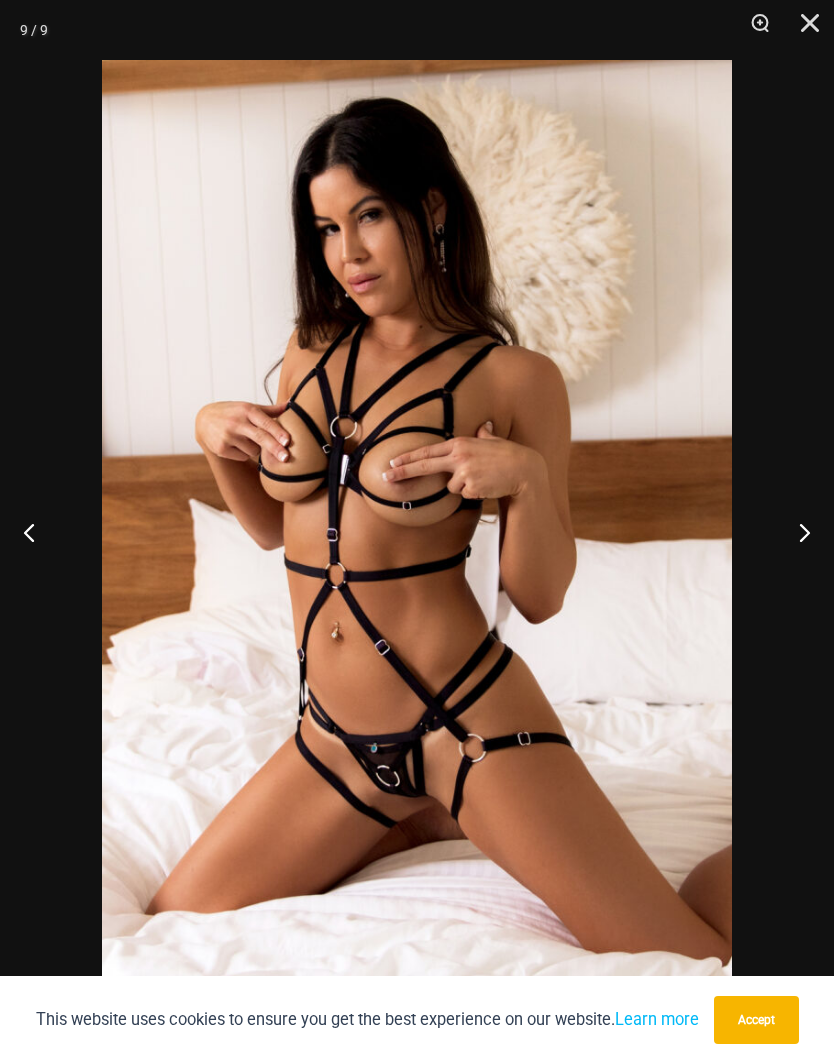 click at bounding box center (796, 532) 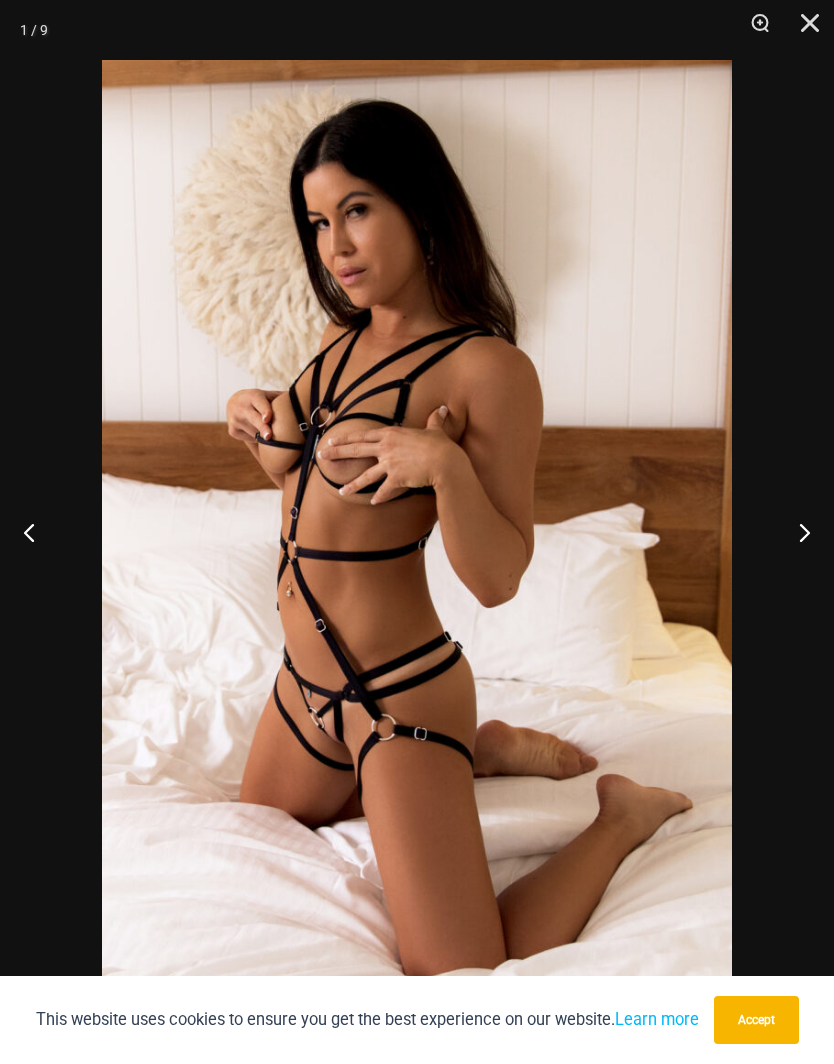 click at bounding box center (796, 532) 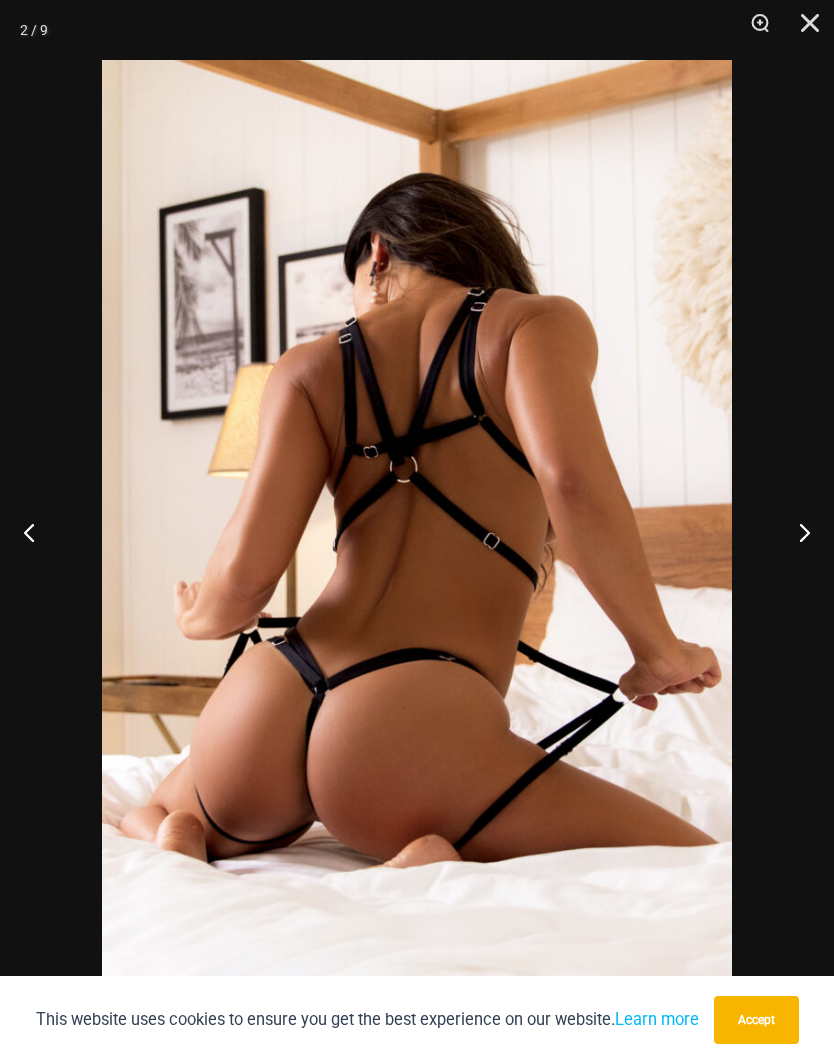 click at bounding box center [796, 532] 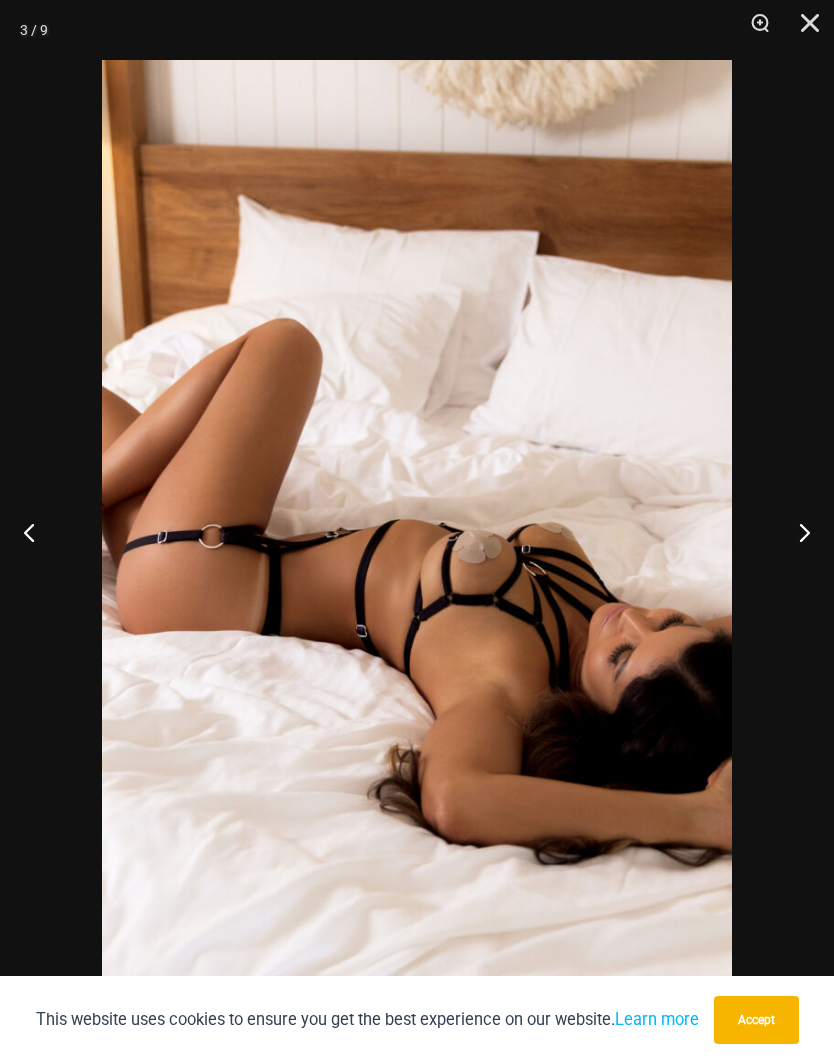 click at bounding box center [796, 532] 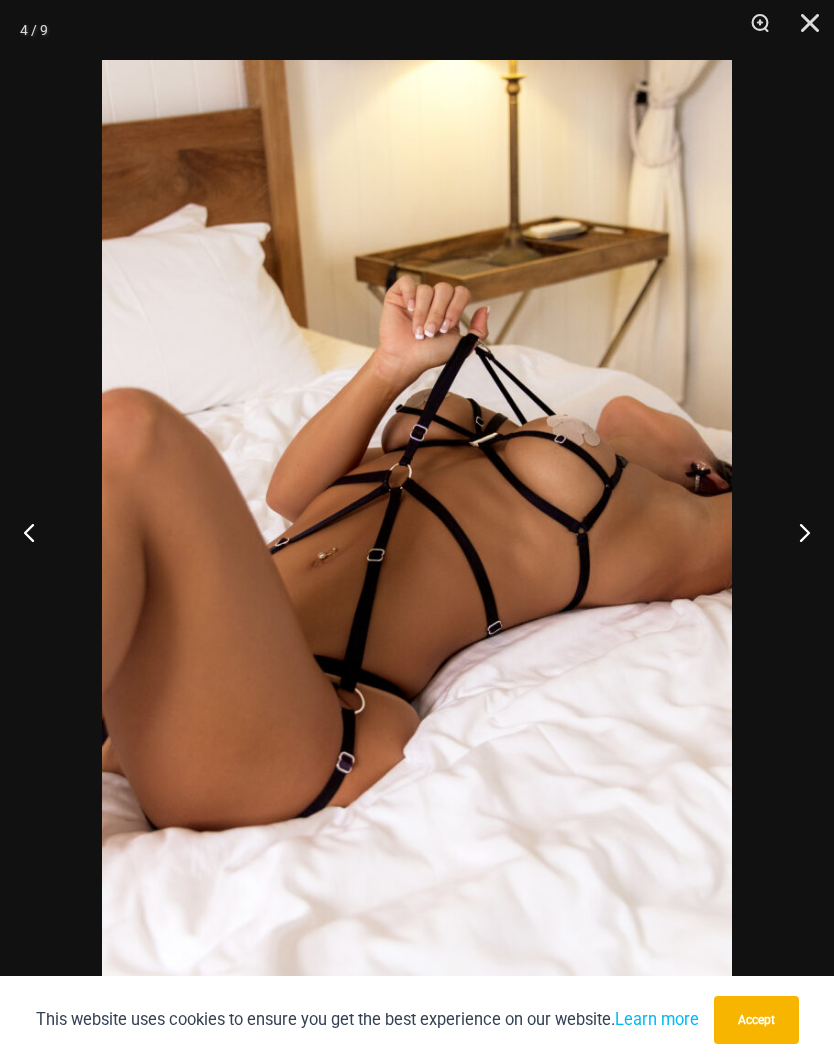 click at bounding box center (803, 30) 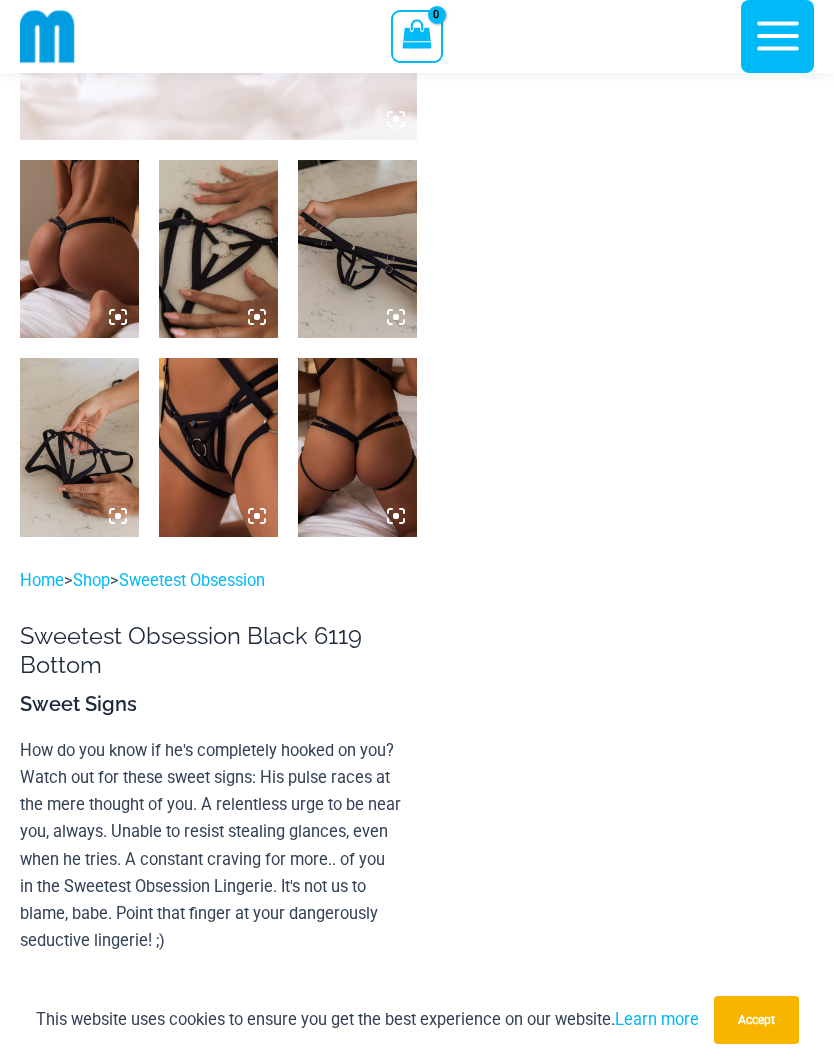 scroll, scrollTop: 525, scrollLeft: 0, axis: vertical 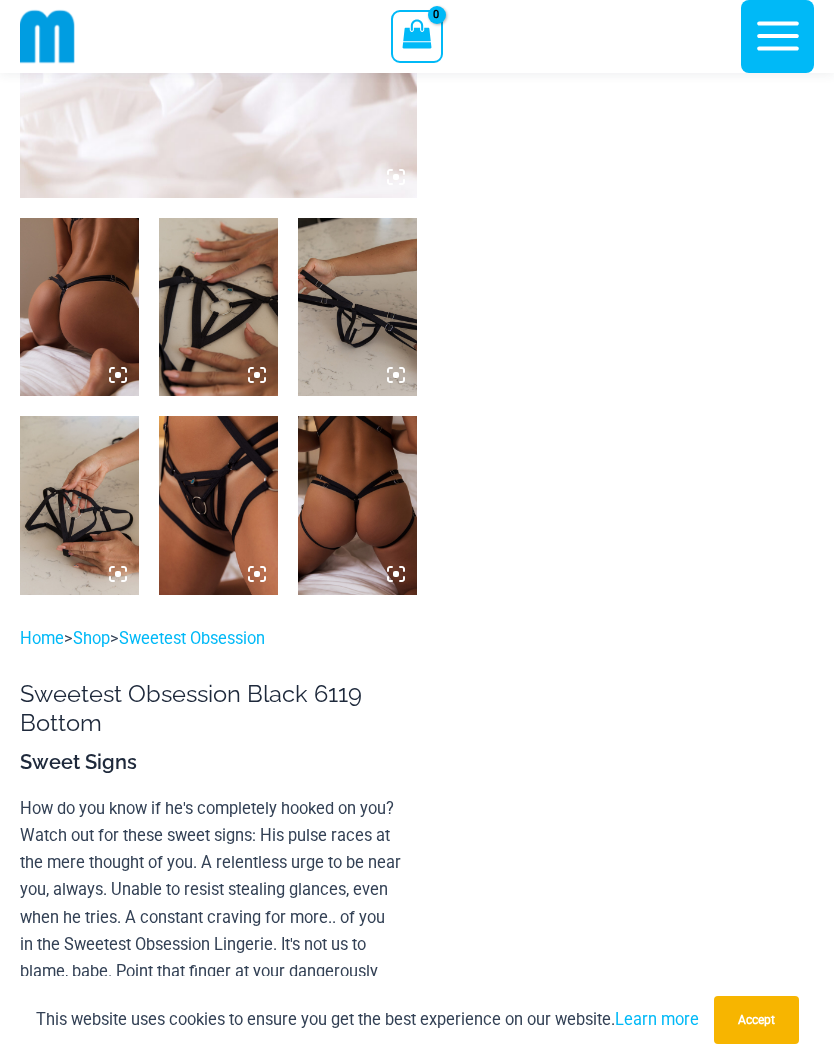 click 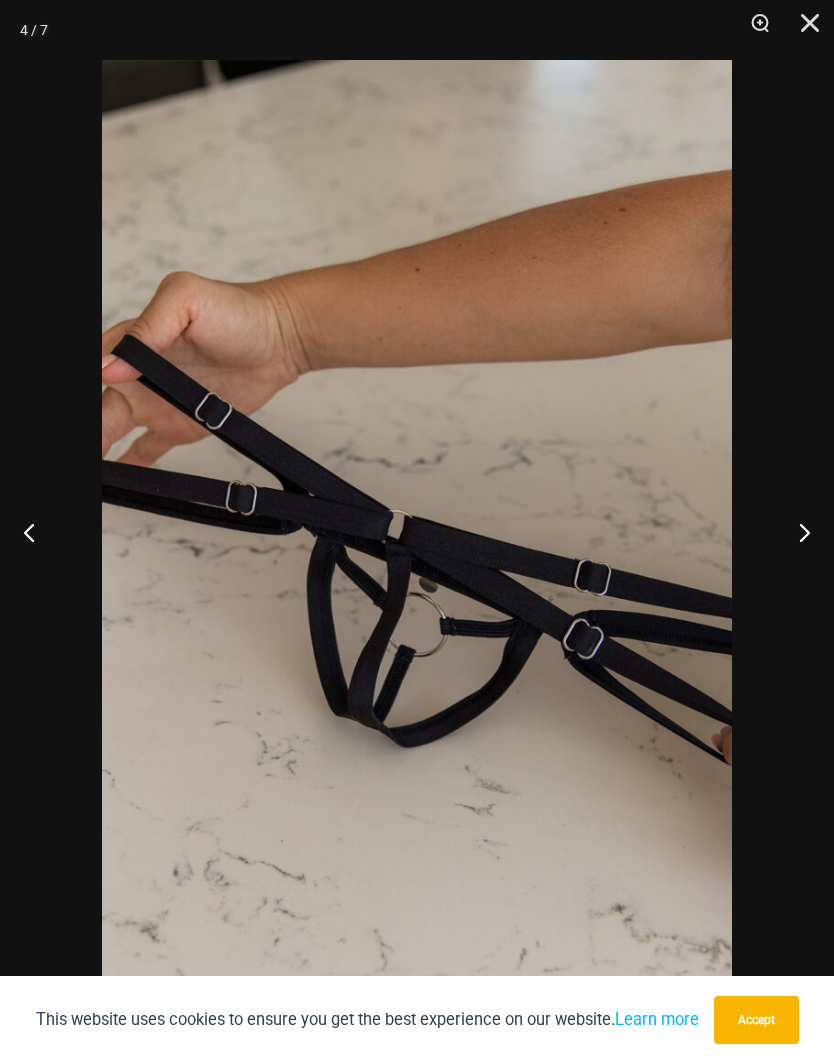click at bounding box center [796, 532] 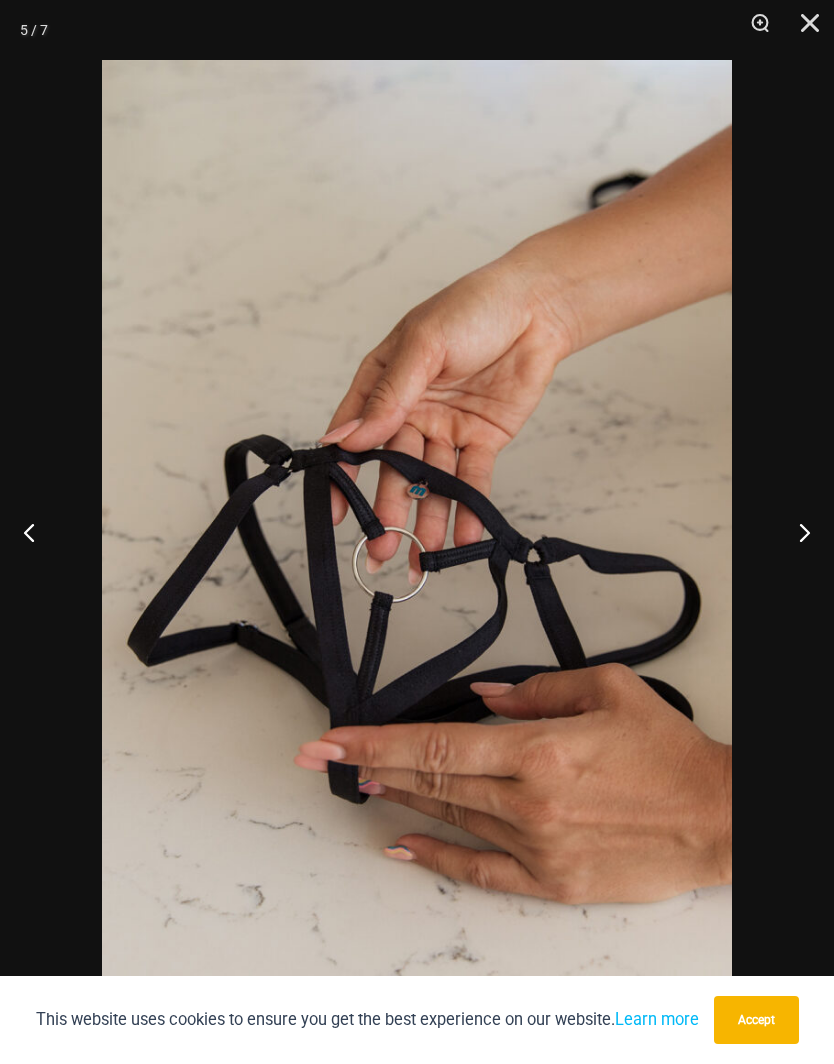 click at bounding box center [796, 532] 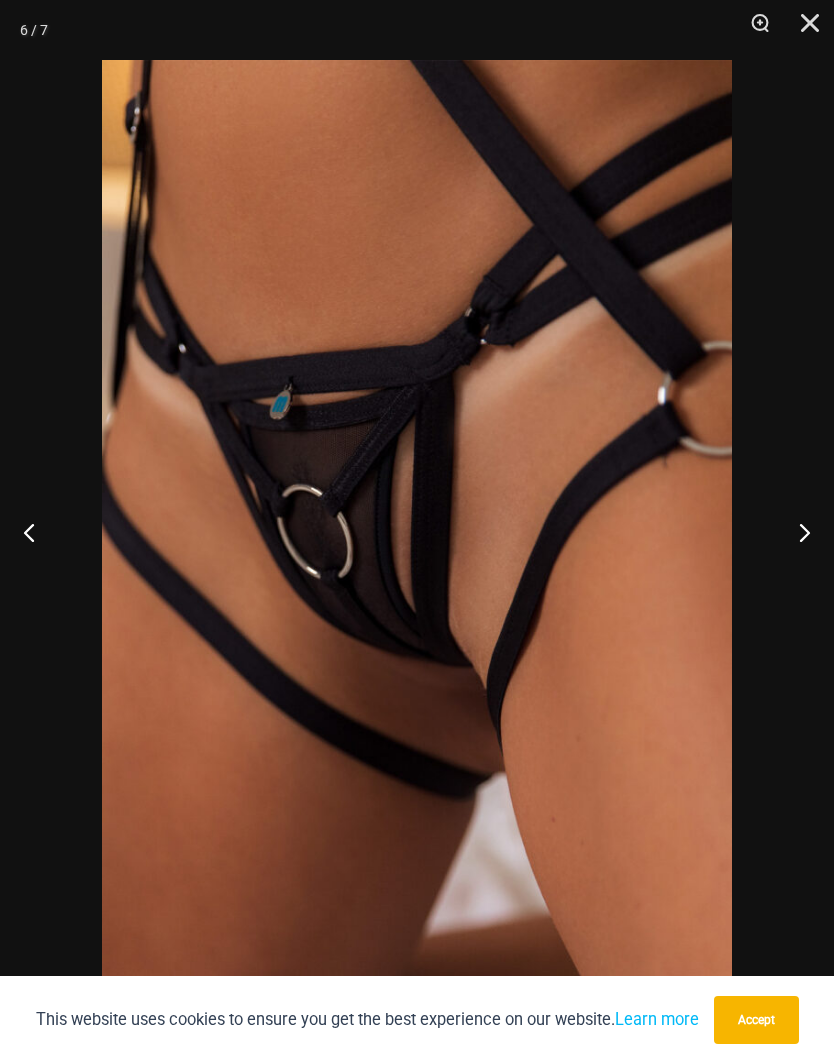 click at bounding box center (796, 532) 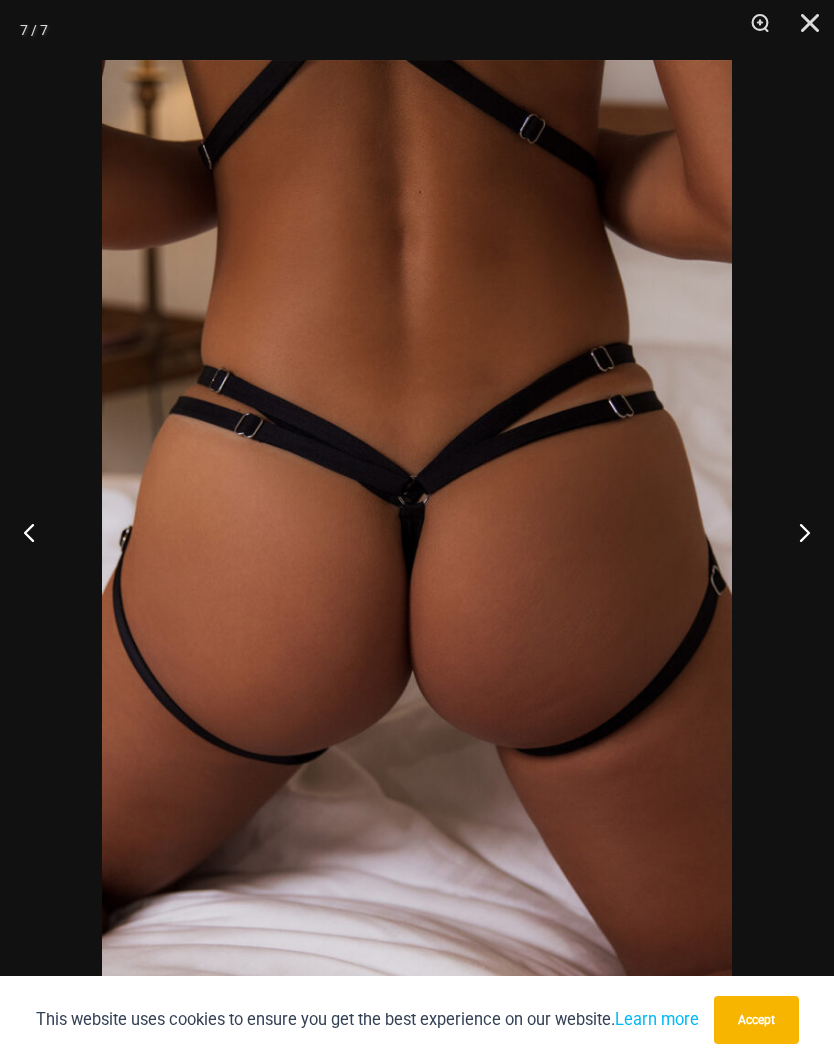 click at bounding box center (796, 532) 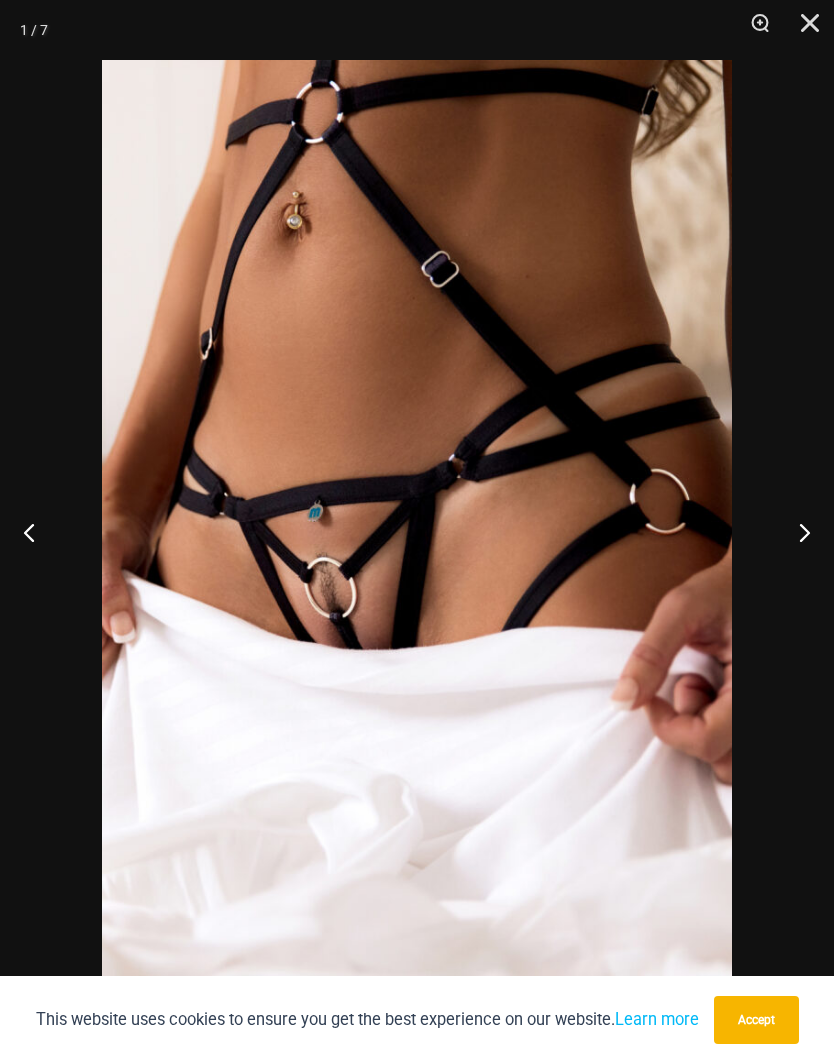 click at bounding box center (796, 532) 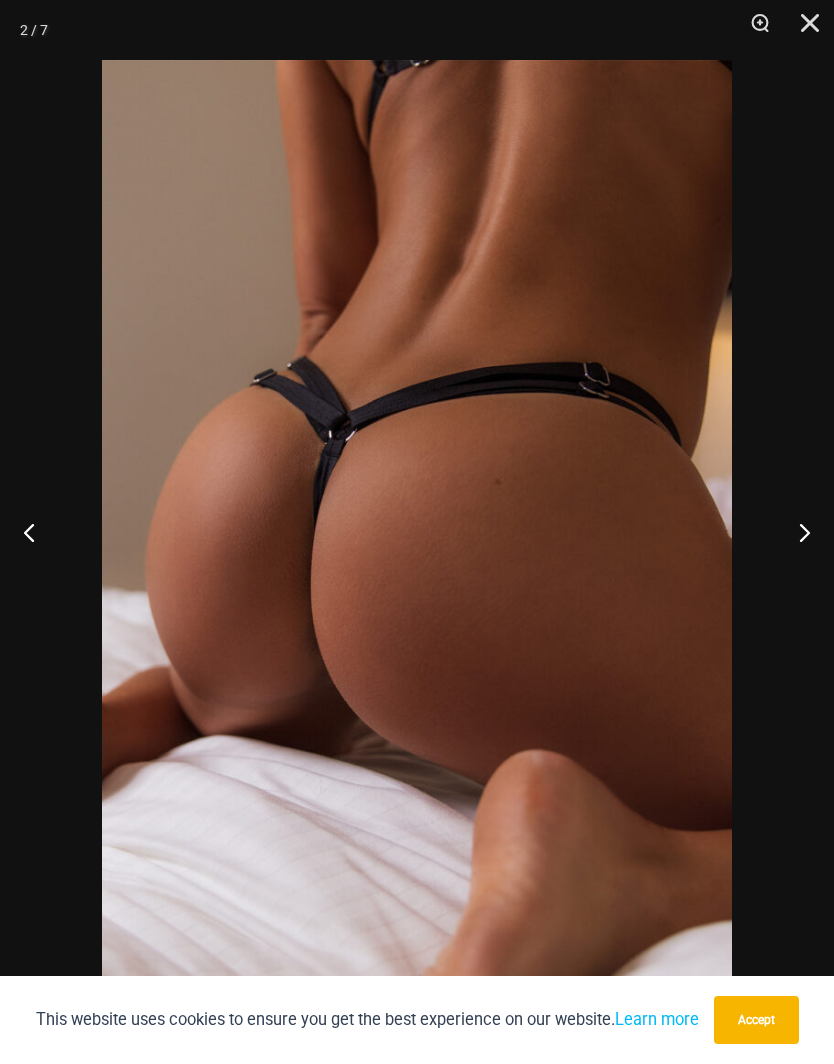 click at bounding box center (796, 532) 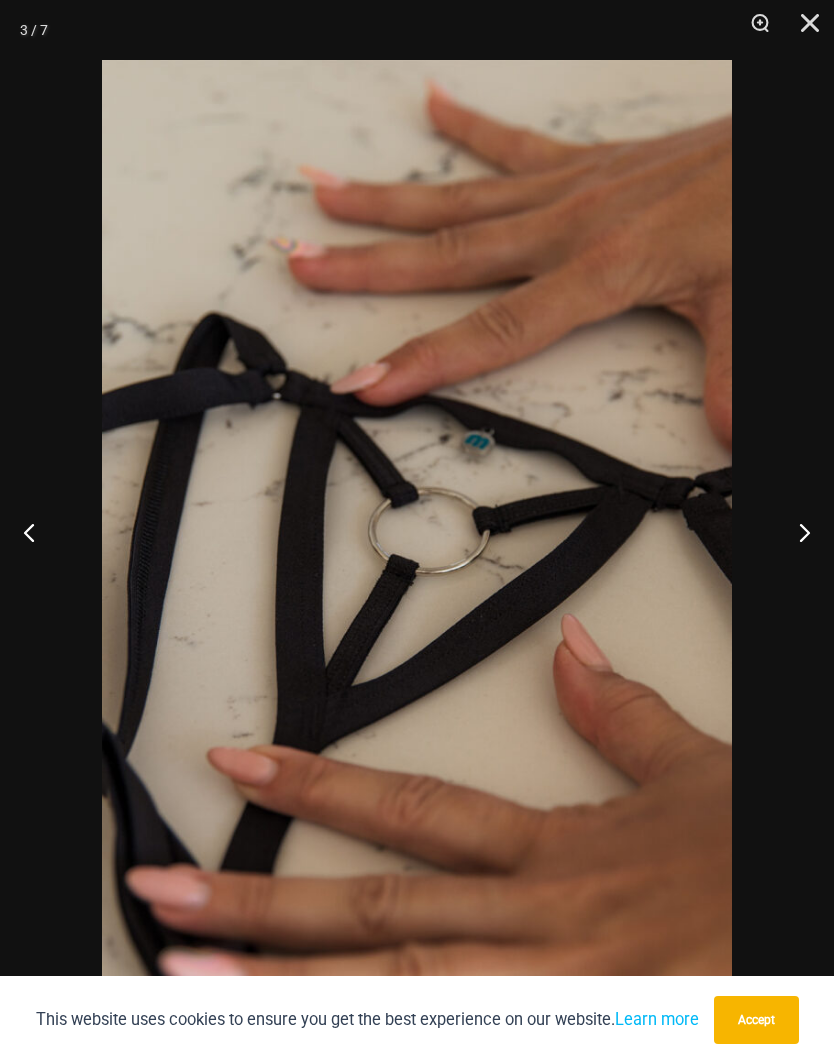 click at bounding box center (796, 532) 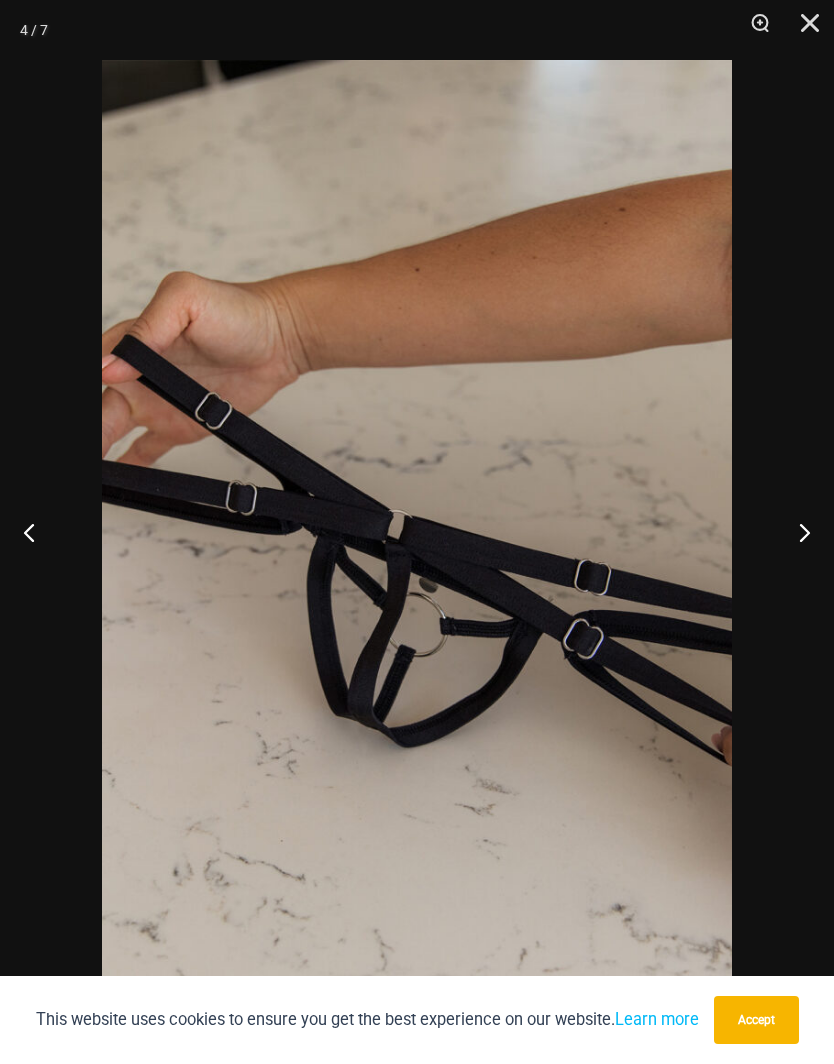 click at bounding box center [796, 532] 